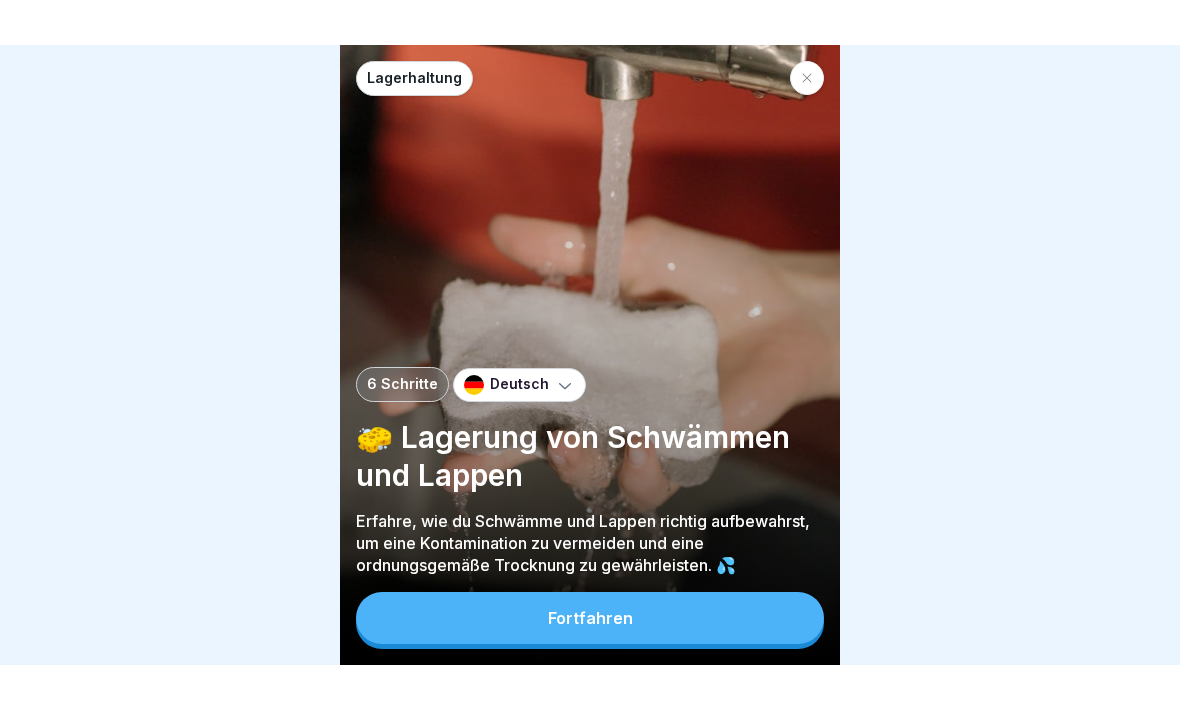 scroll, scrollTop: 0, scrollLeft: 0, axis: both 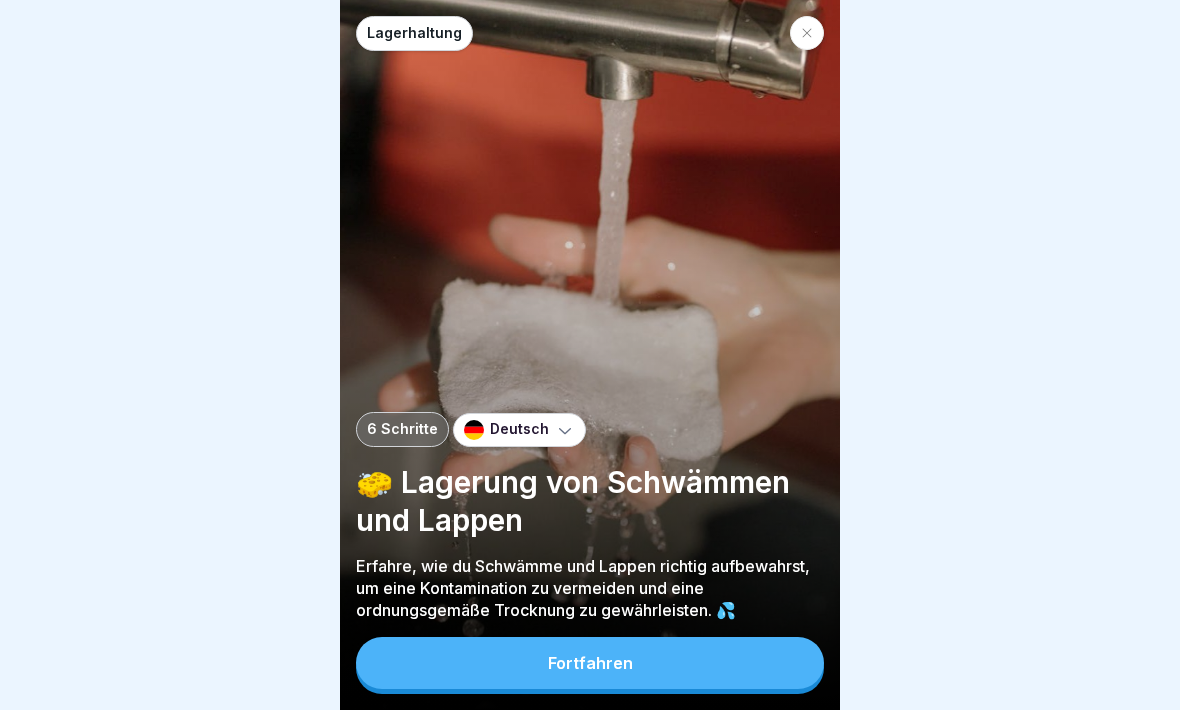 click on "Fortfahren" at bounding box center [590, 663] 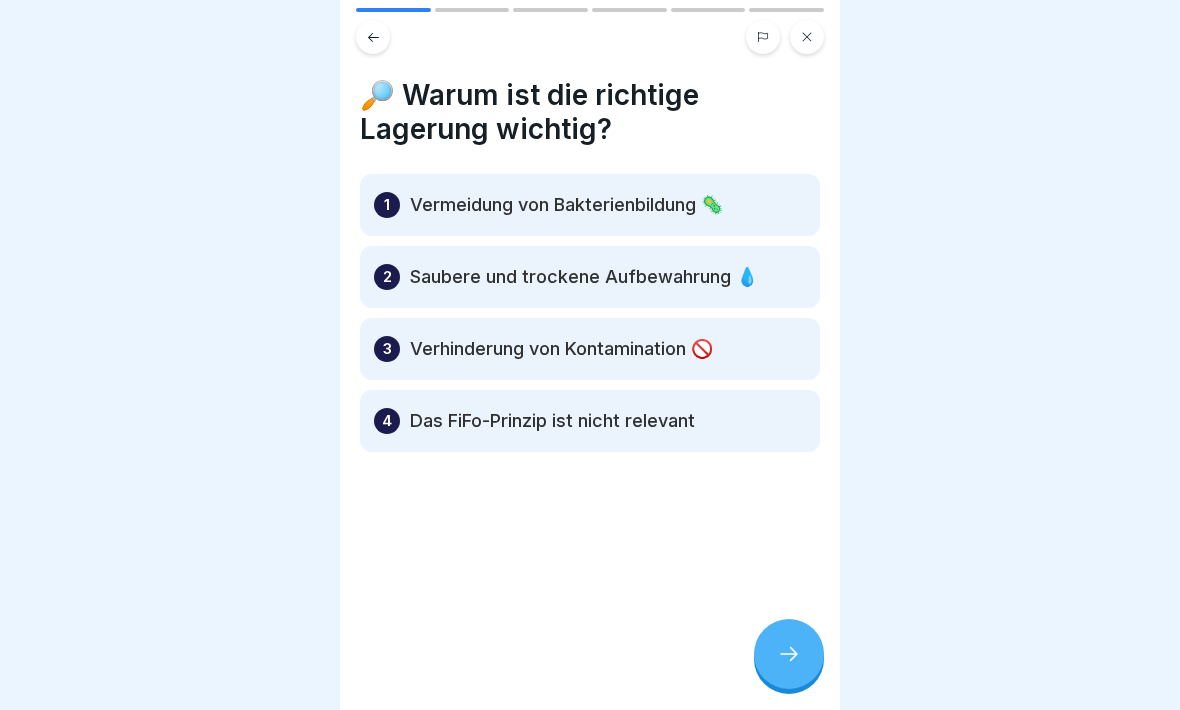 click 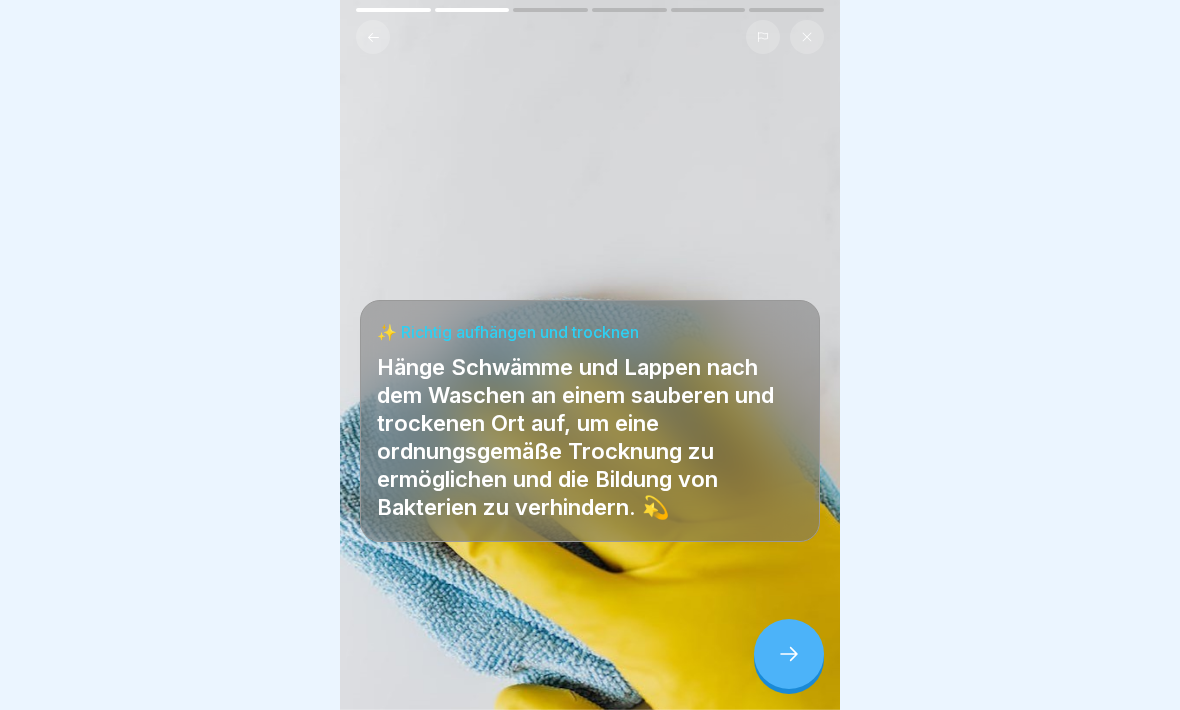 click 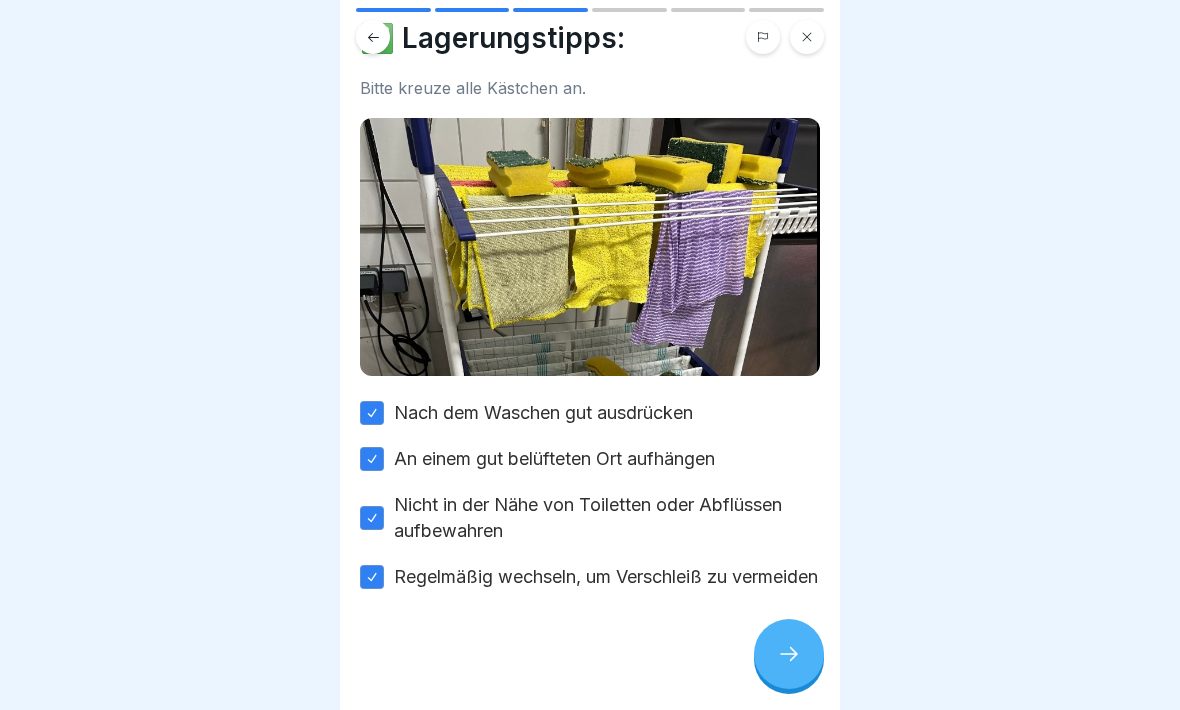 scroll, scrollTop: 83, scrollLeft: 0, axis: vertical 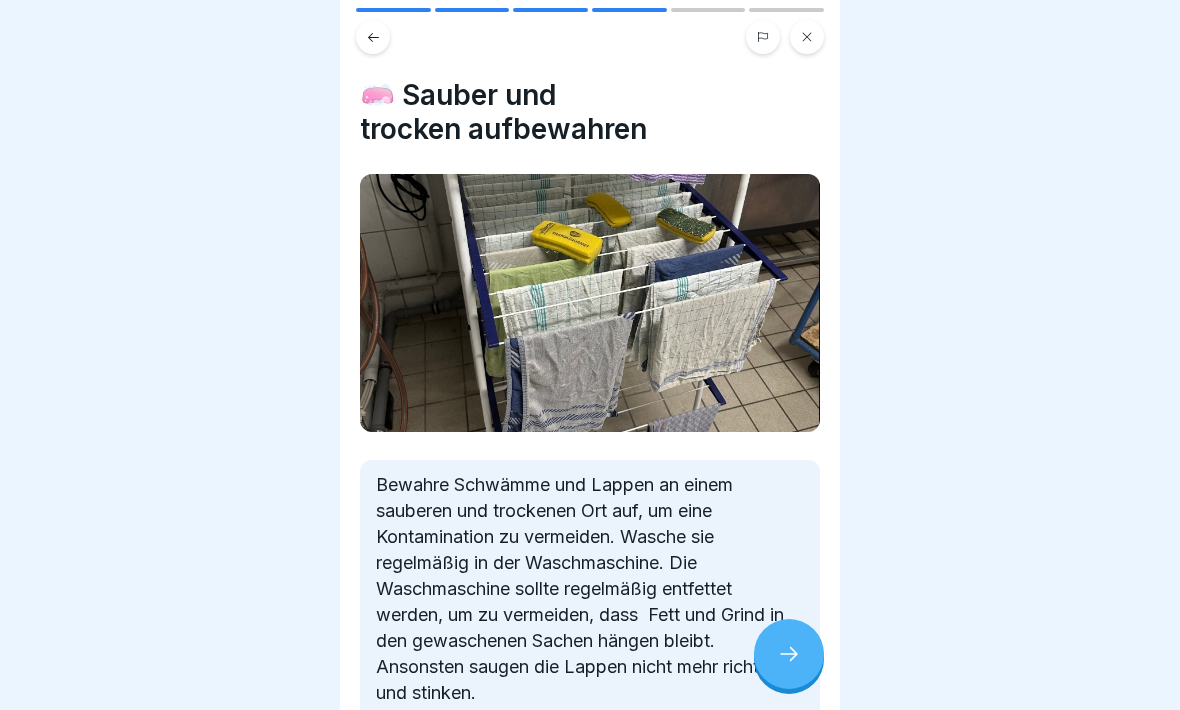 click 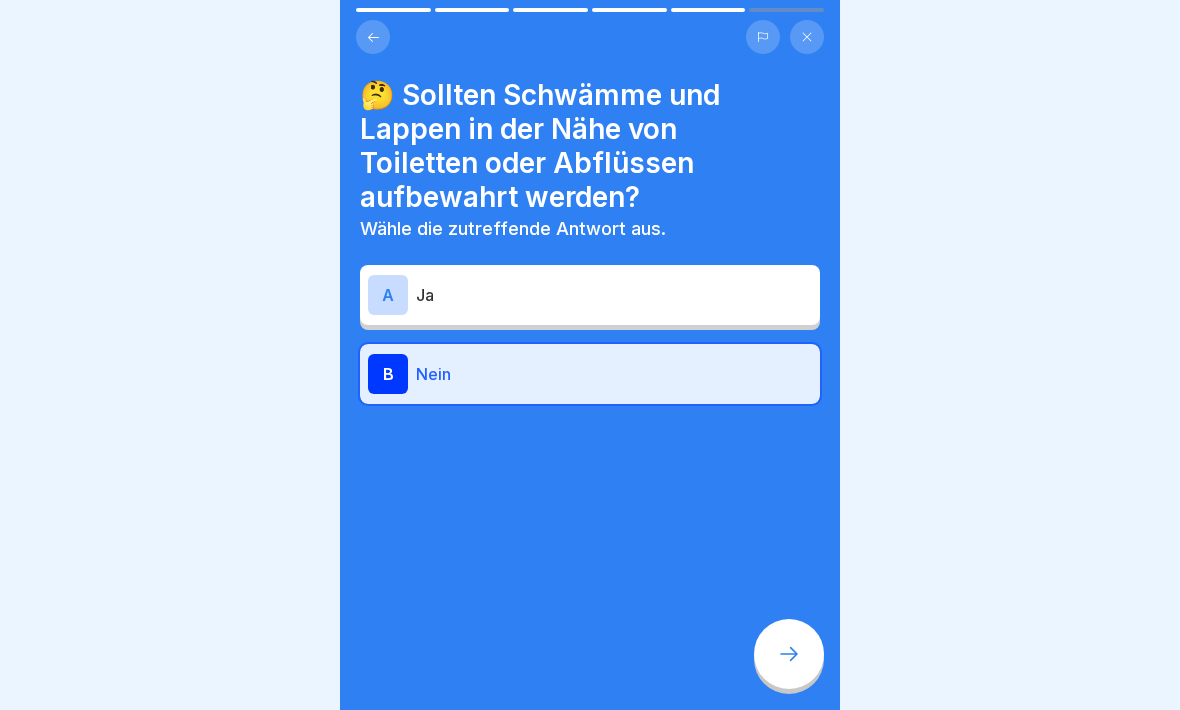 click on "A" at bounding box center [388, 295] 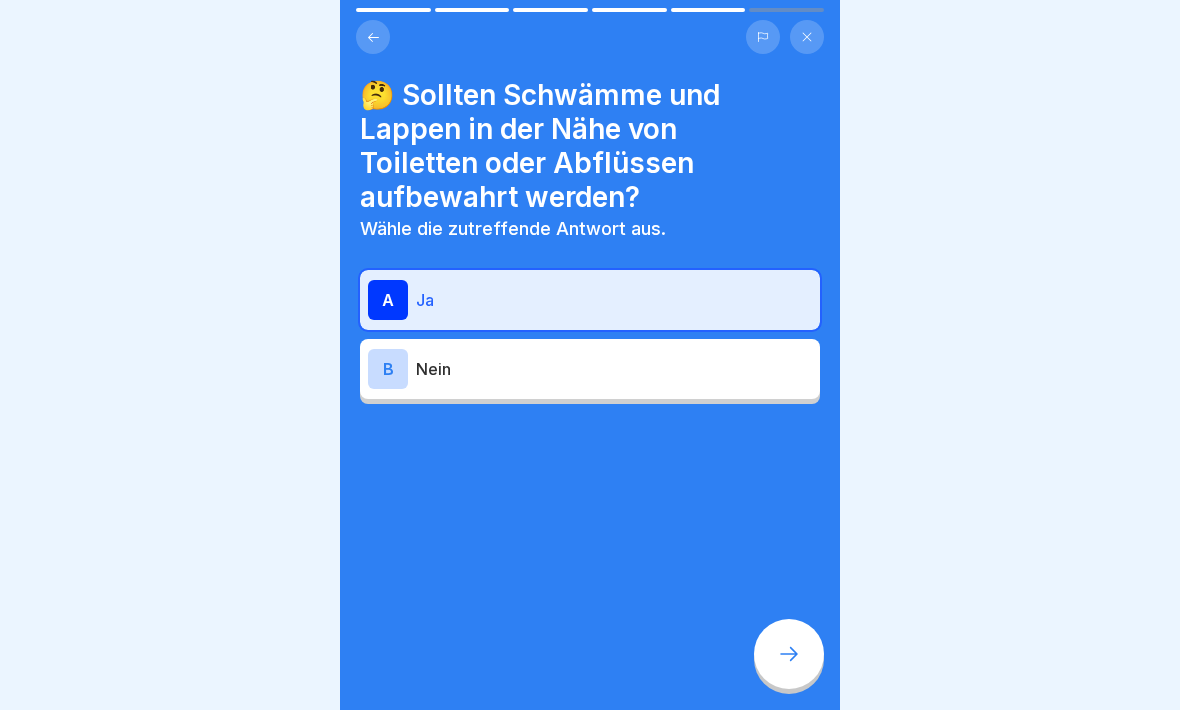 click 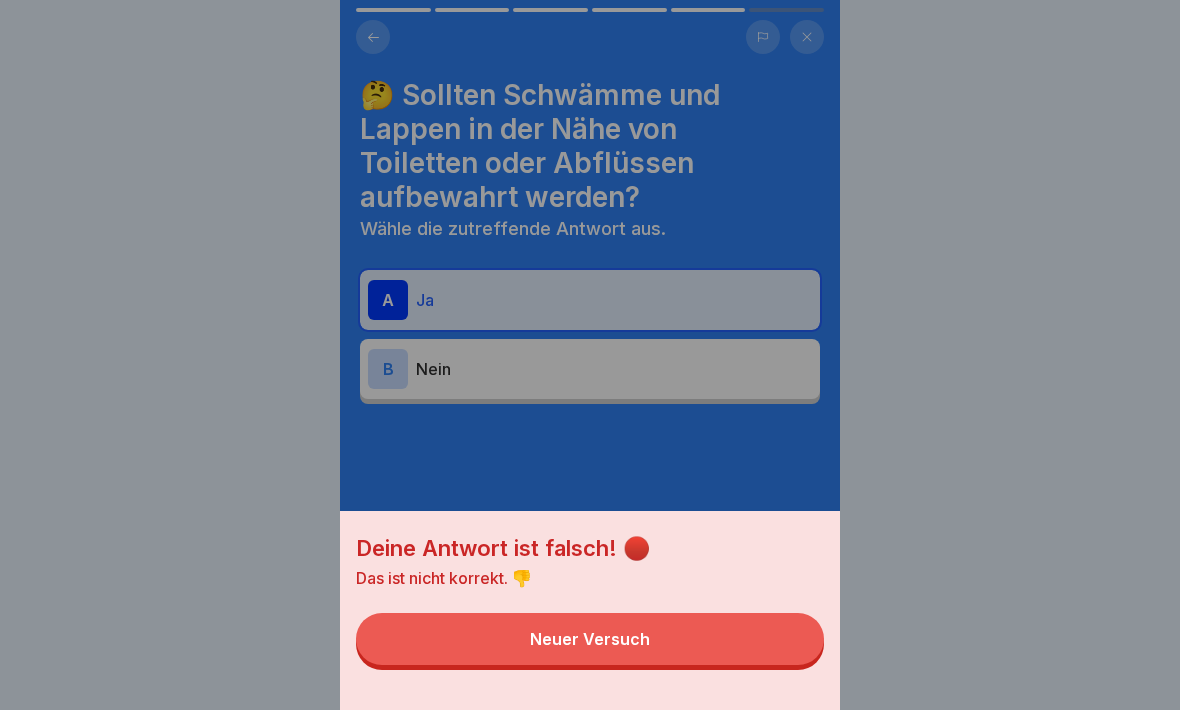 click on "Neuer Versuch" at bounding box center (590, 639) 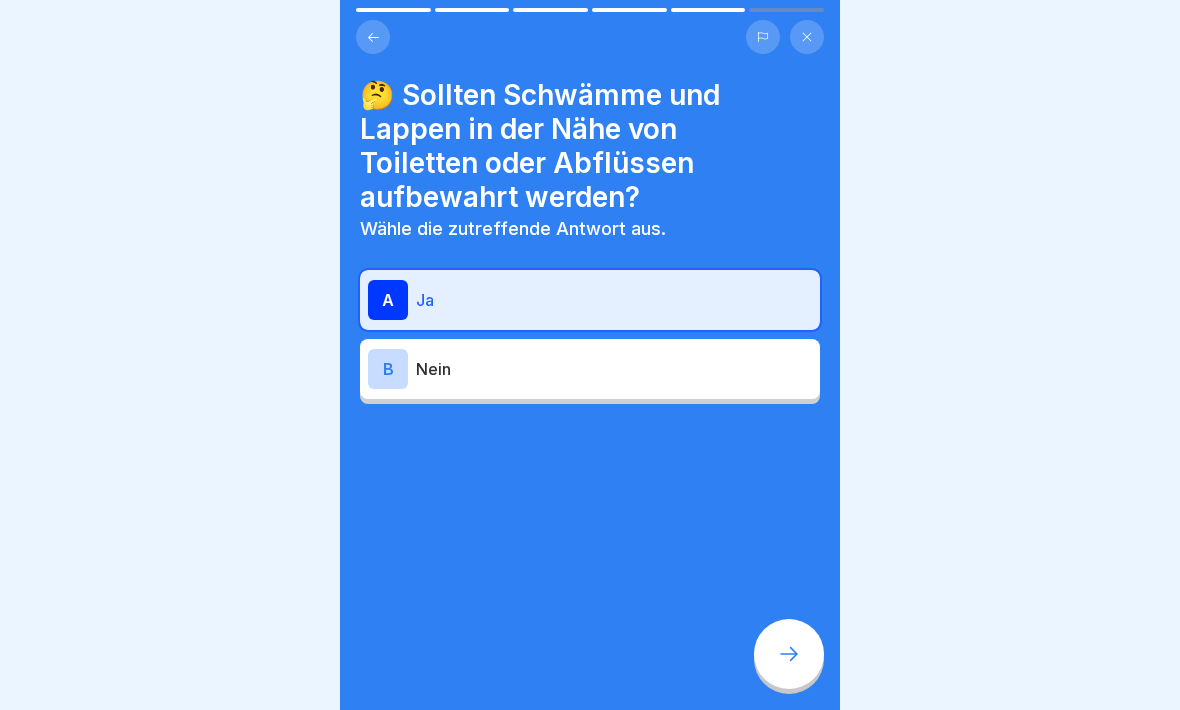 click on "B" at bounding box center [388, 369] 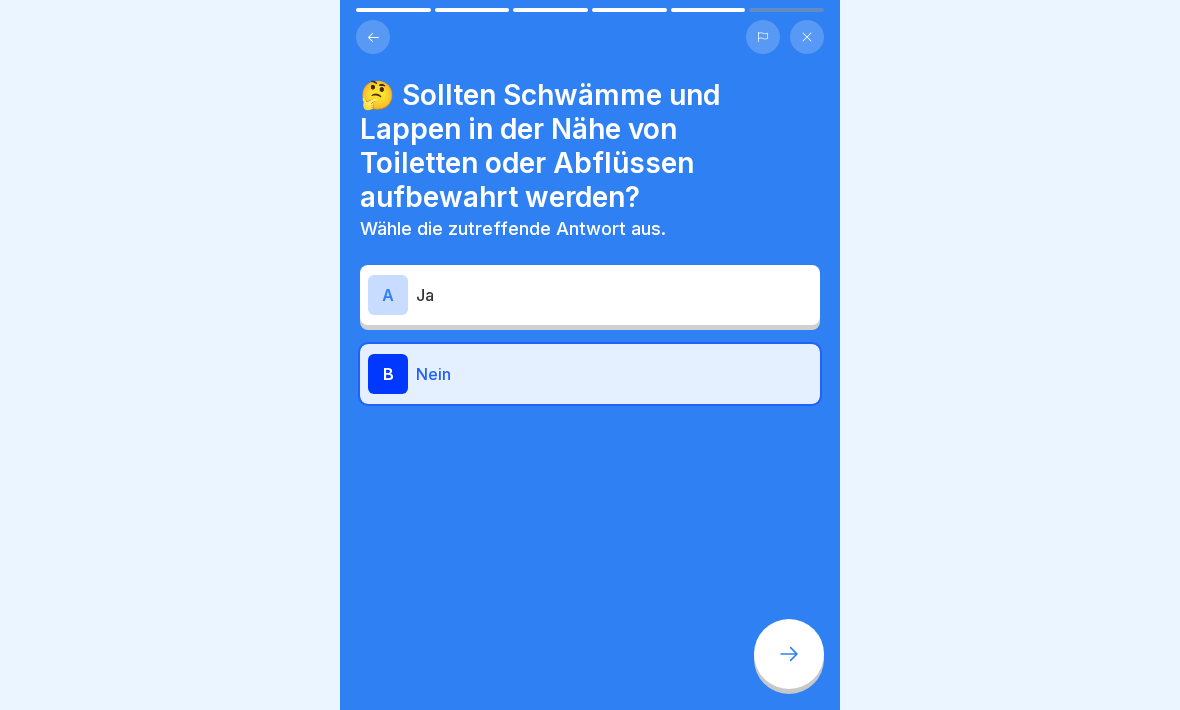 click at bounding box center [789, 654] 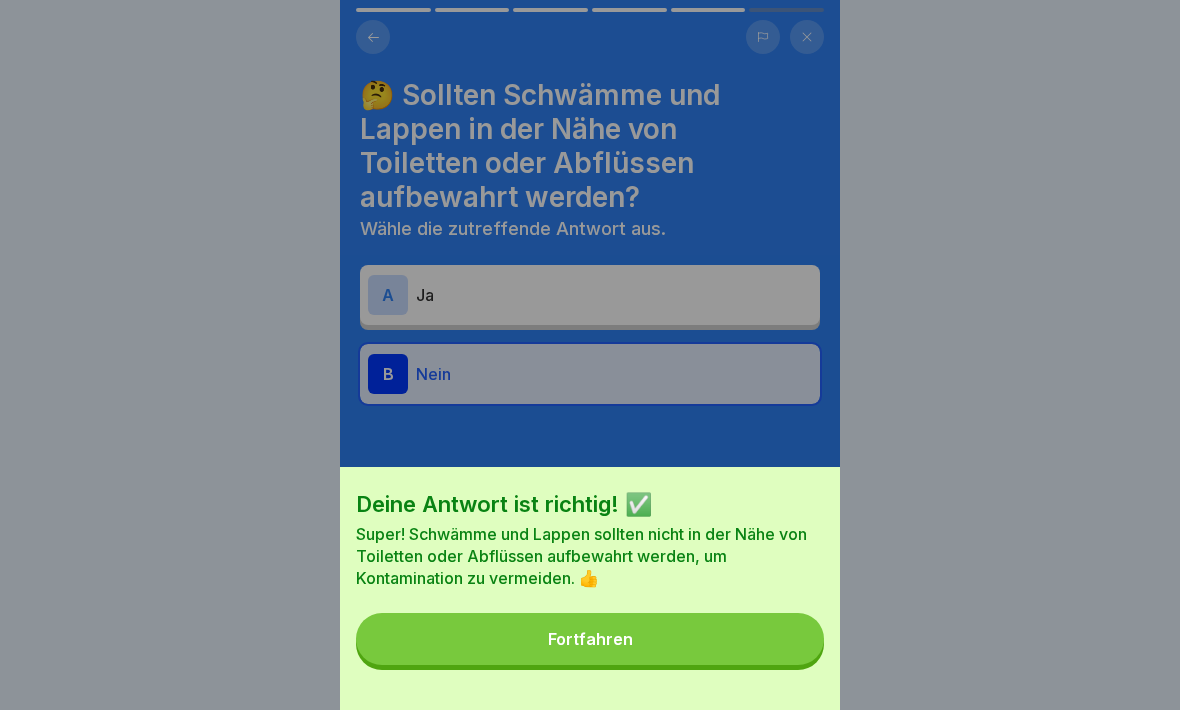 click on "Fortfahren" at bounding box center (590, 639) 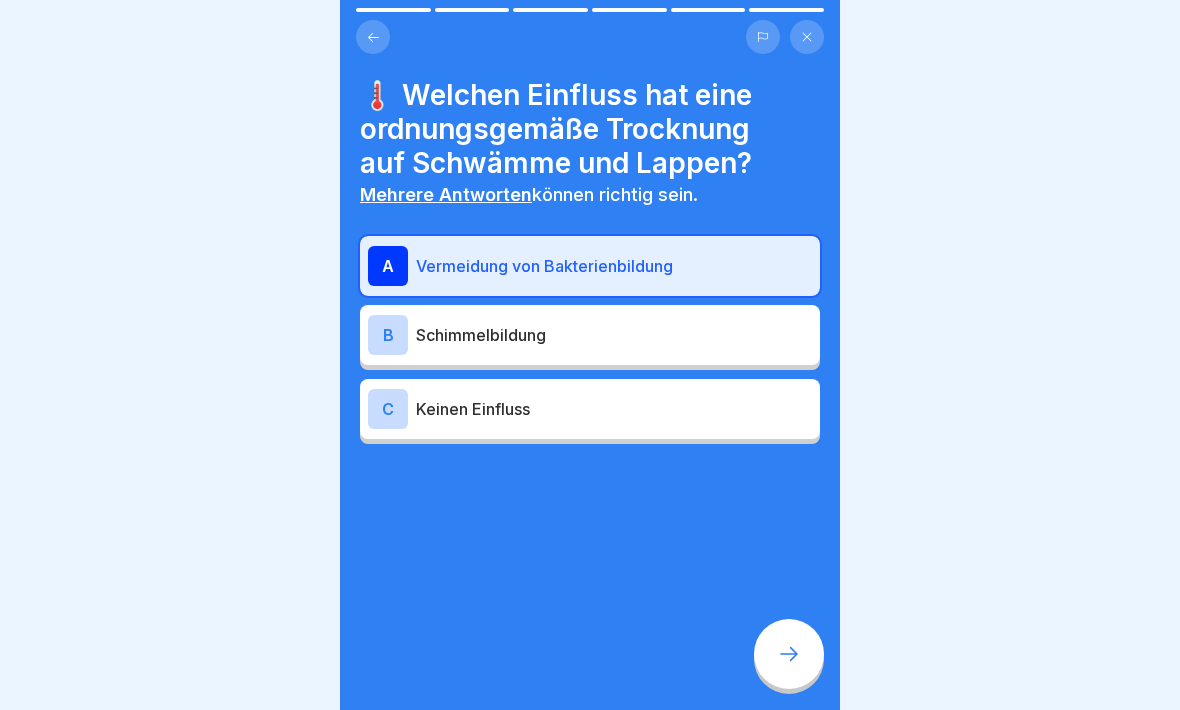 click on "A" at bounding box center (388, 266) 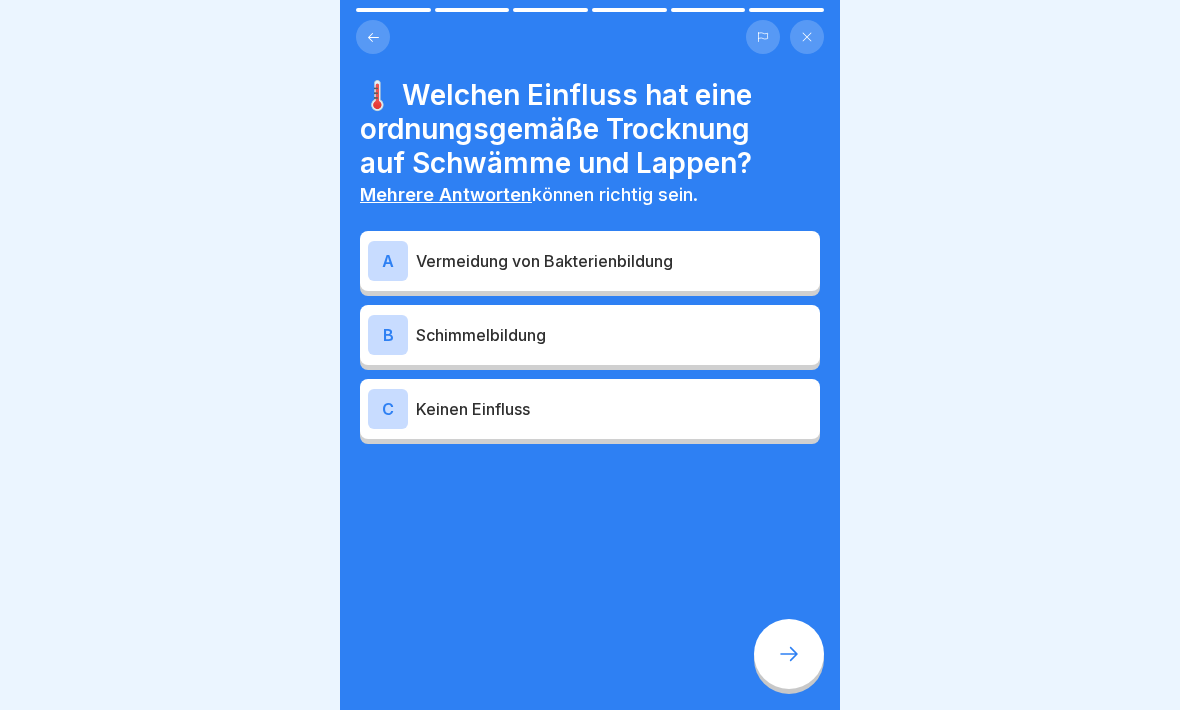 click on "A" at bounding box center [388, 261] 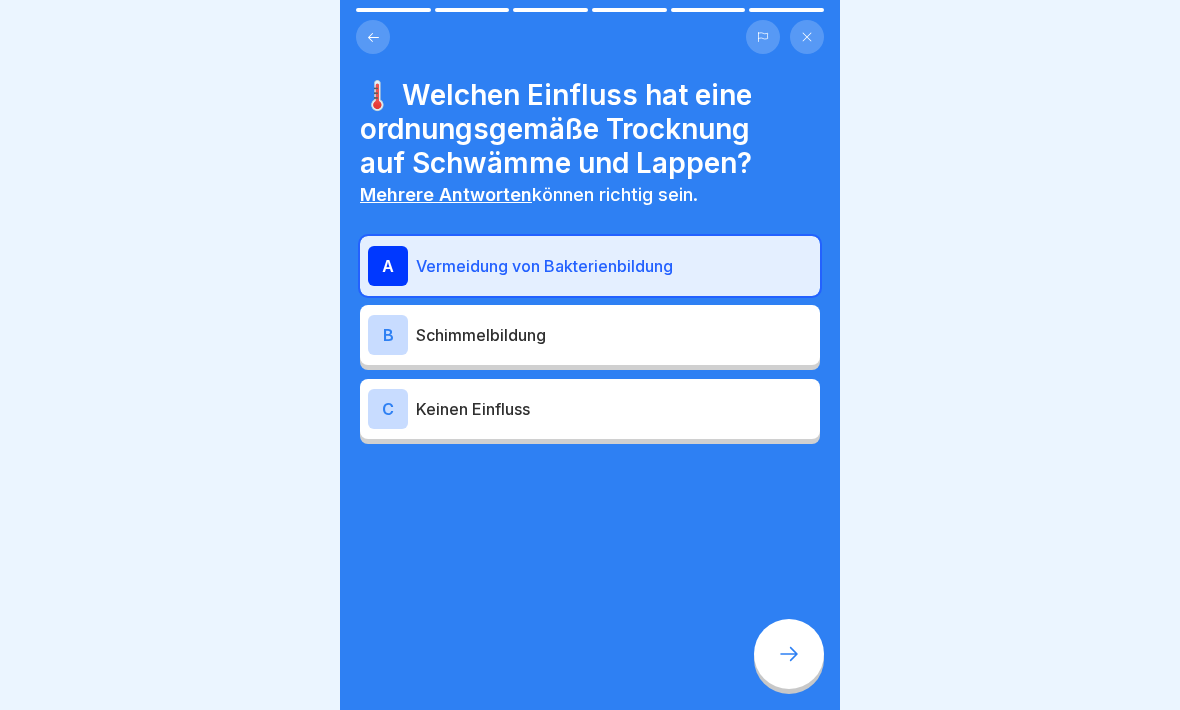click 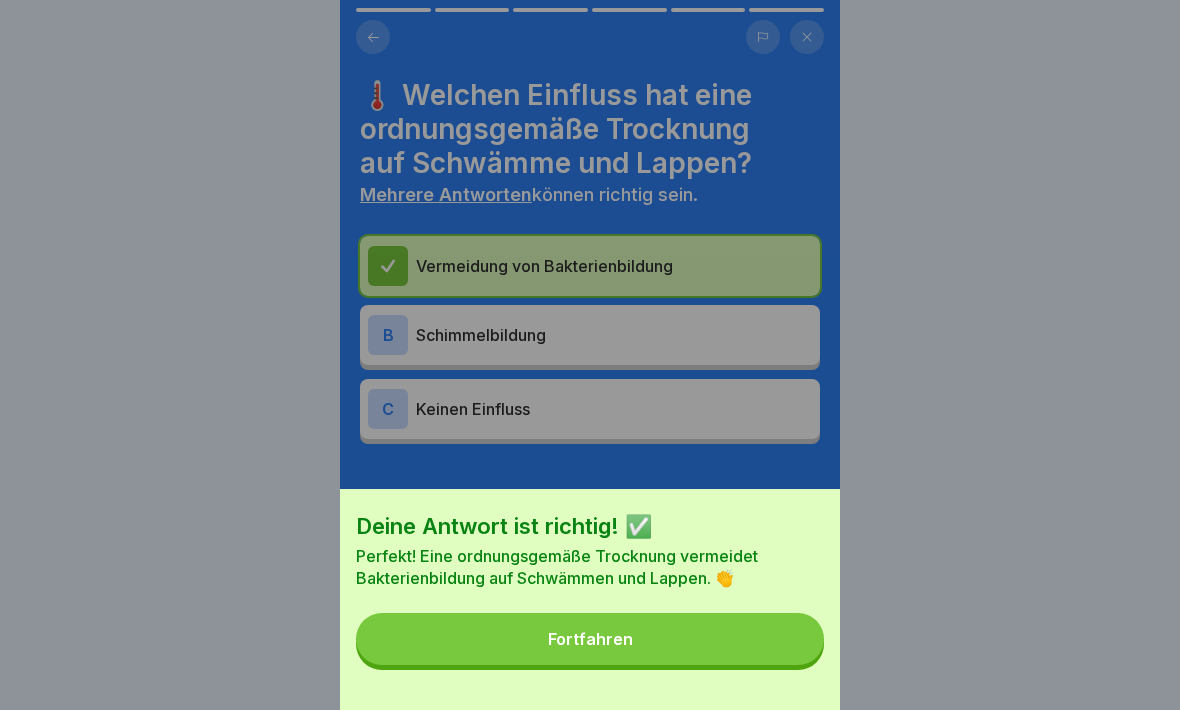 click on "Fortfahren" at bounding box center [590, 639] 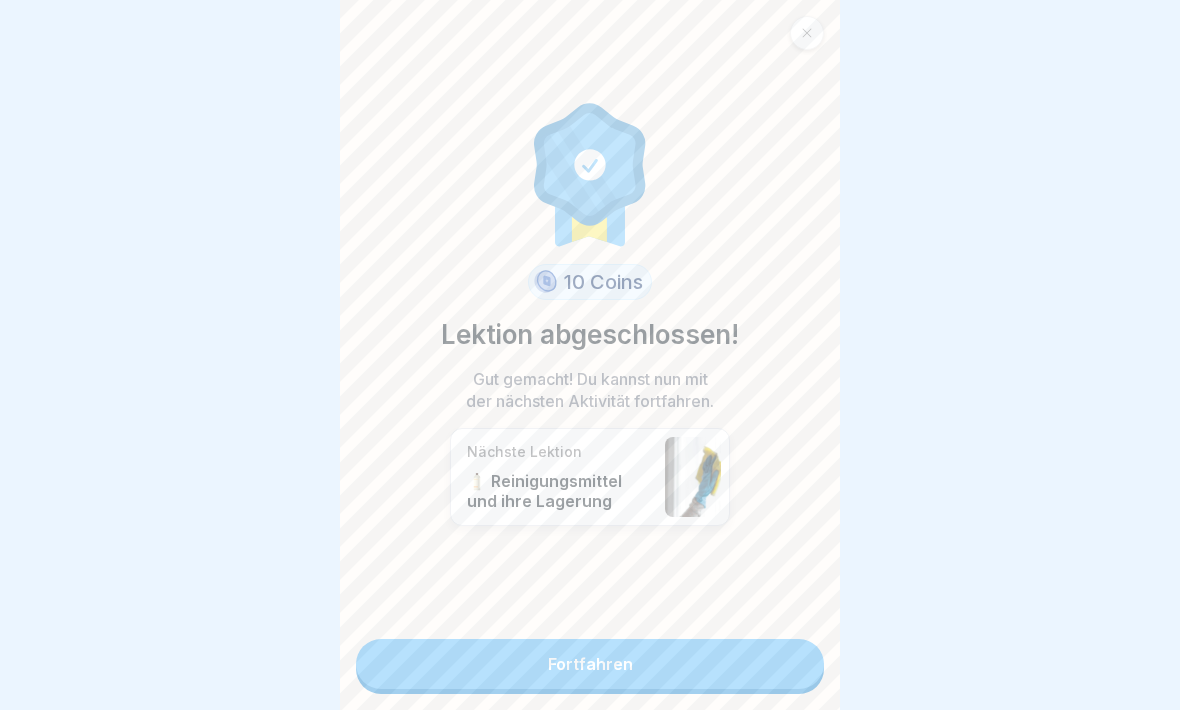 click on "Fortfahren" at bounding box center [590, 664] 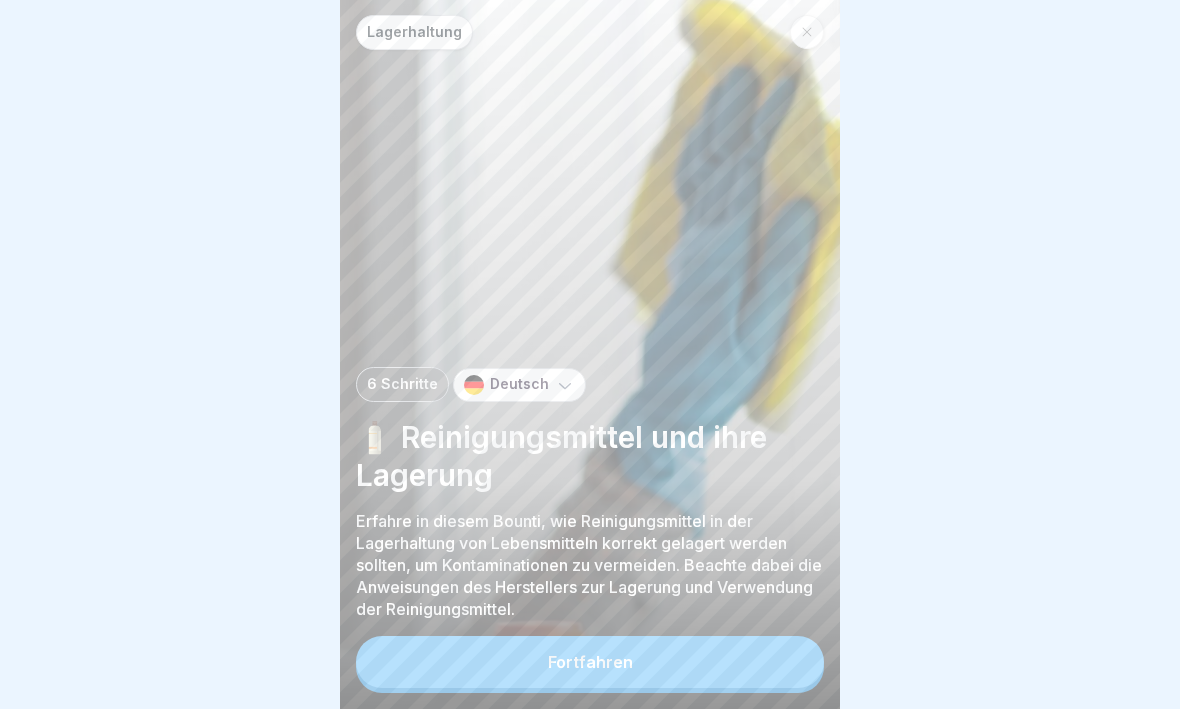 click on "Fortfahren" at bounding box center [590, 663] 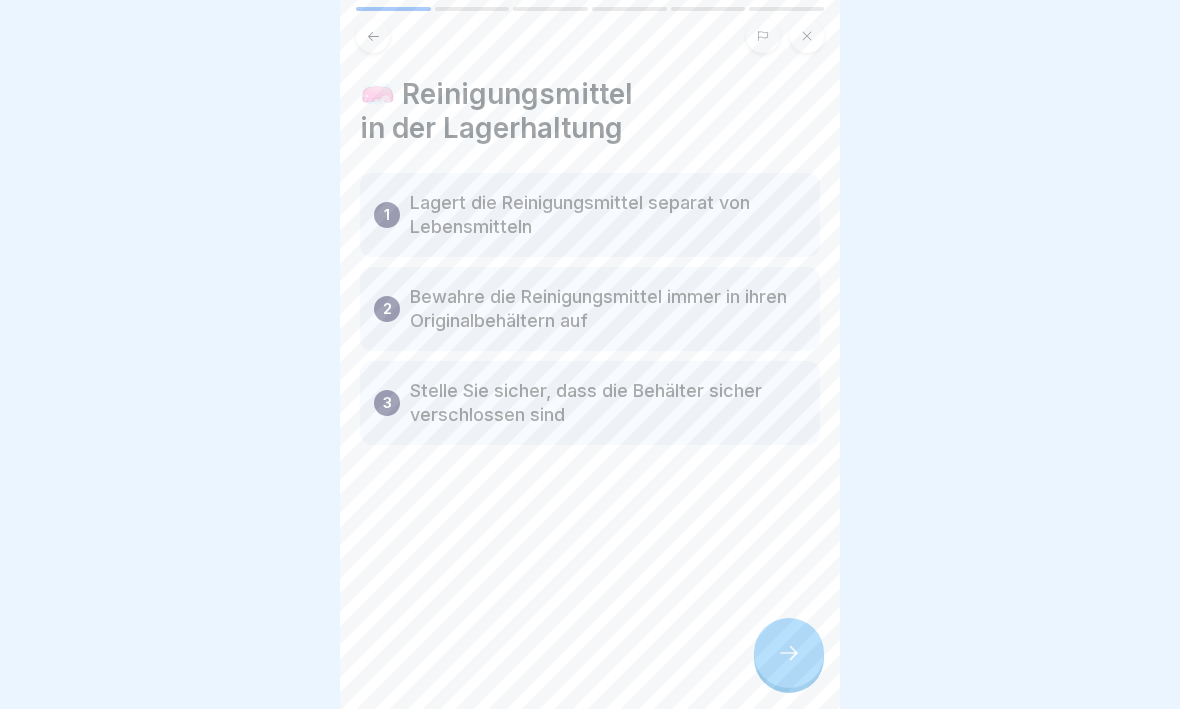 click 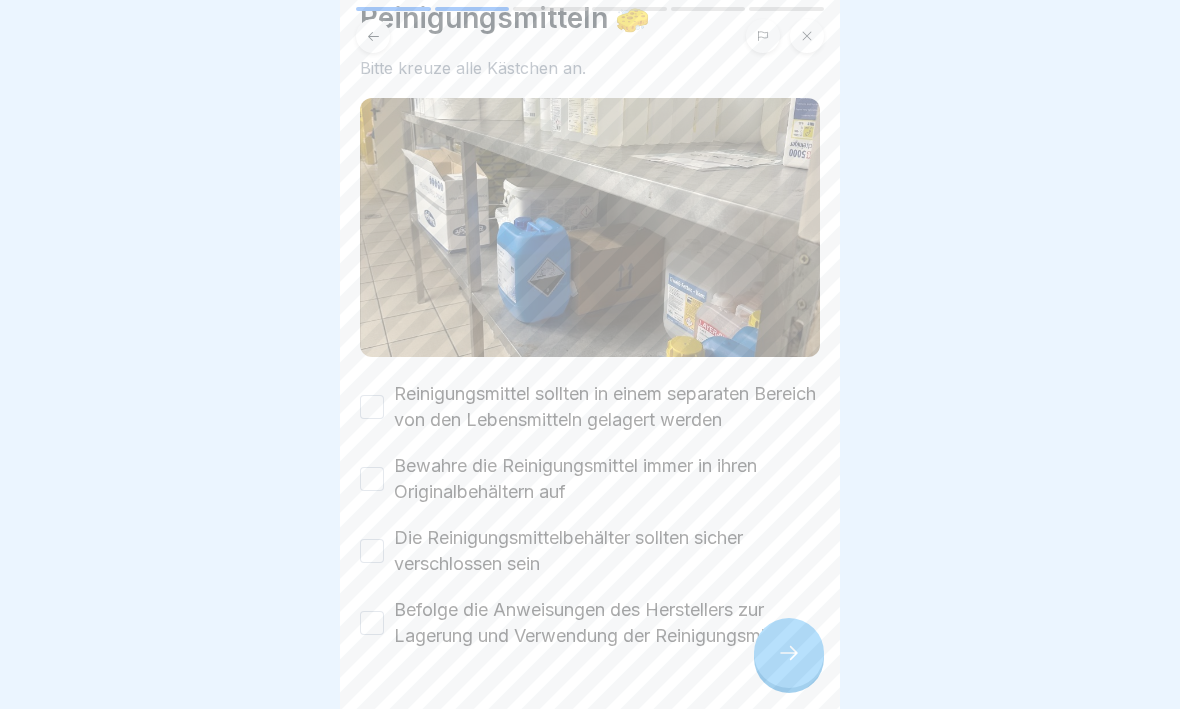 scroll, scrollTop: 135, scrollLeft: 0, axis: vertical 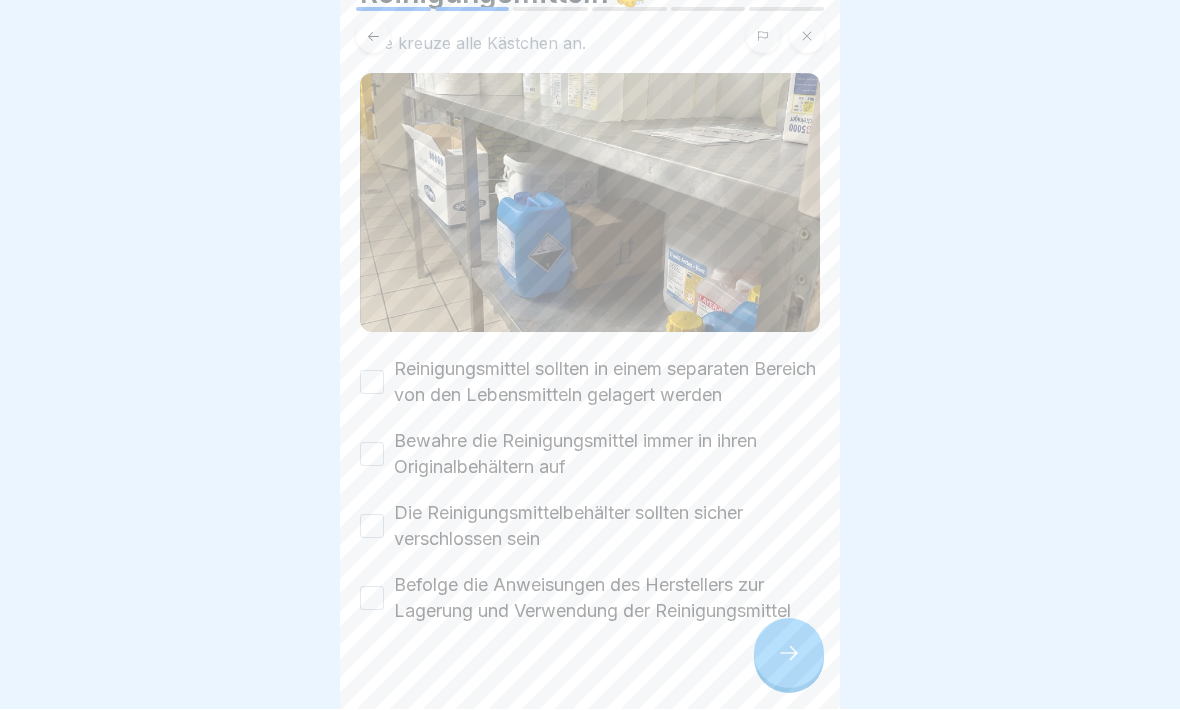 click on "Reinigungsmittel sollten in einem separaten Bereich von den Lebensmitteln gelagert werden" at bounding box center (372, 383) 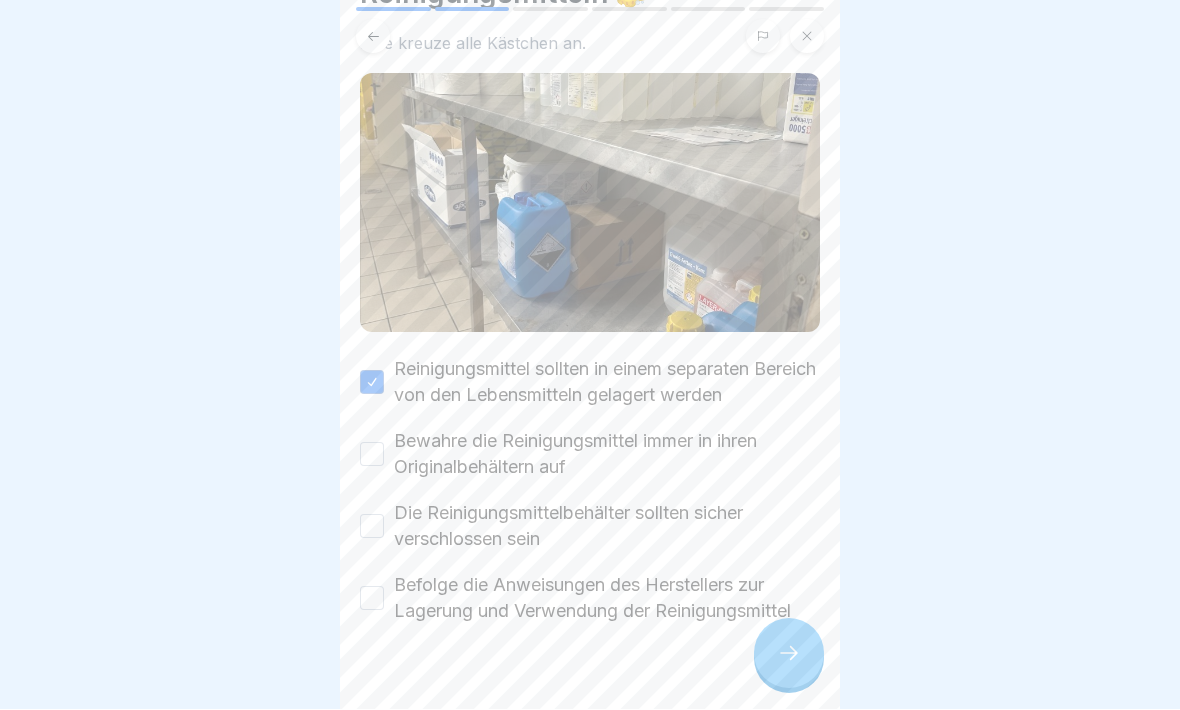 click on "Bewahre die Reinigungsmittel immer in ihren Originalbehältern auf" at bounding box center (372, 455) 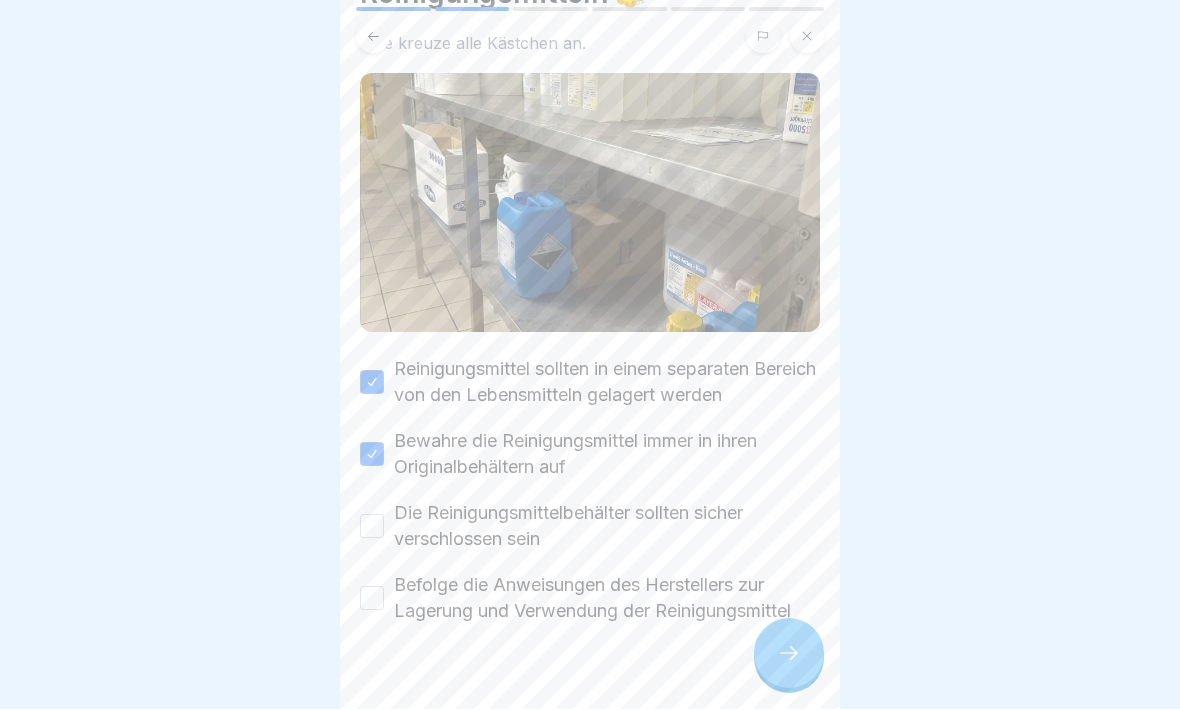 click on "Die Reinigungsmittelbehälter sollten sicher verschlossen sein" at bounding box center [372, 527] 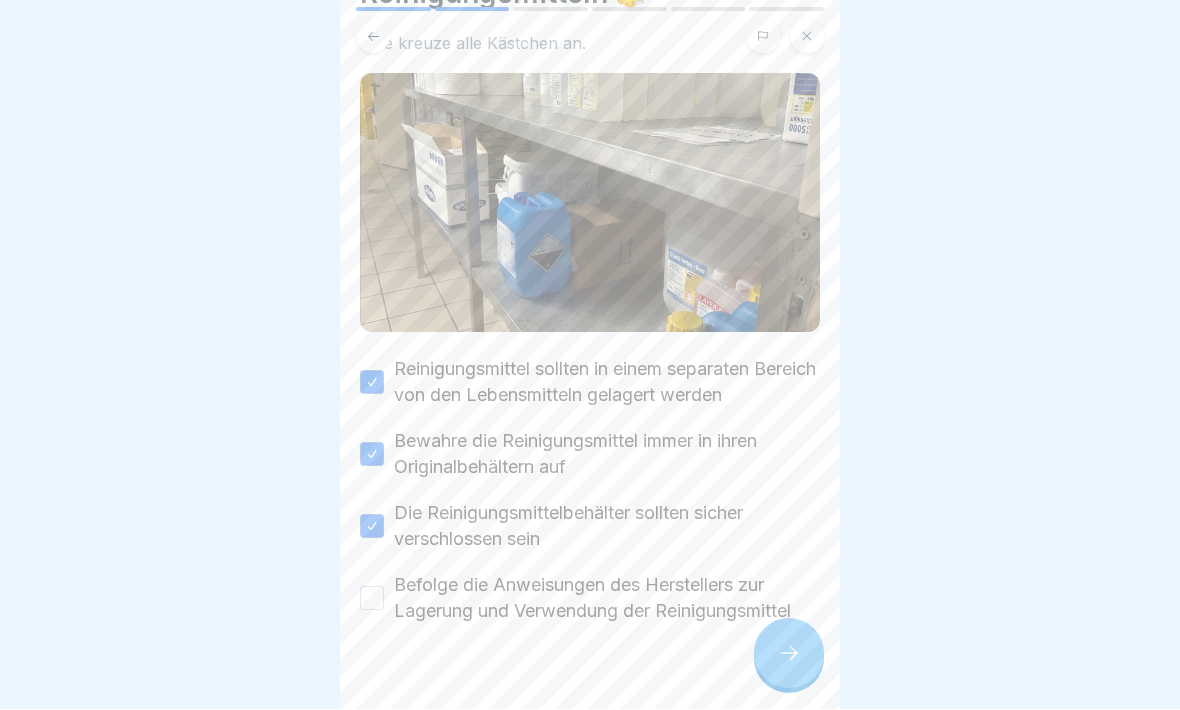 click on "Befolge die Anweisungen des Herstellers zur Lagerung und Verwendung der Reinigungsmittel" at bounding box center [372, 599] 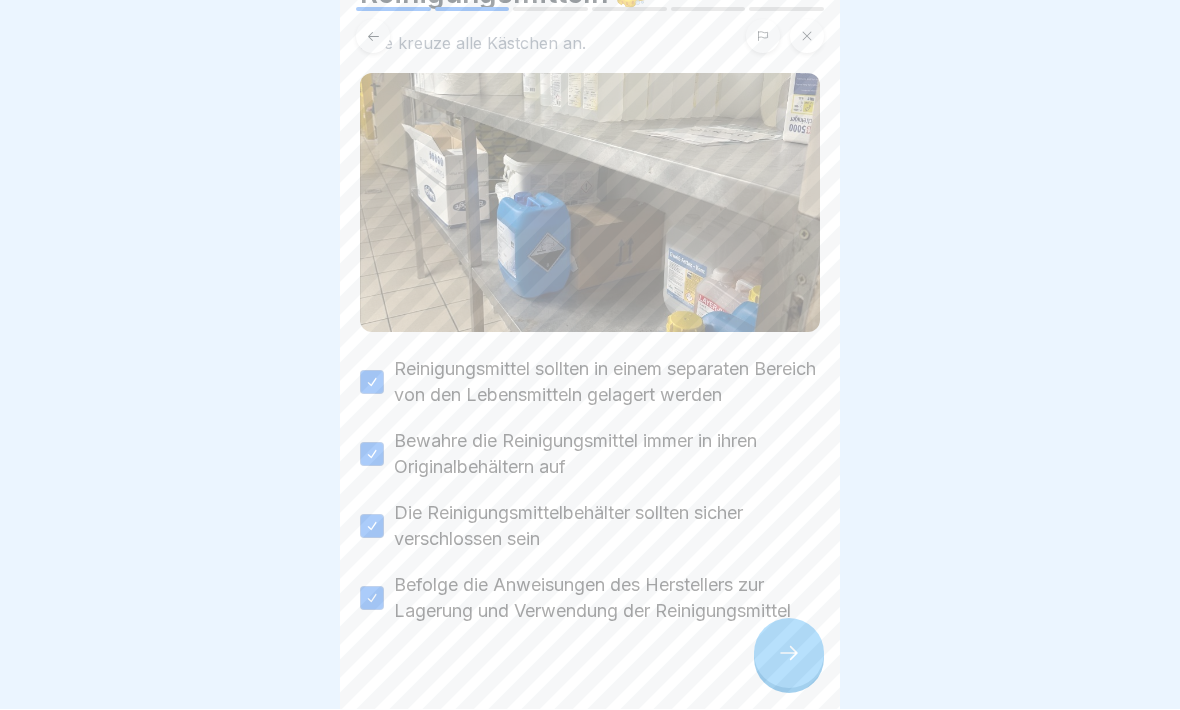 click 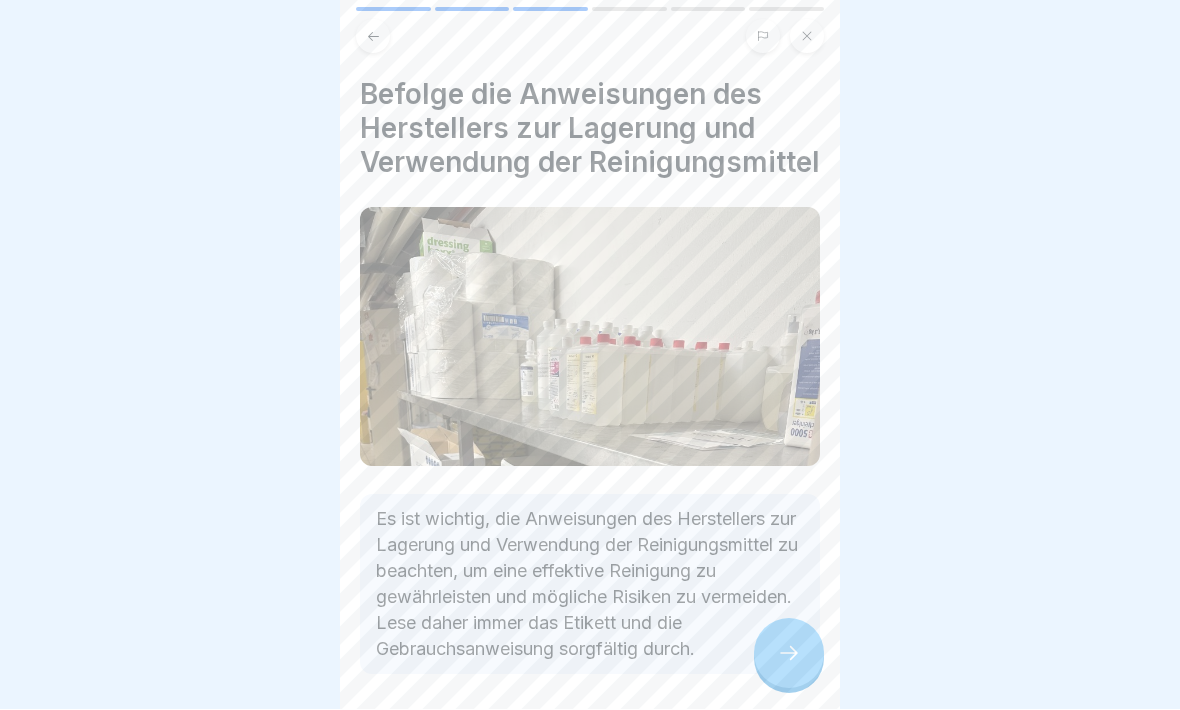click 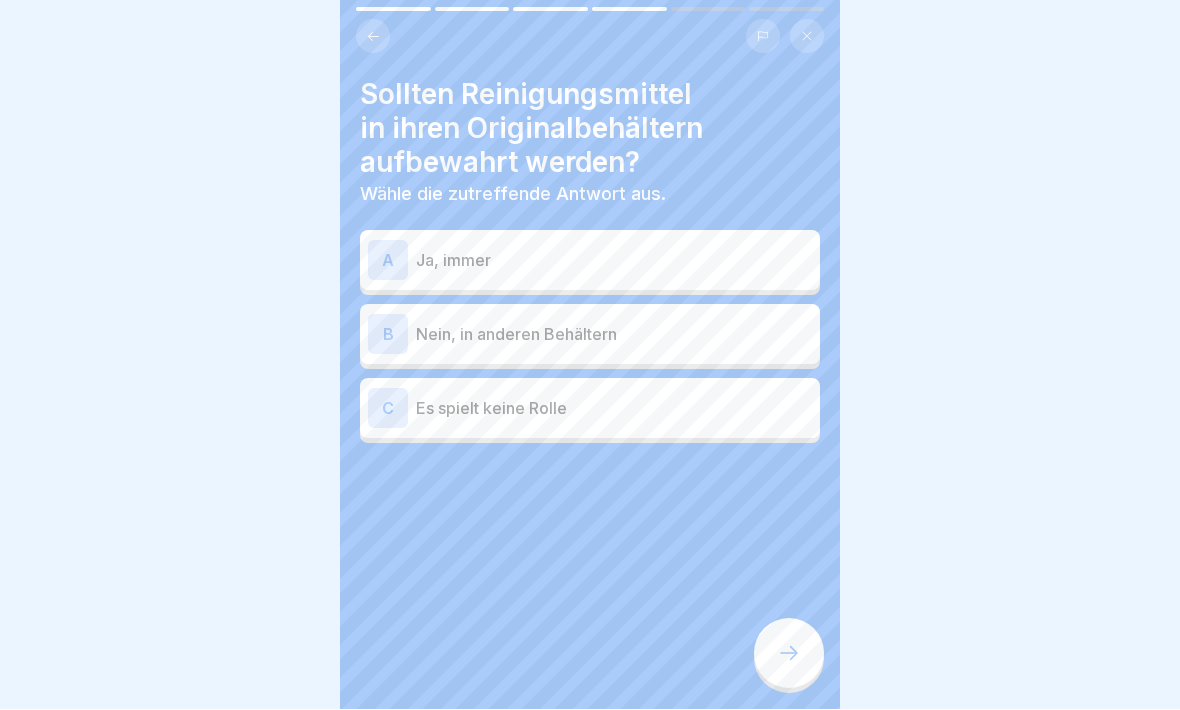 click on "A" at bounding box center [388, 261] 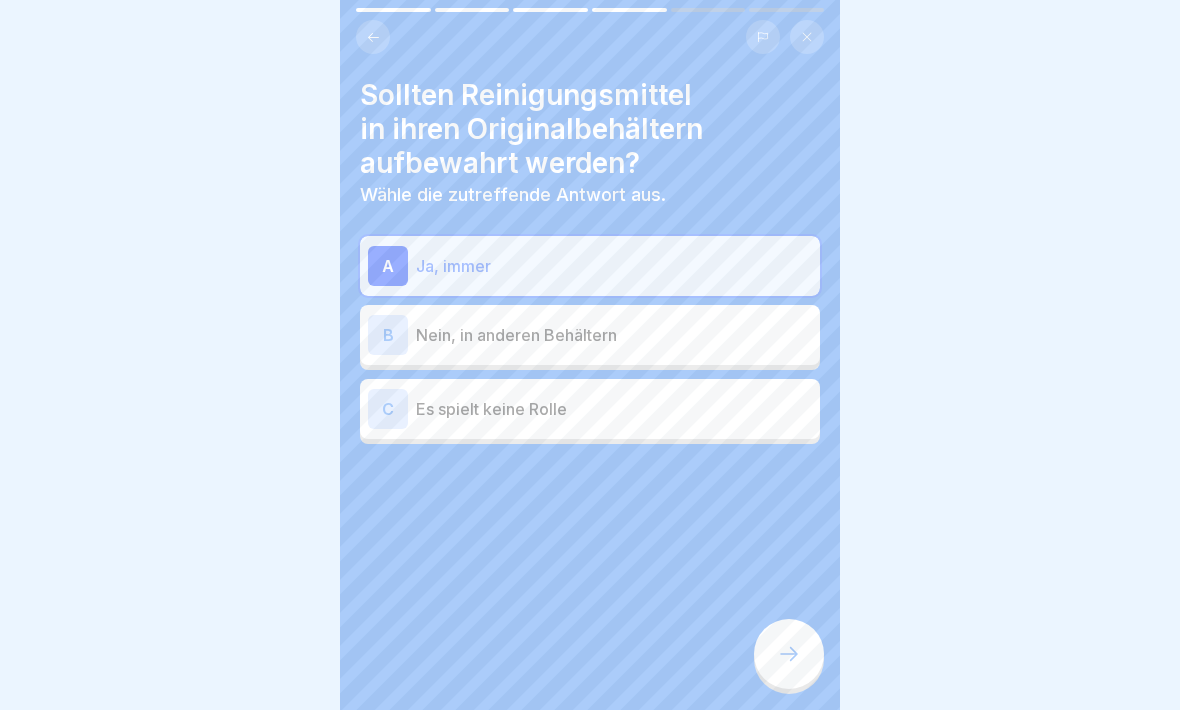 click at bounding box center [789, 654] 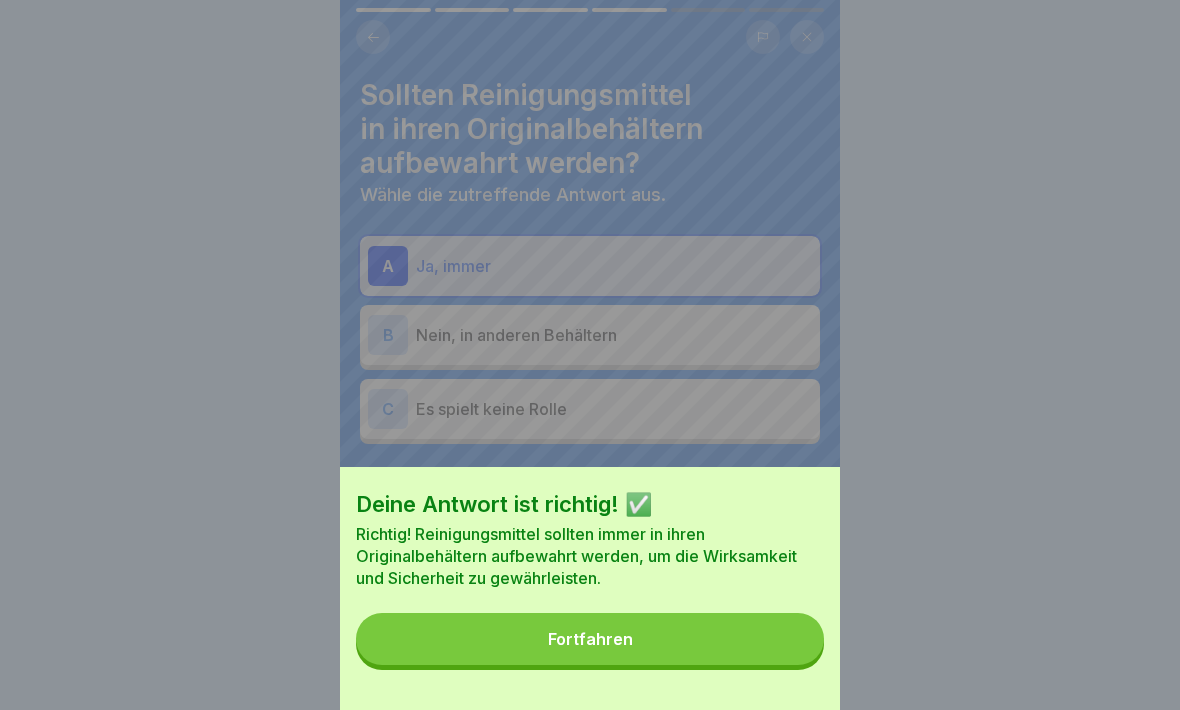 click on "Fortfahren" at bounding box center (590, 639) 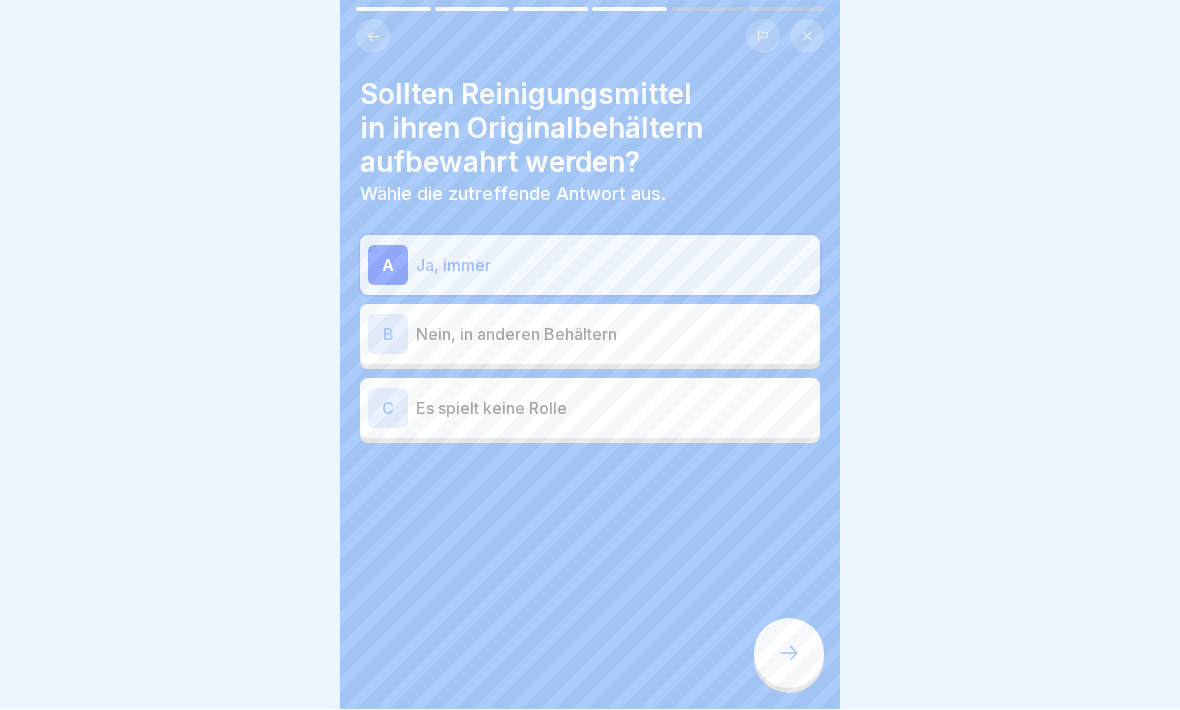 click at bounding box center (789, 654) 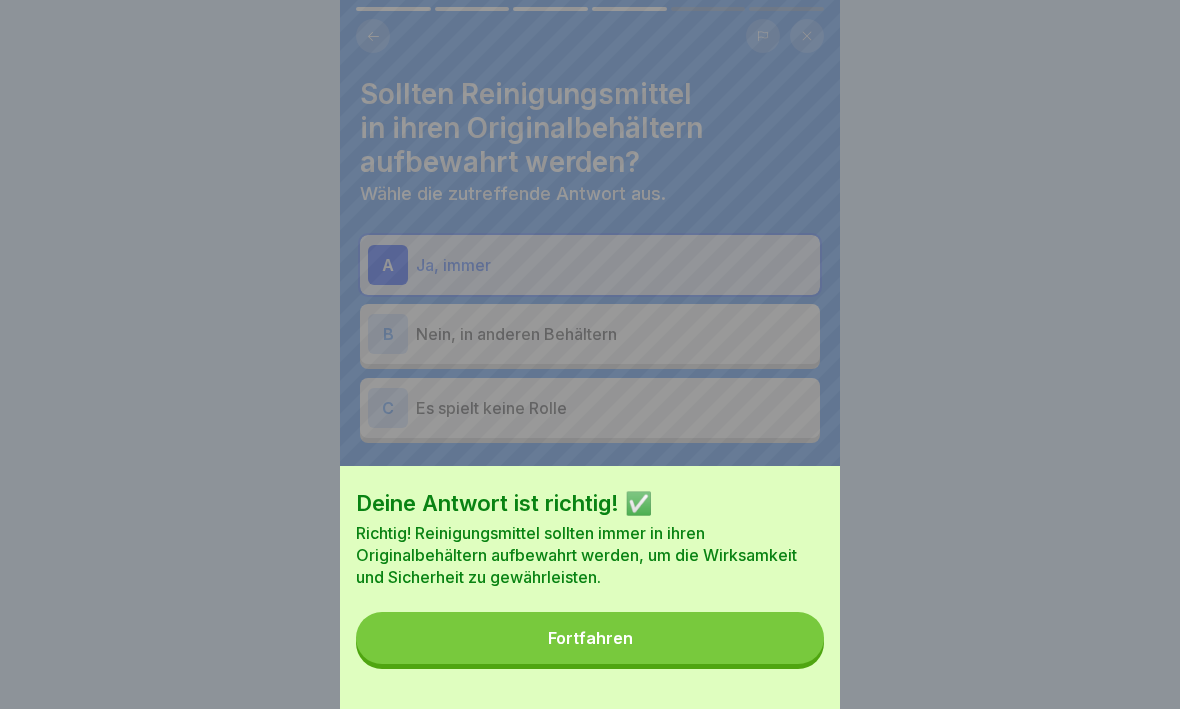 click on "Fortfahren" at bounding box center (590, 639) 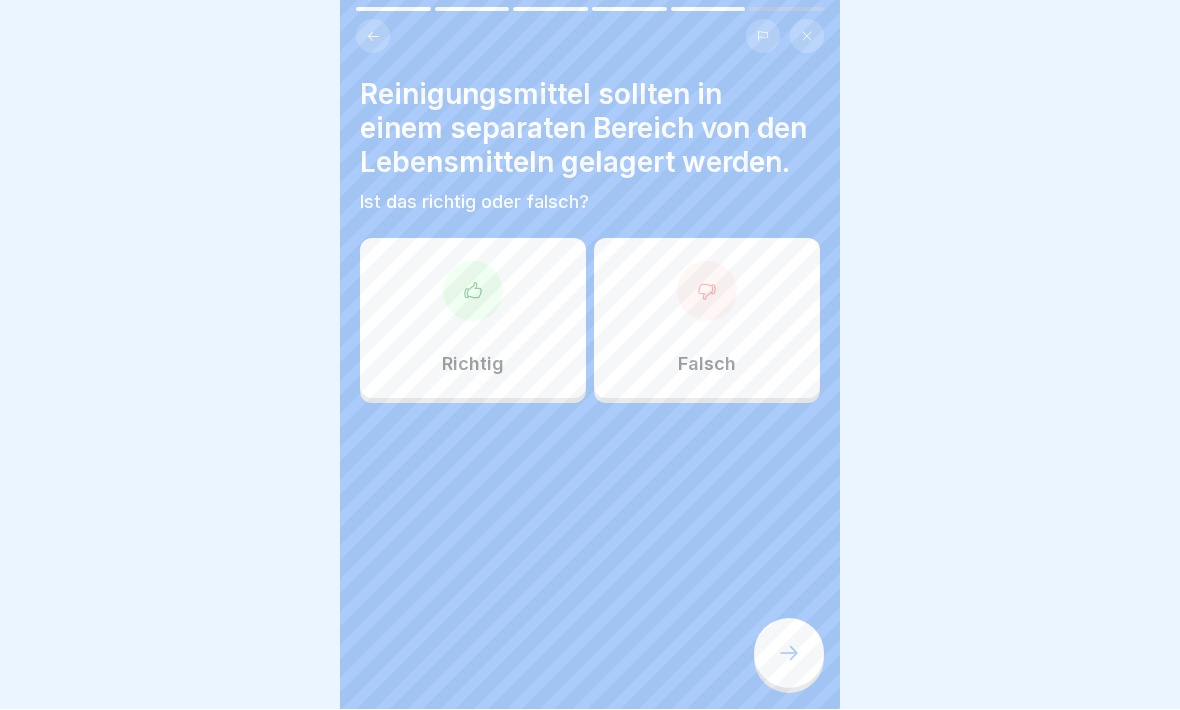 click 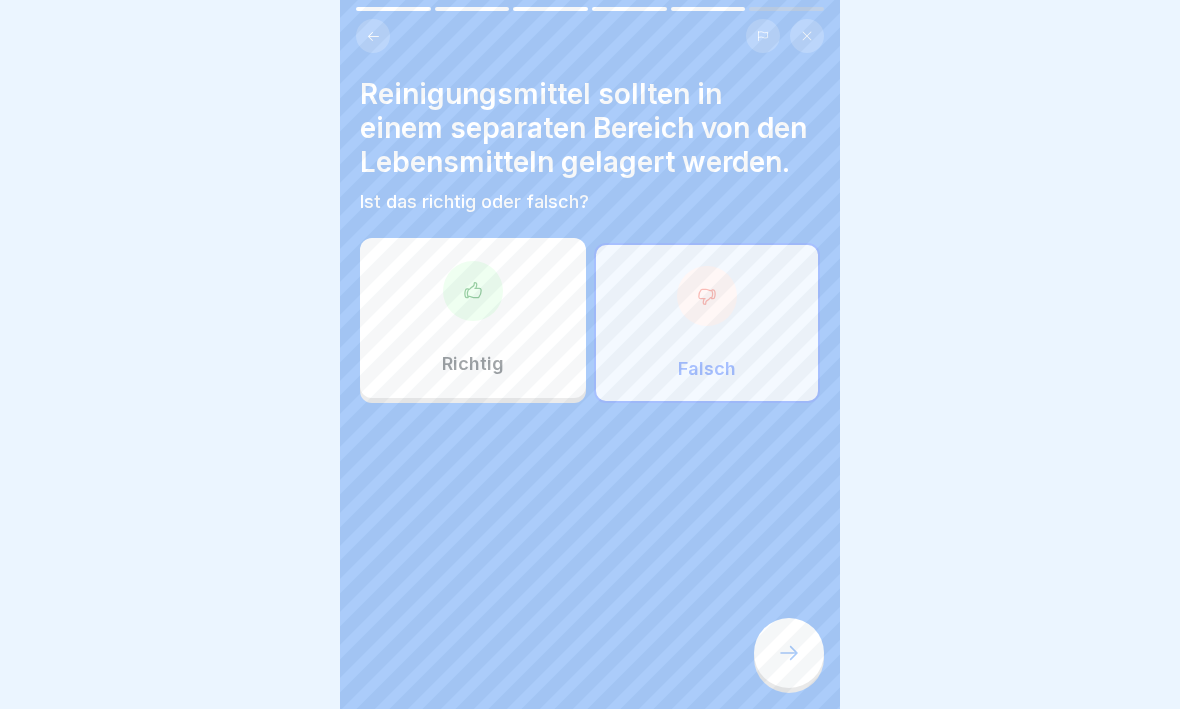 click 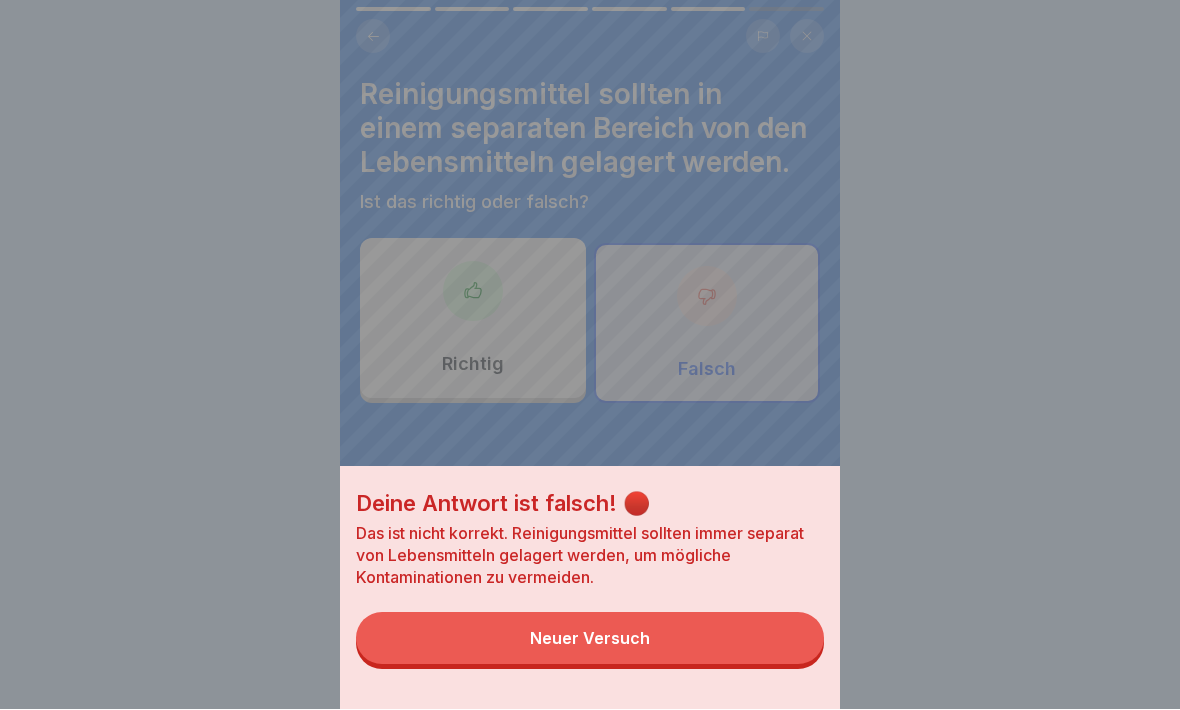 click on "Neuer Versuch" at bounding box center (590, 639) 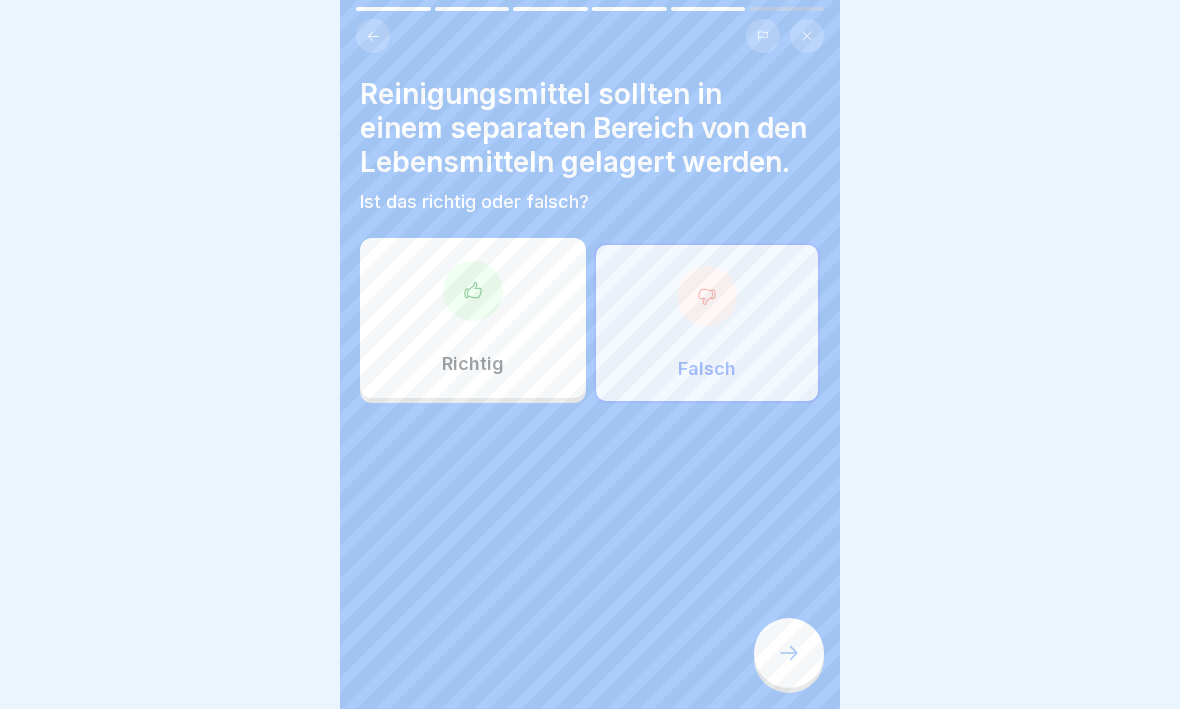 click 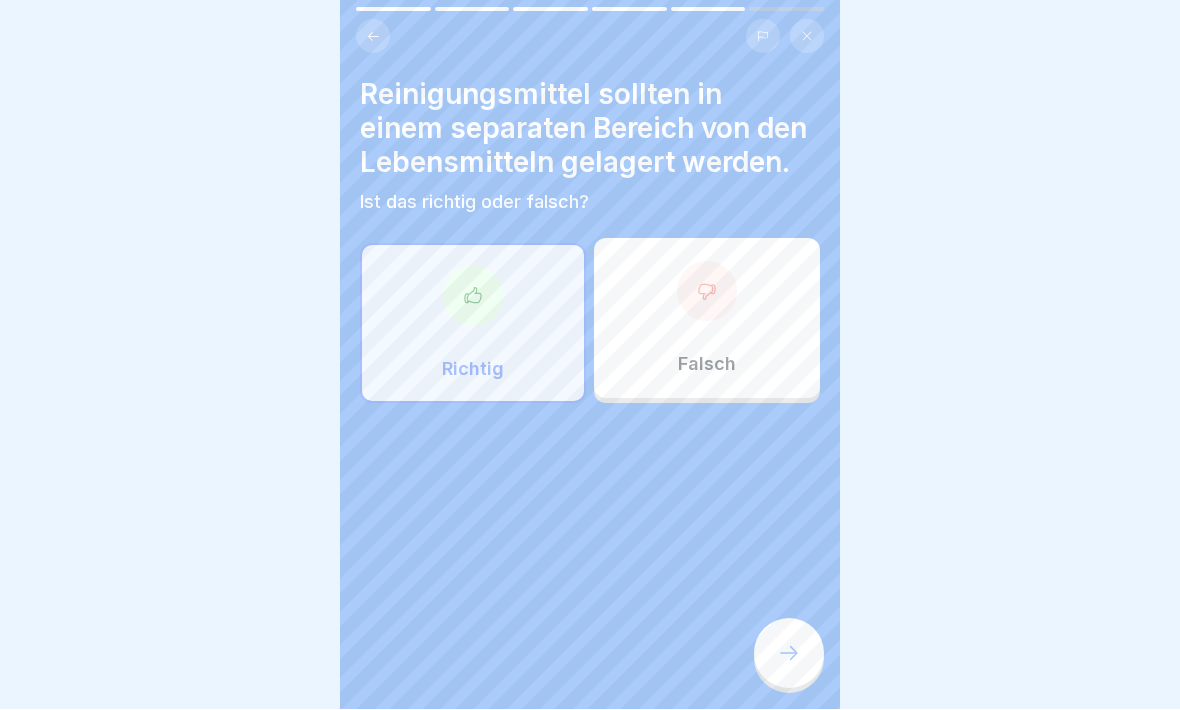 click at bounding box center (789, 654) 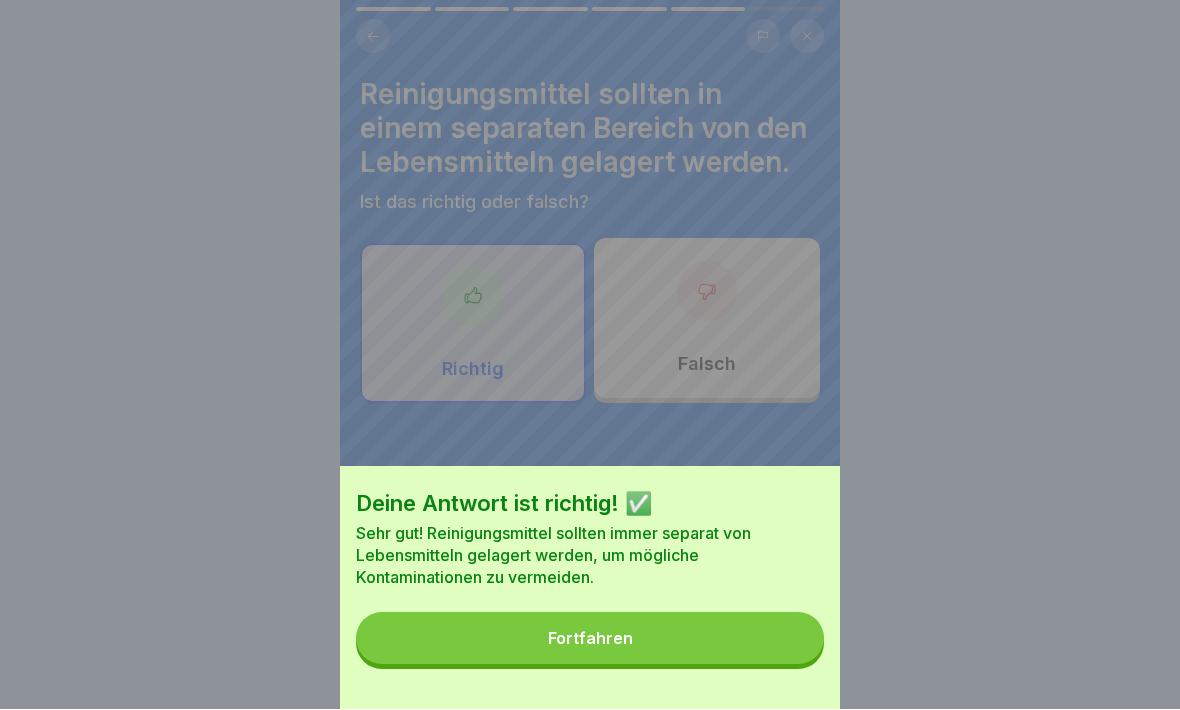 click on "Fortfahren" at bounding box center [590, 639] 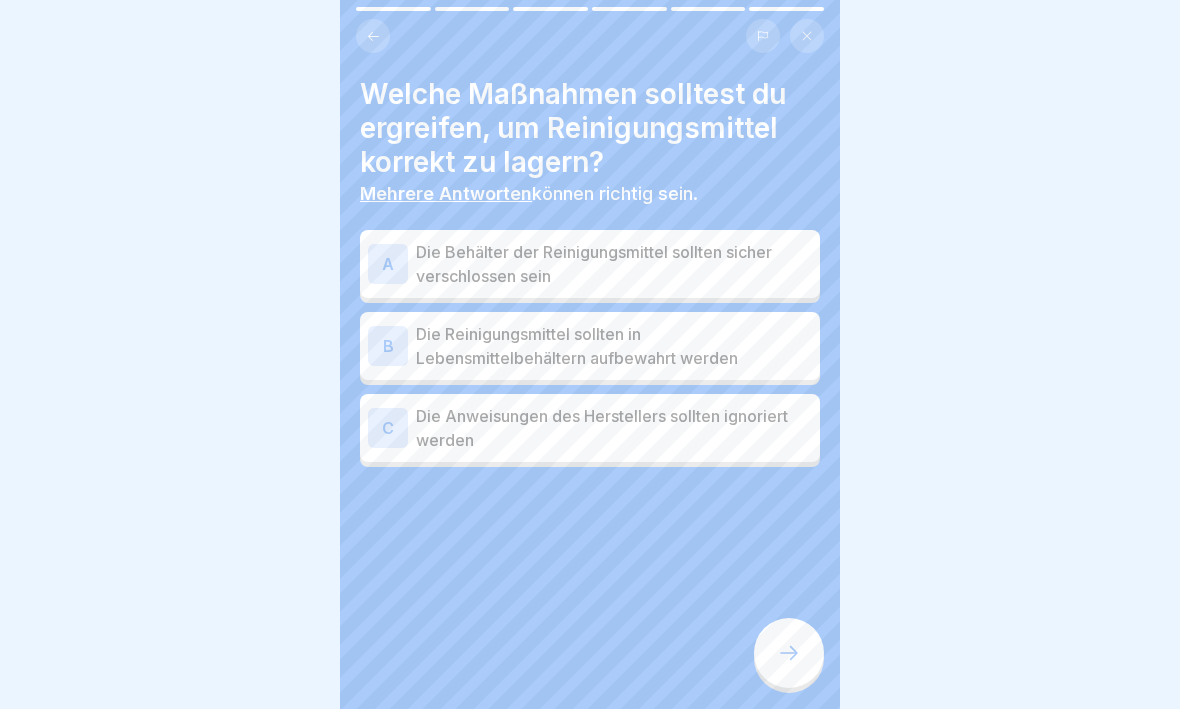 click on "A" at bounding box center [388, 265] 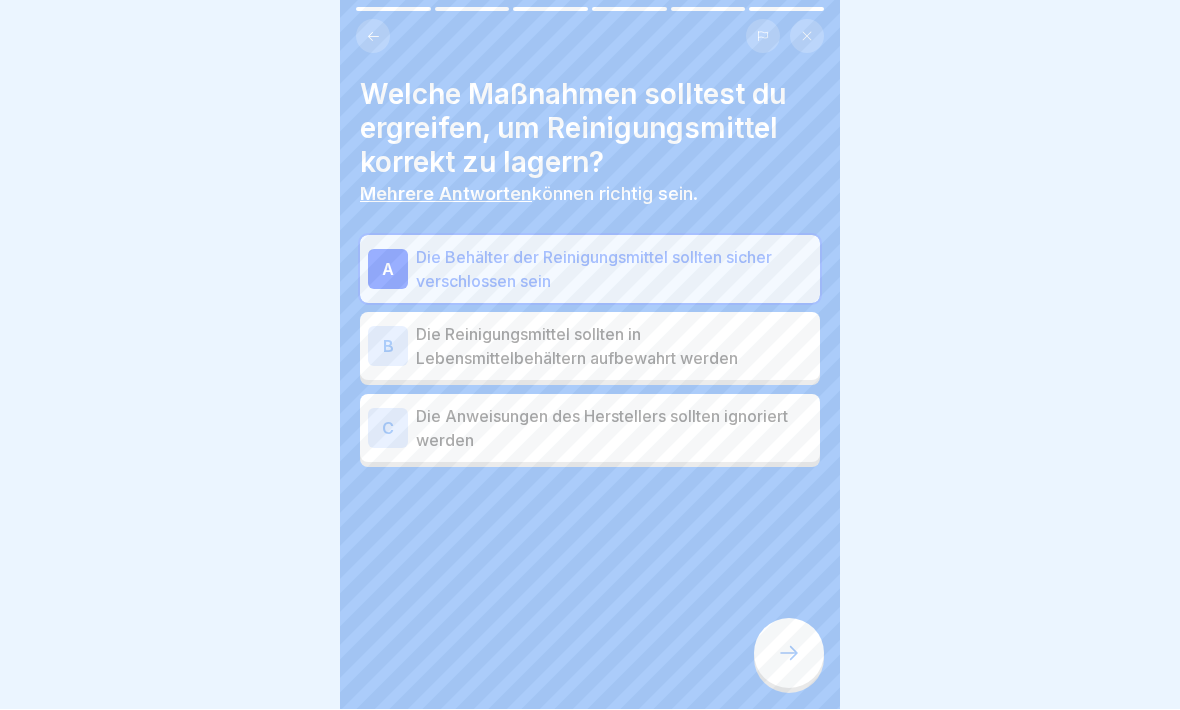 click on "B" at bounding box center (388, 347) 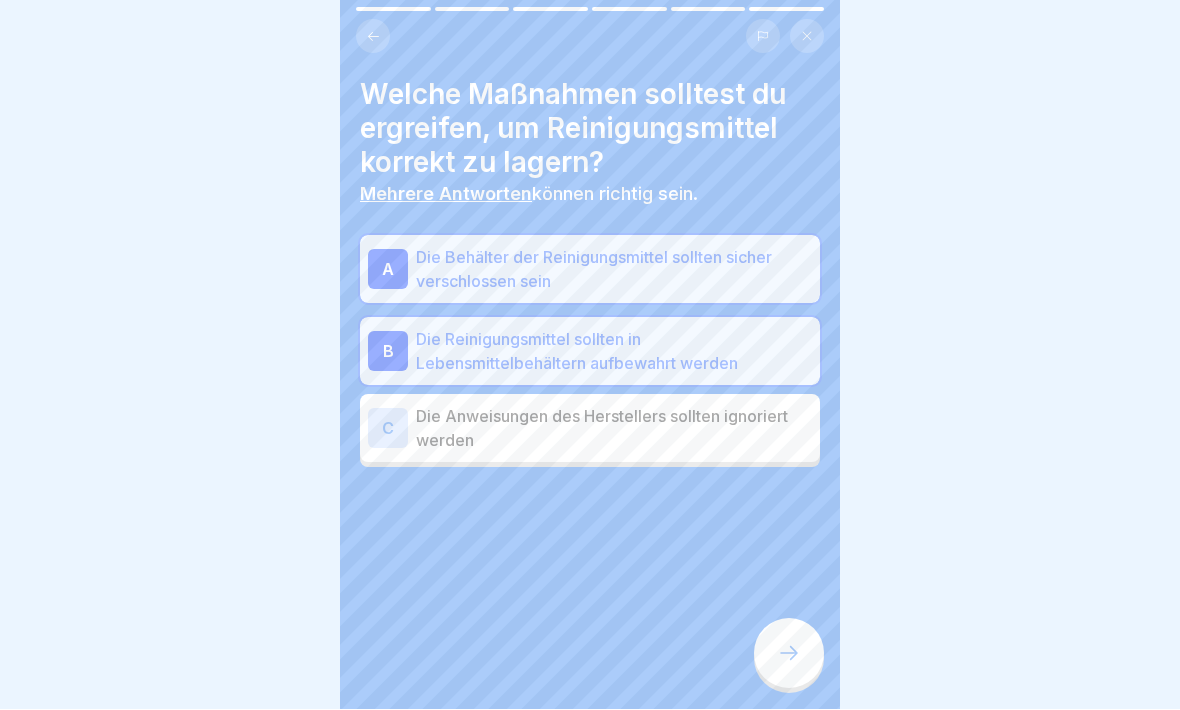 click 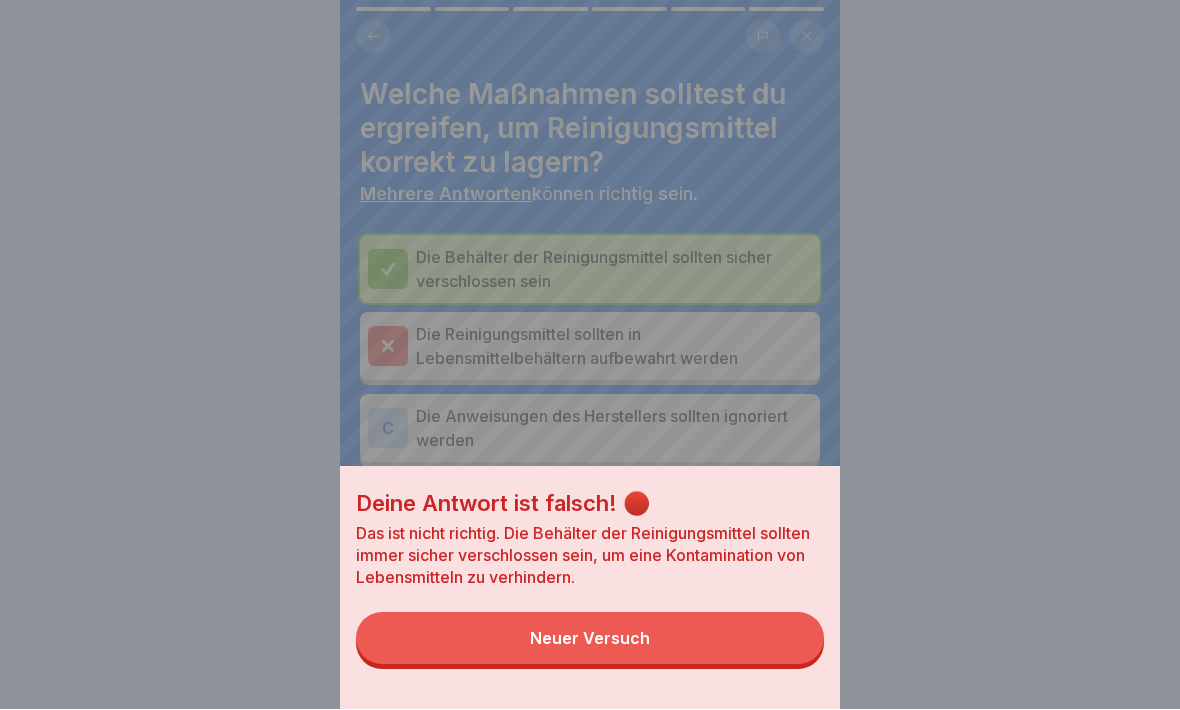 click on "Neuer Versuch" at bounding box center (590, 639) 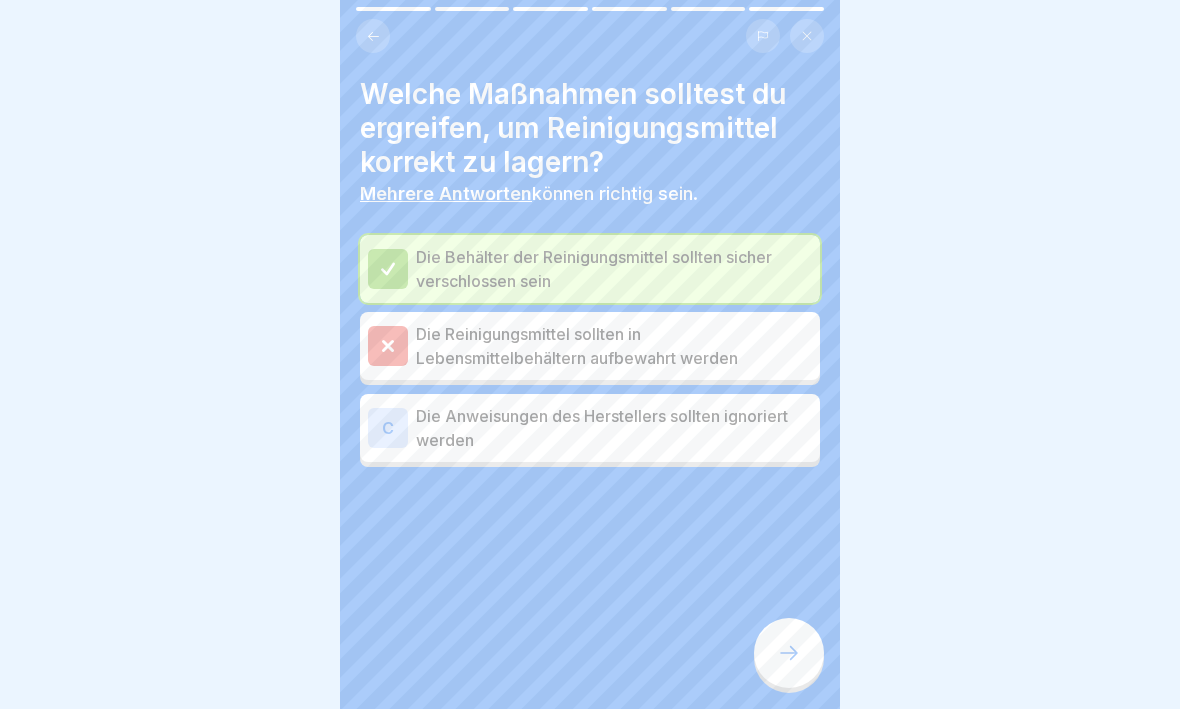 click on "C" at bounding box center [388, 429] 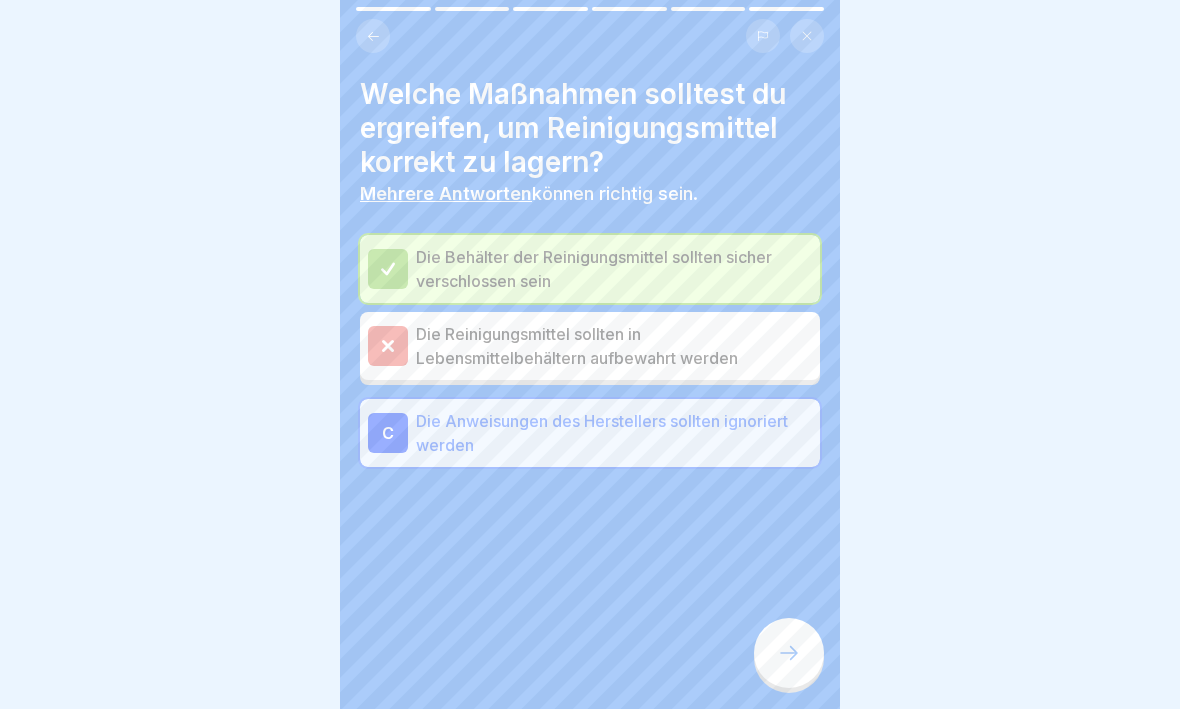 click at bounding box center (789, 654) 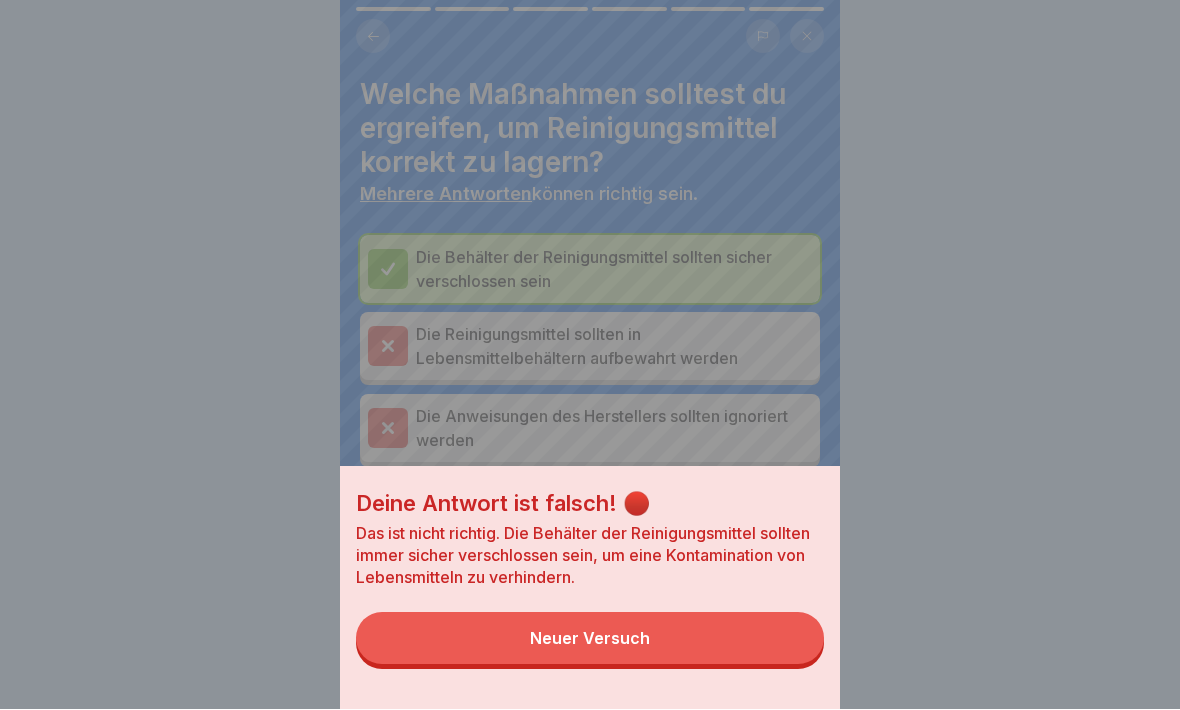 click on "Neuer Versuch" at bounding box center [590, 639] 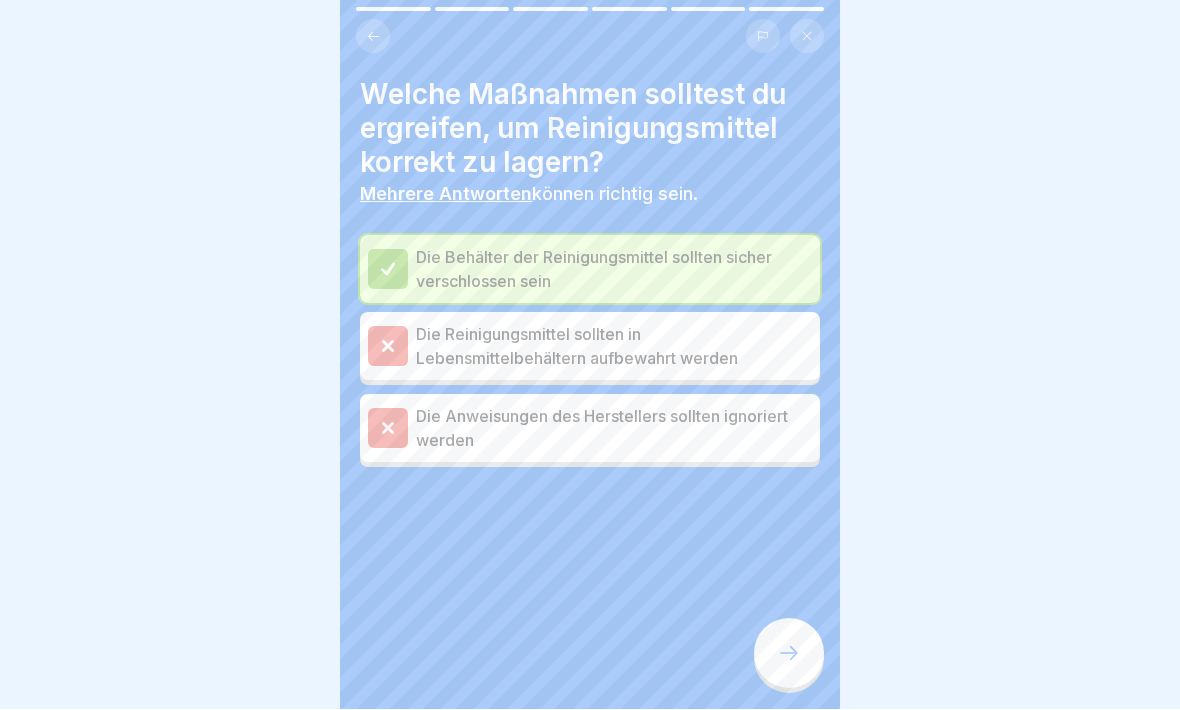 click at bounding box center (789, 654) 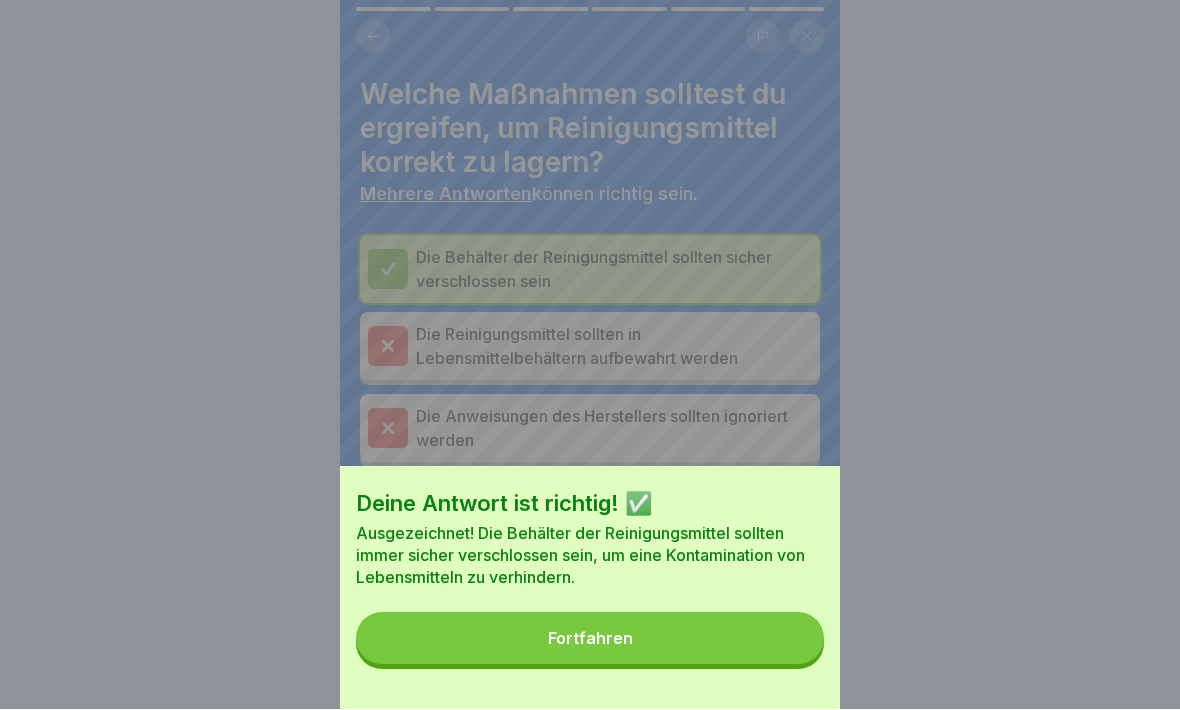click on "Fortfahren" at bounding box center (590, 639) 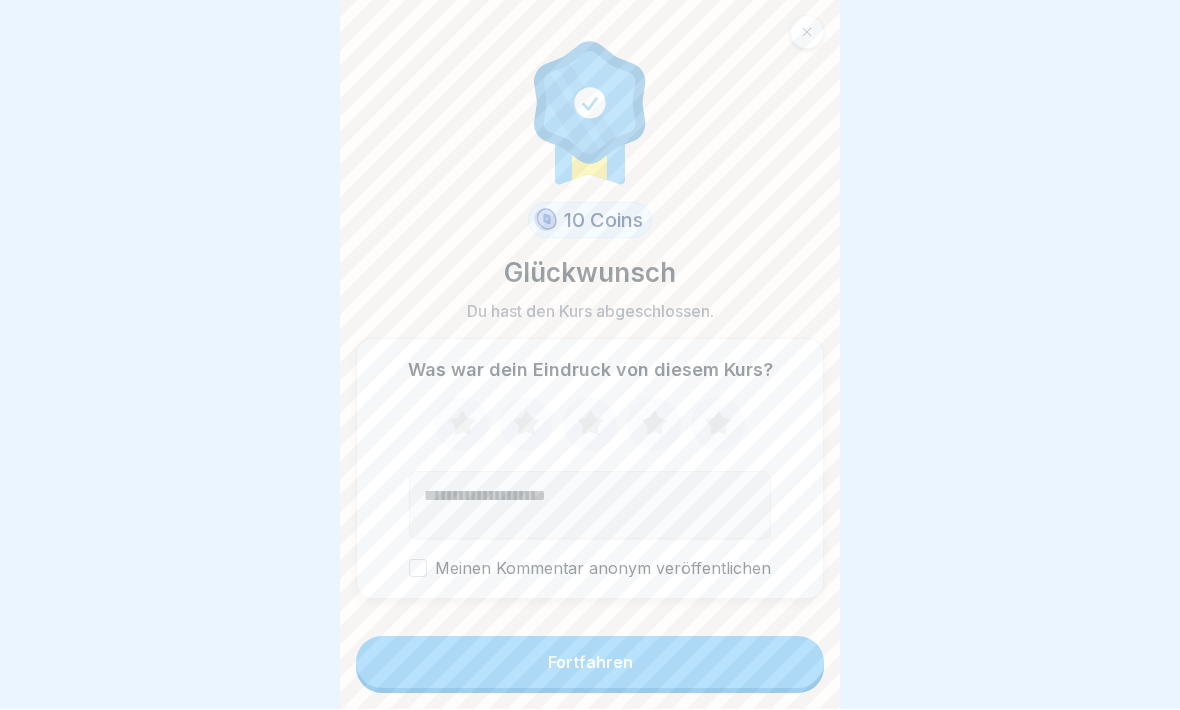 click 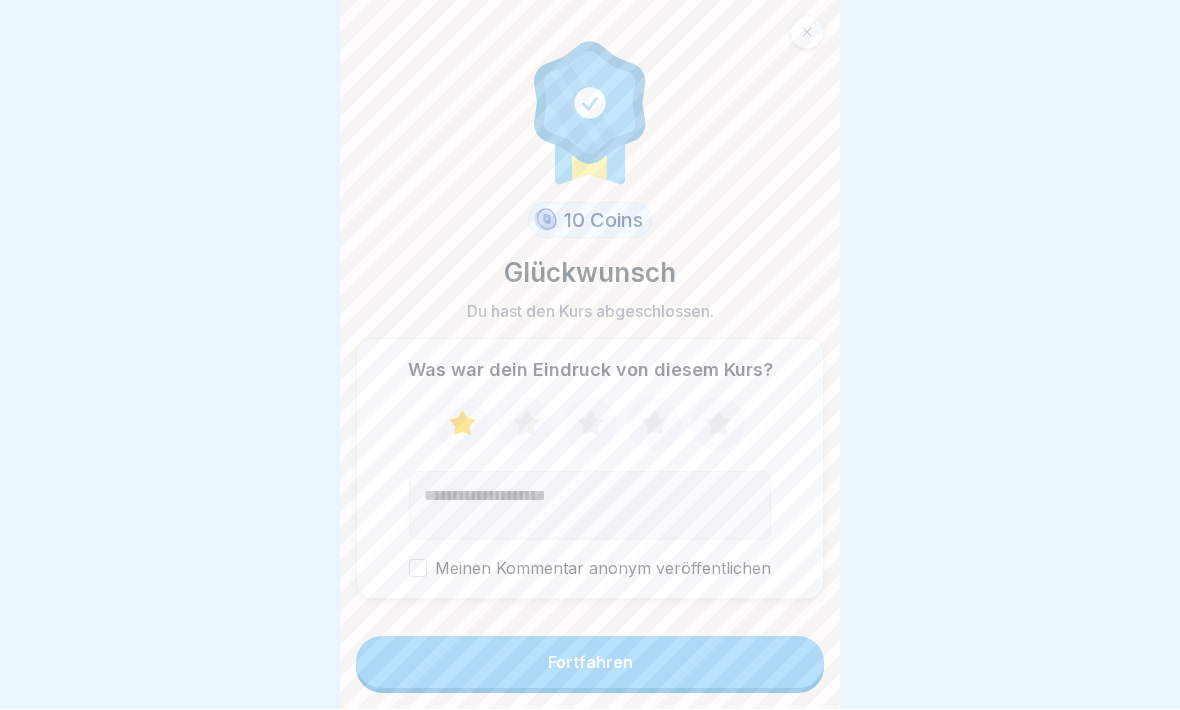 click 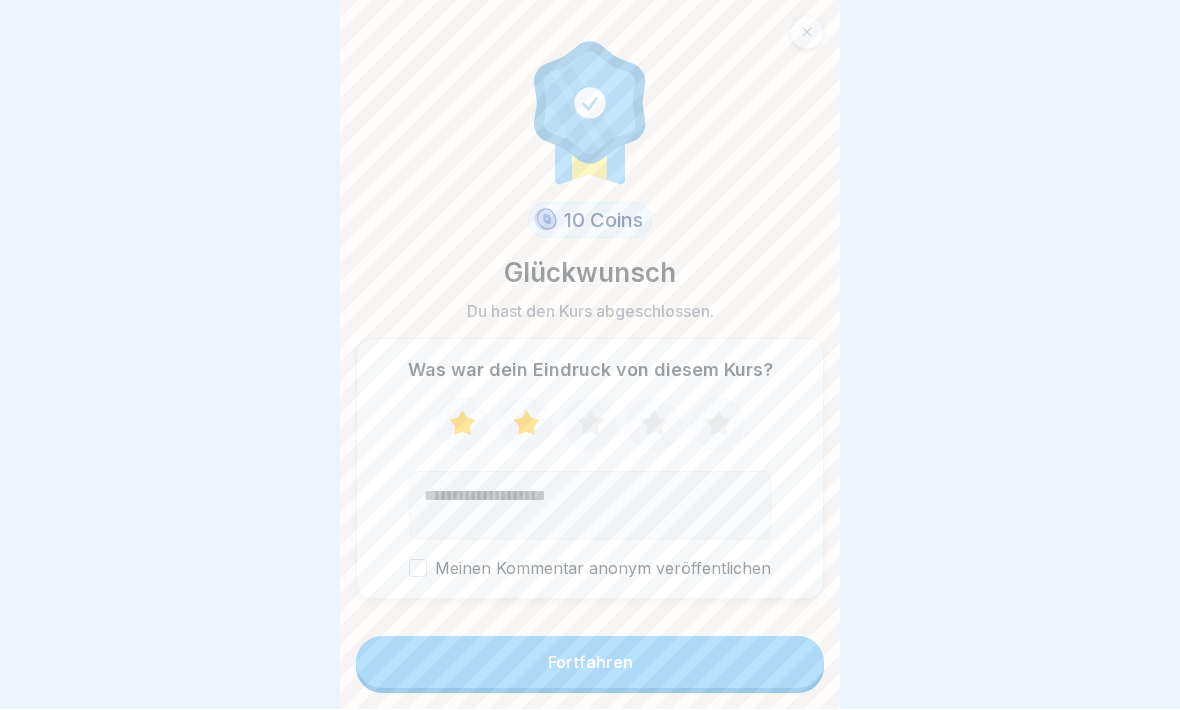 click 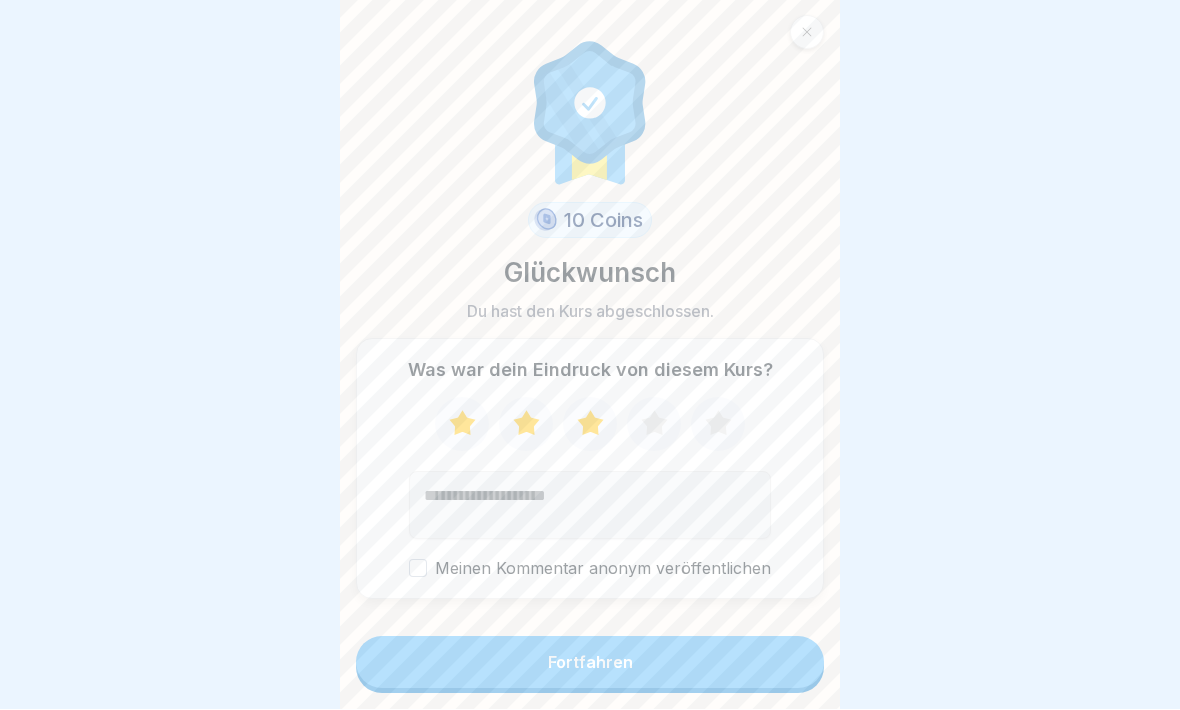 click 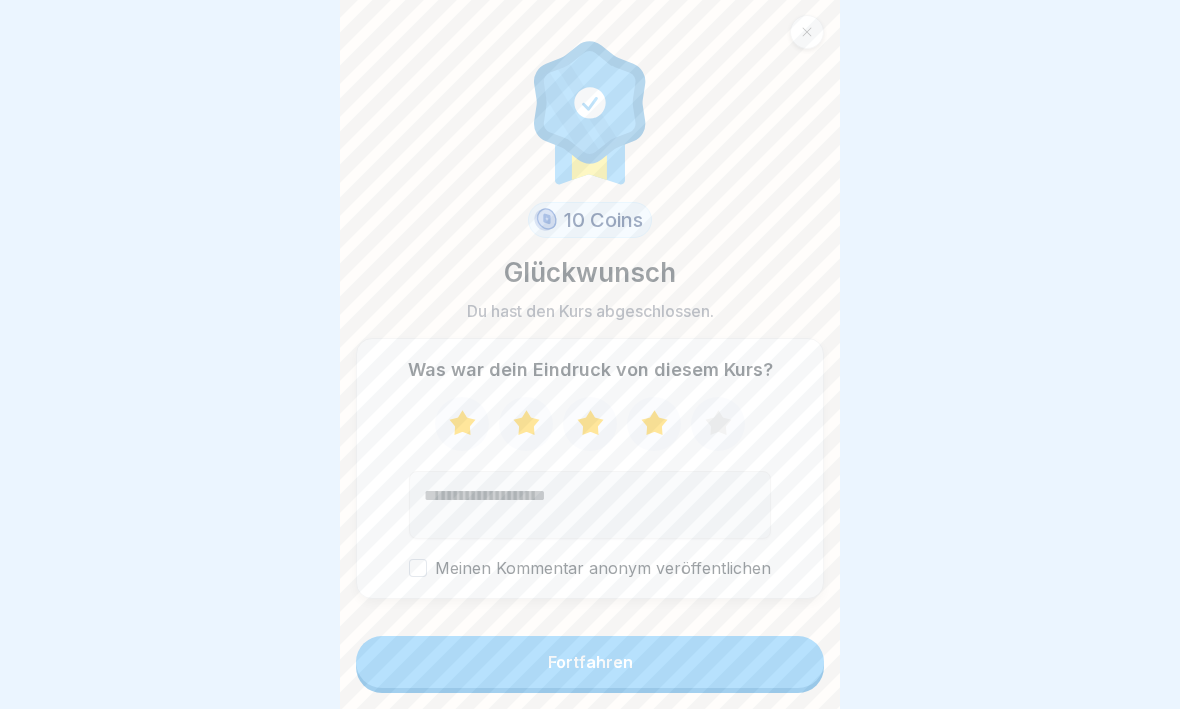 click on "Fortfahren" at bounding box center [590, 663] 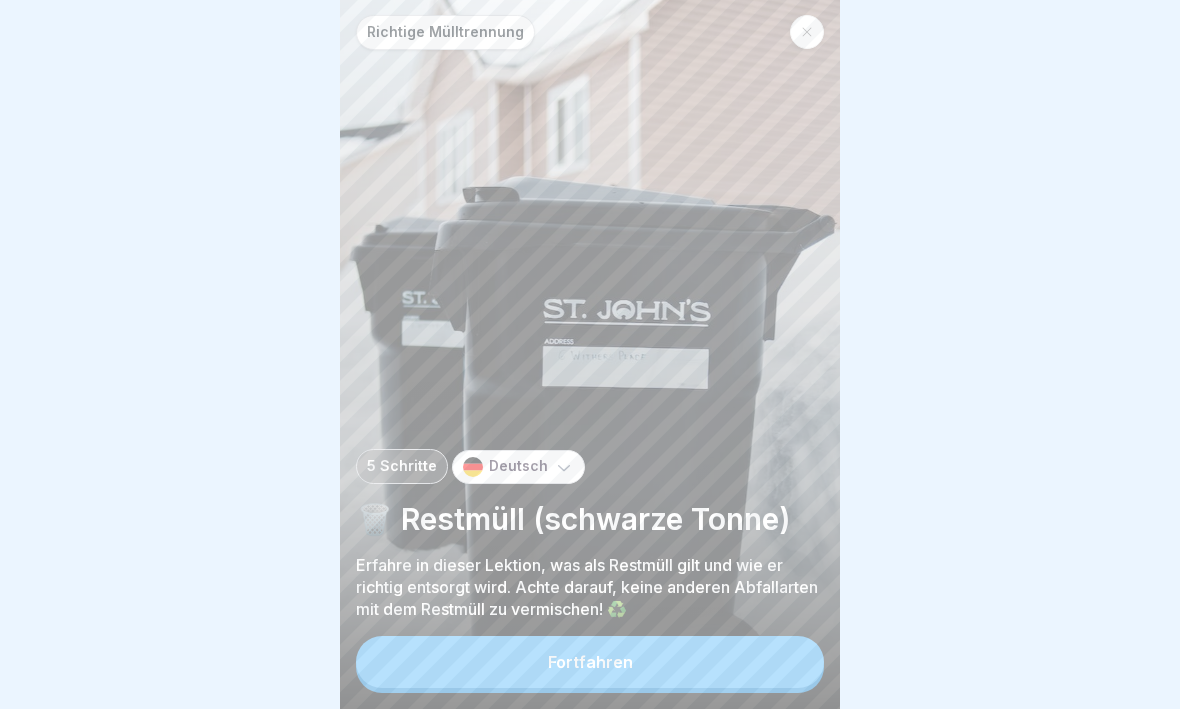 click on "Fortfahren" at bounding box center (590, 663) 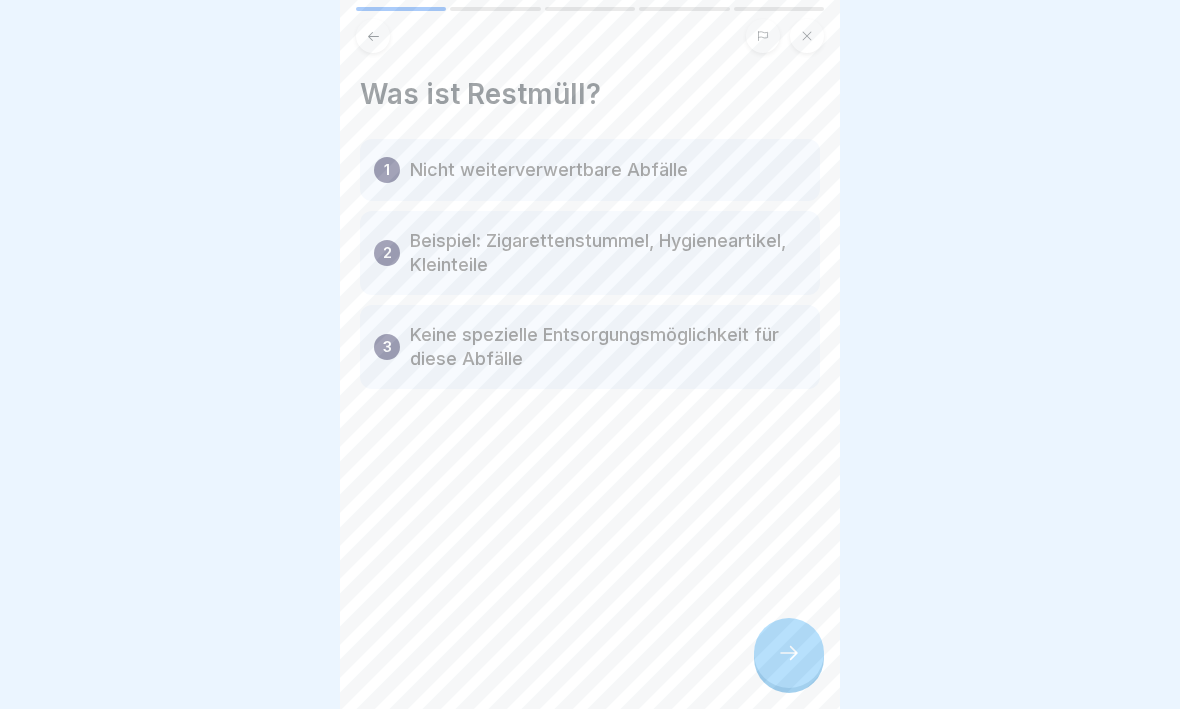 click 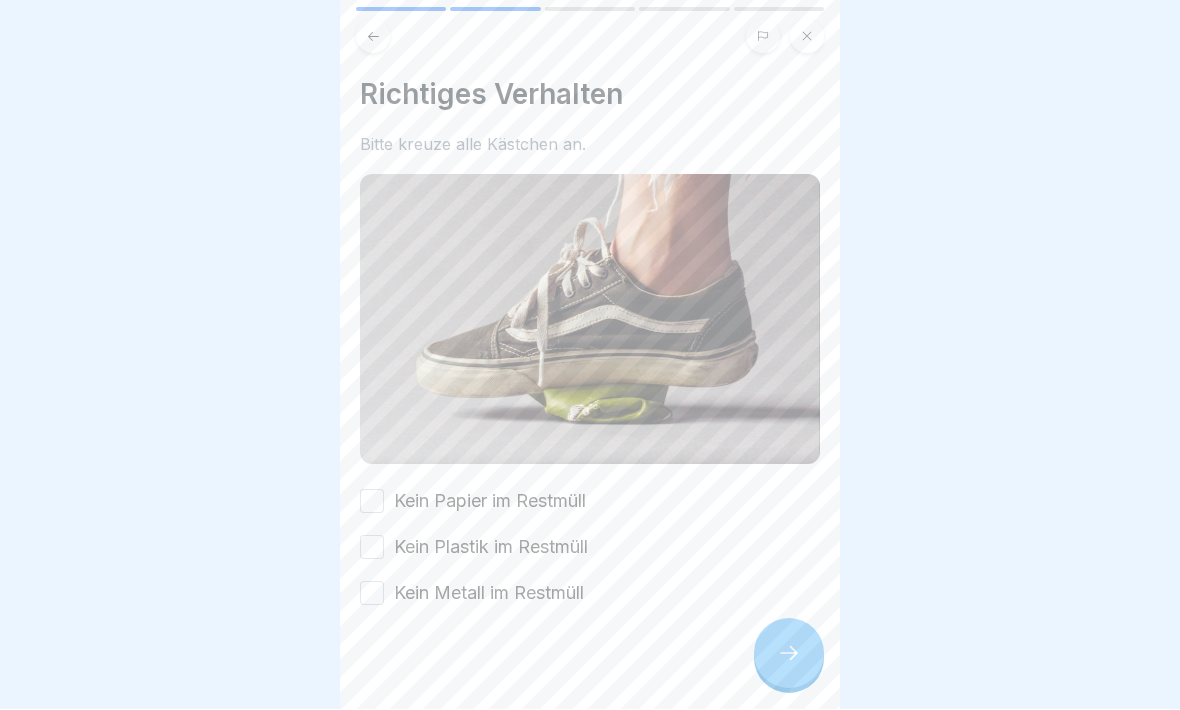 click on "Kein Papier im Restmüll" at bounding box center (372, 502) 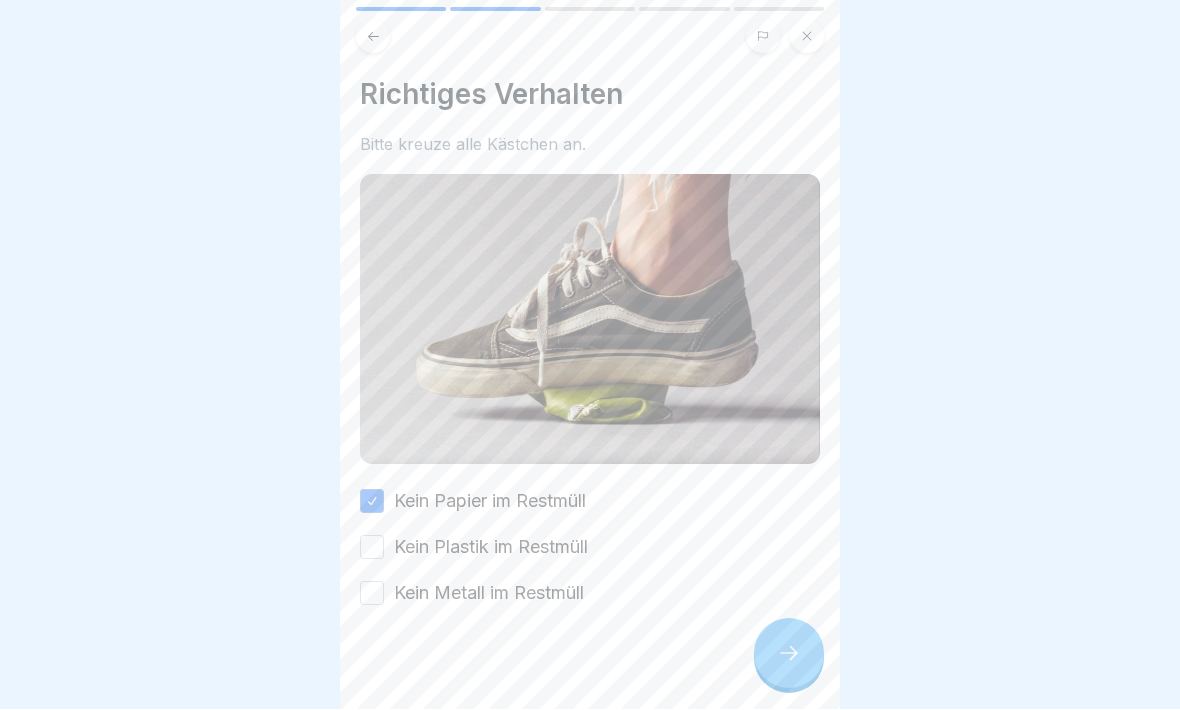 click on "Kein Plastik im Restmüll" at bounding box center (372, 548) 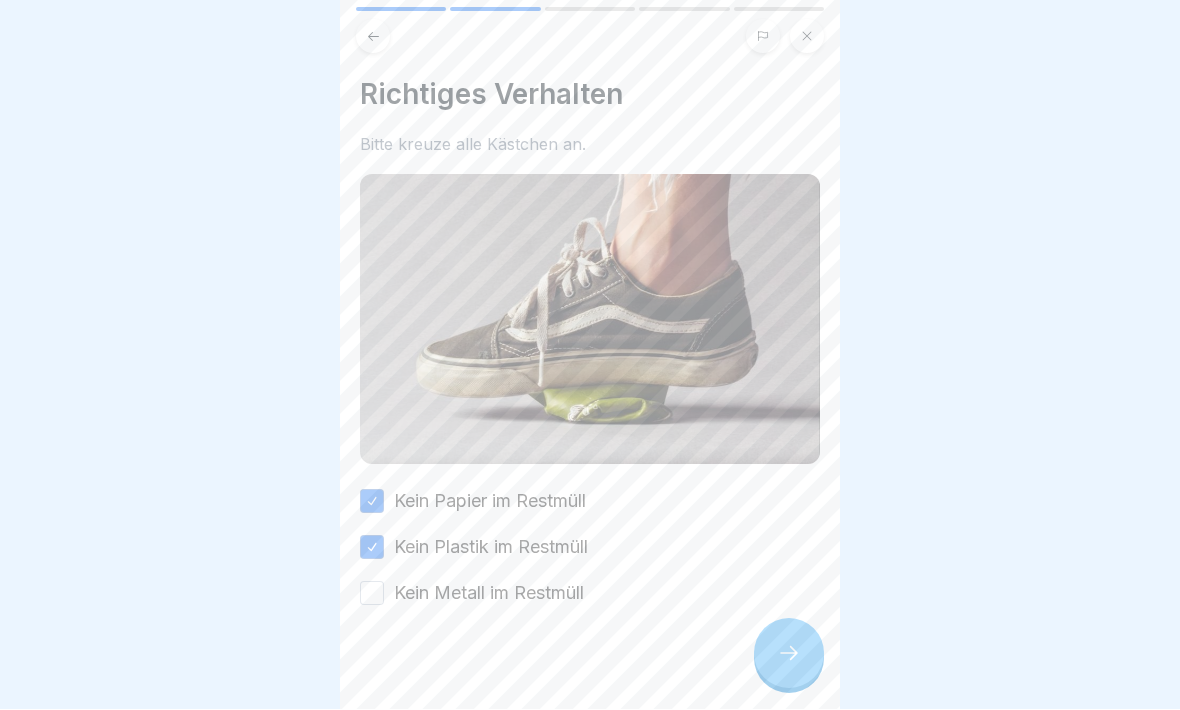 click on "Kein Metall im Restmüll" at bounding box center (372, 594) 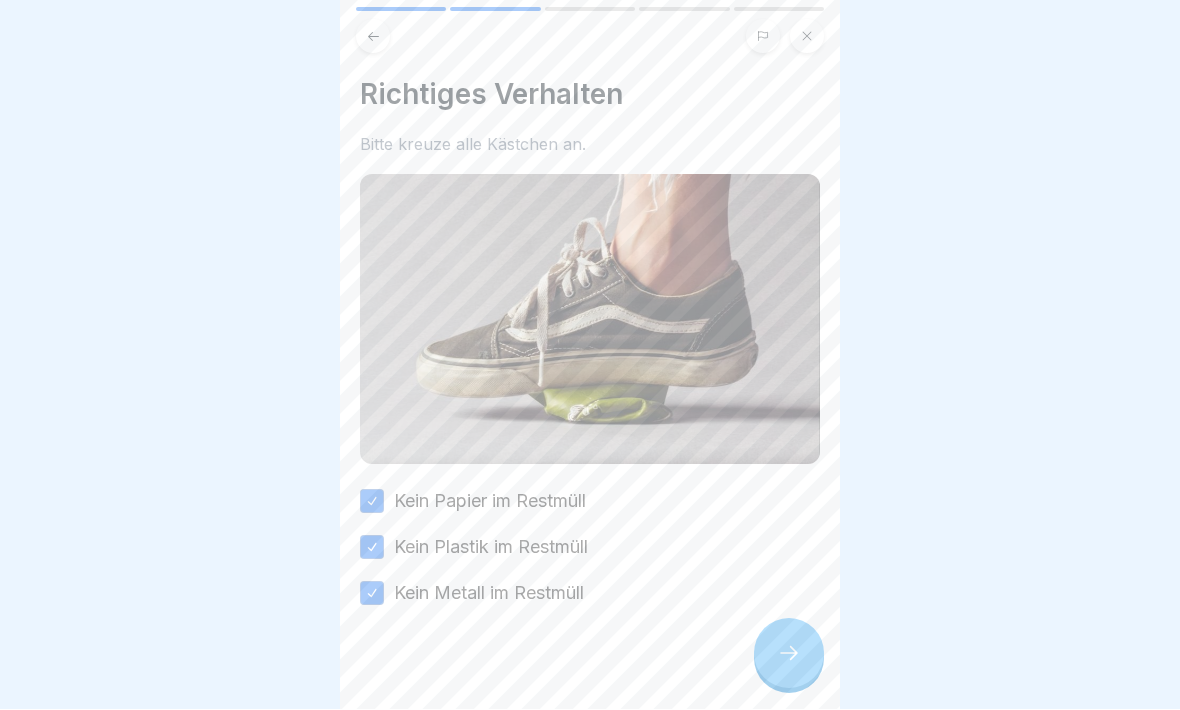 click 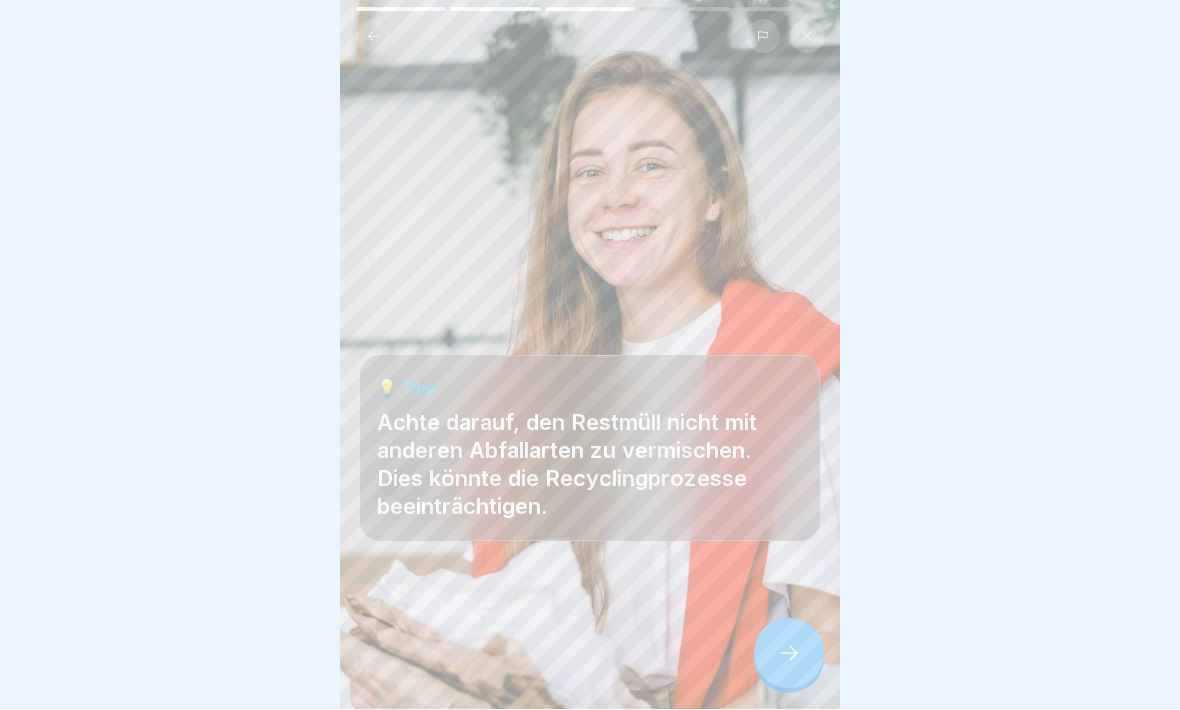 click 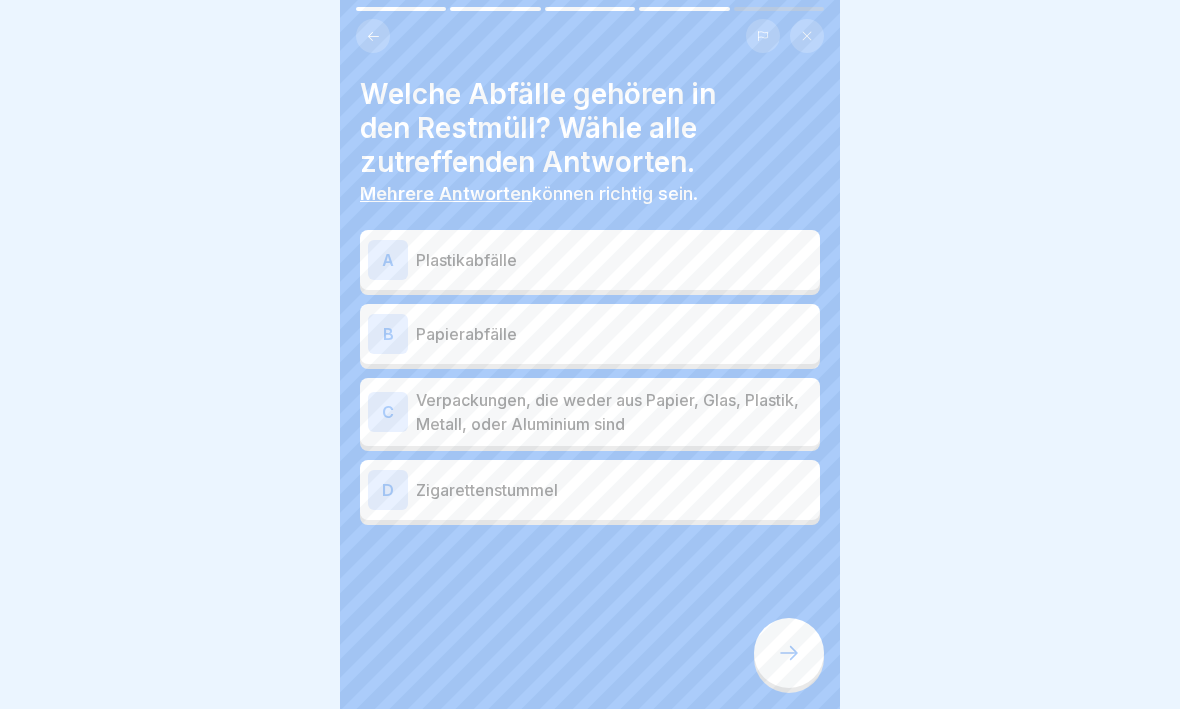 click on "A" at bounding box center [388, 261] 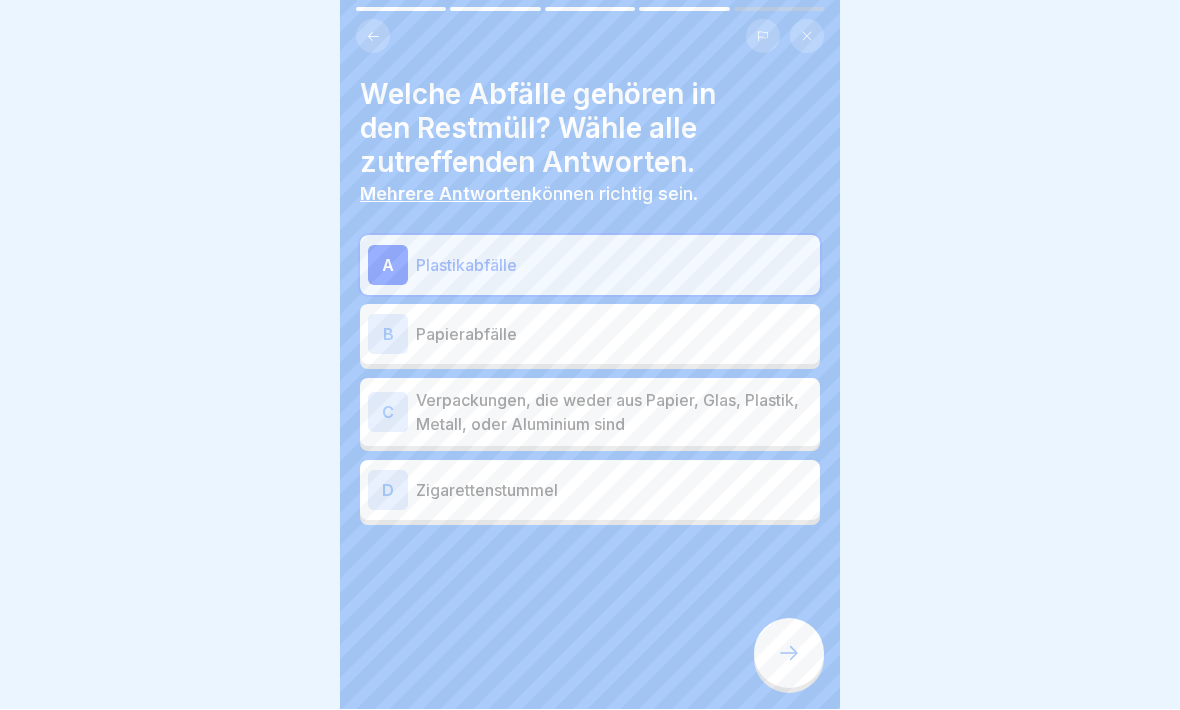 click on "B" at bounding box center (388, 335) 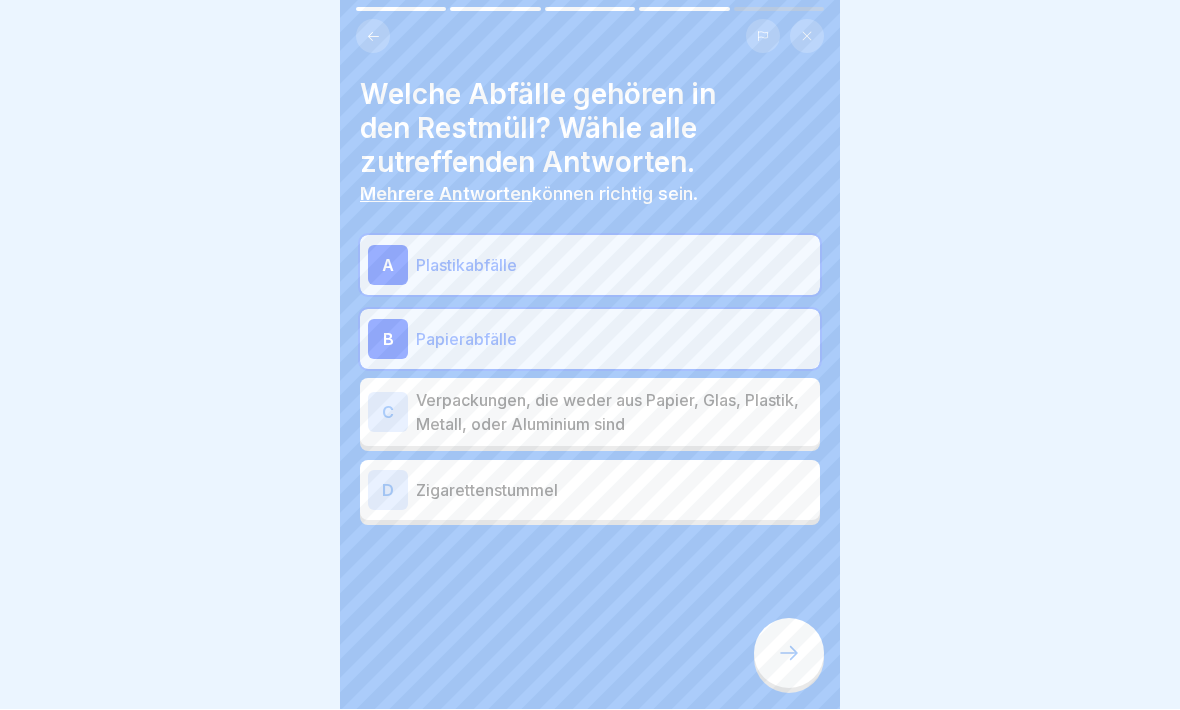click on "D" at bounding box center (388, 491) 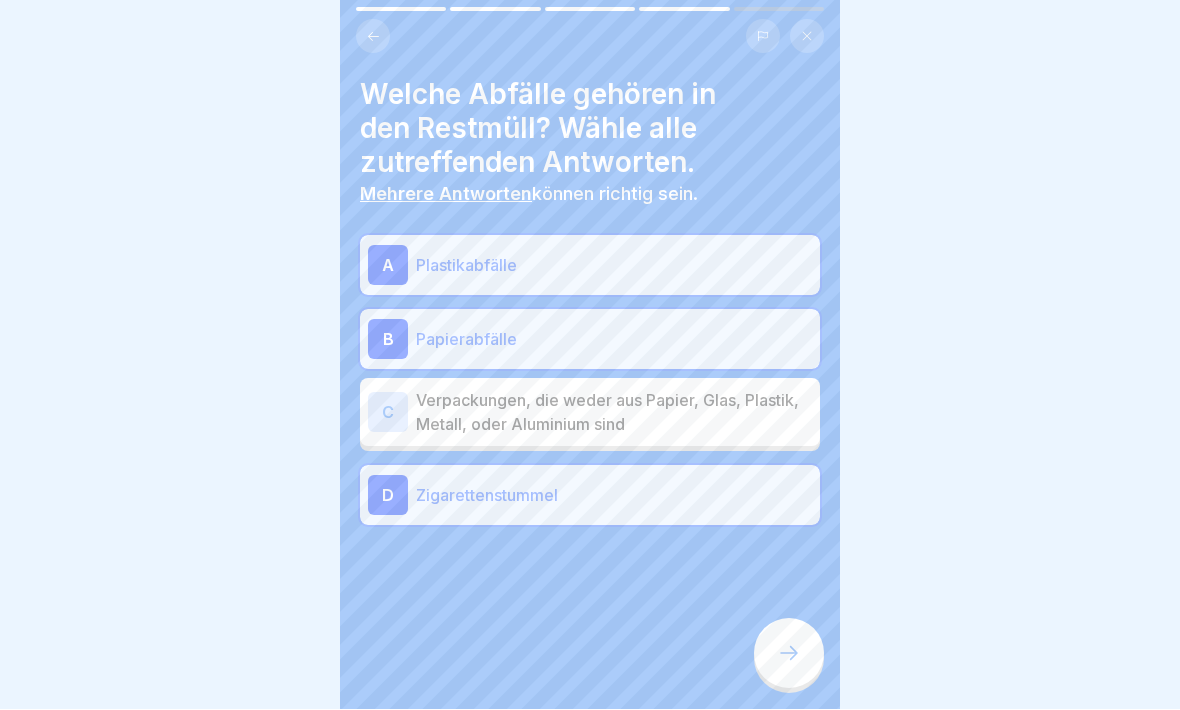 click 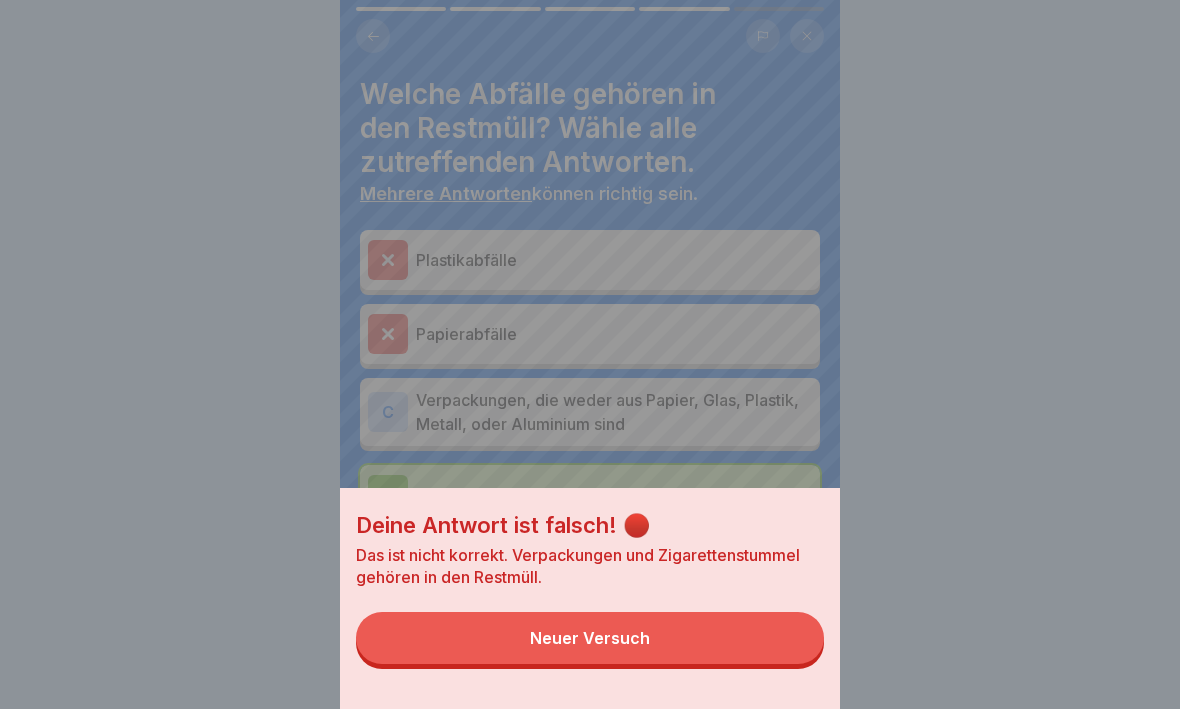 click on "Neuer Versuch" at bounding box center [590, 639] 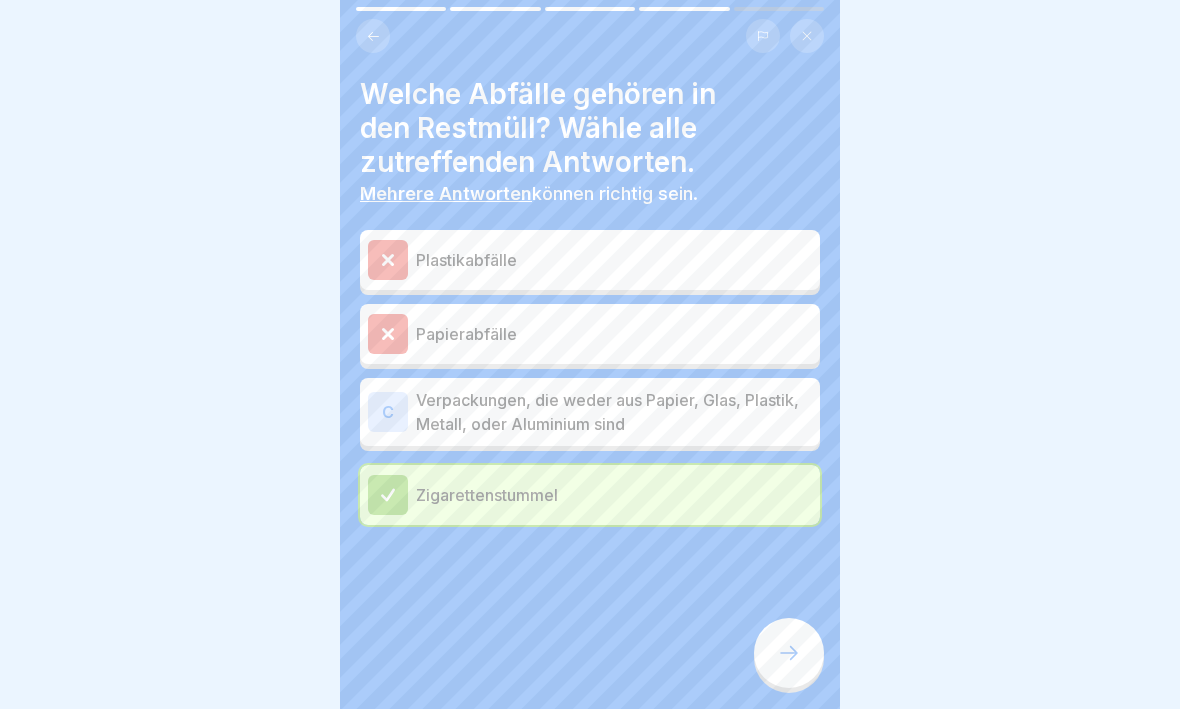click on "C" at bounding box center [388, 413] 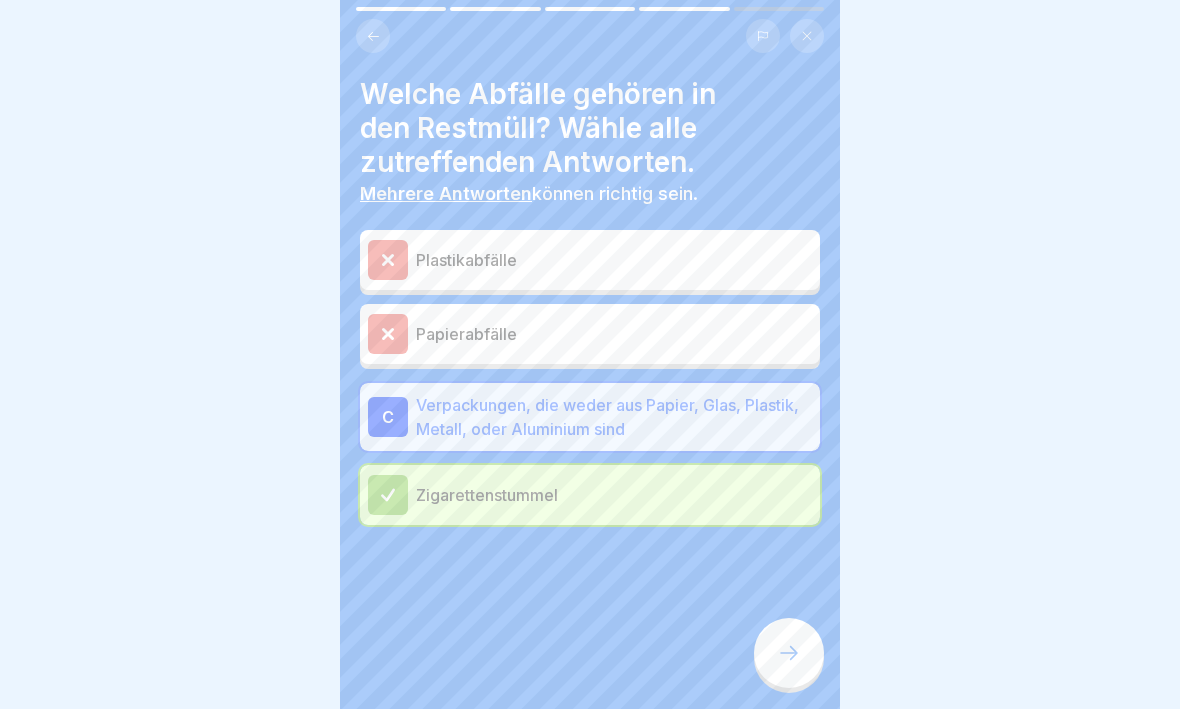 click 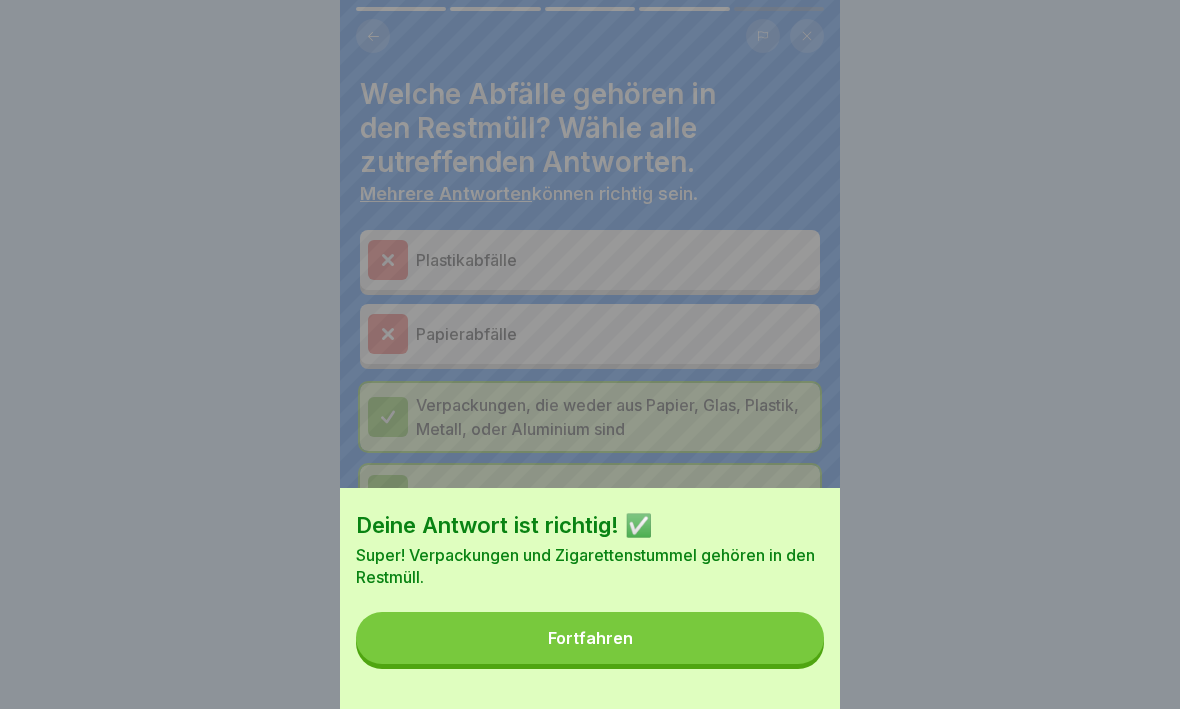 click on "Fortfahren" at bounding box center (590, 639) 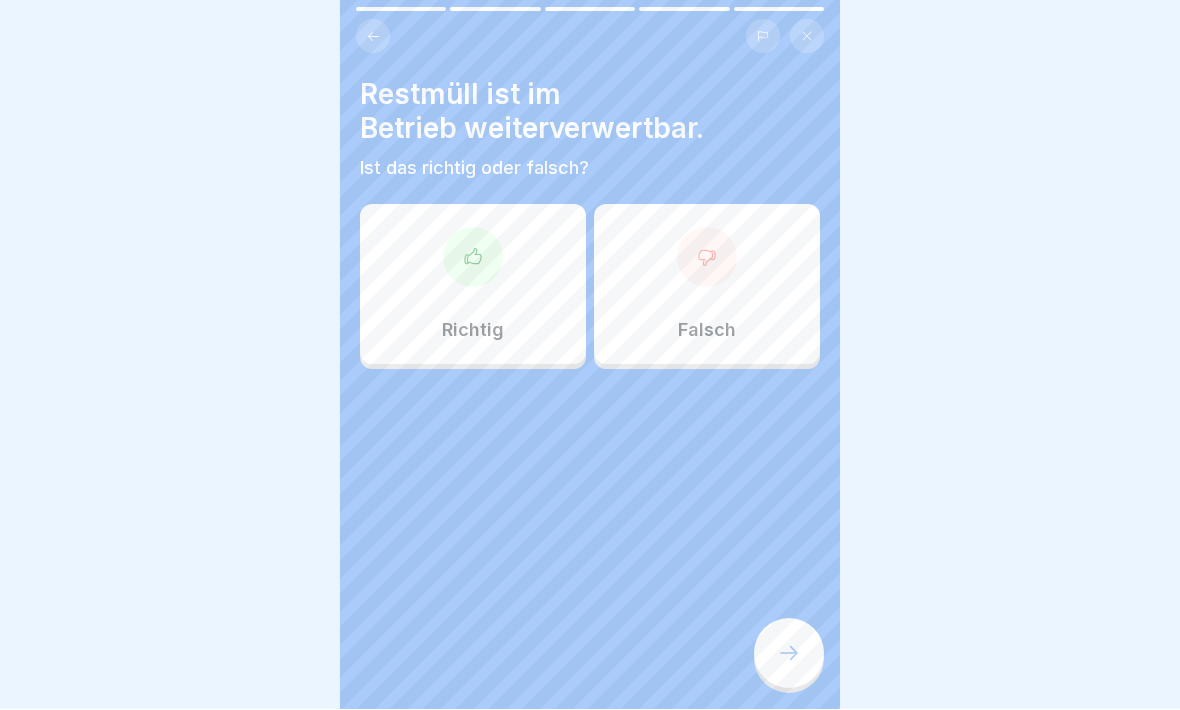 click 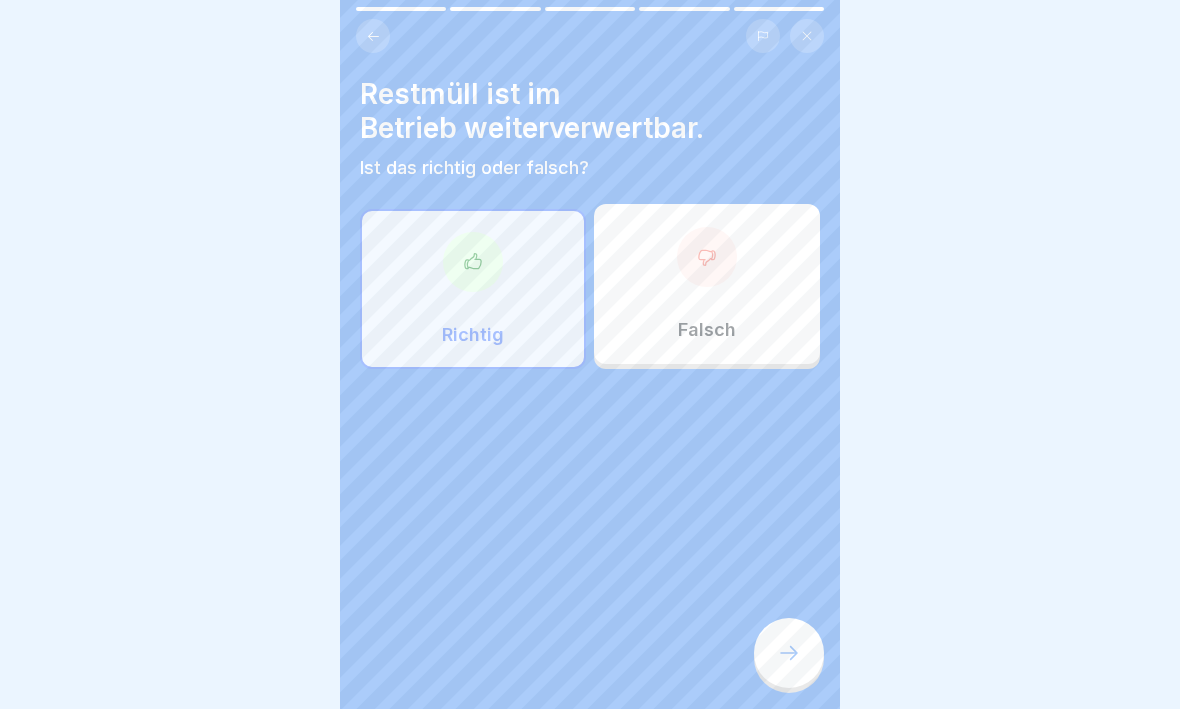 click 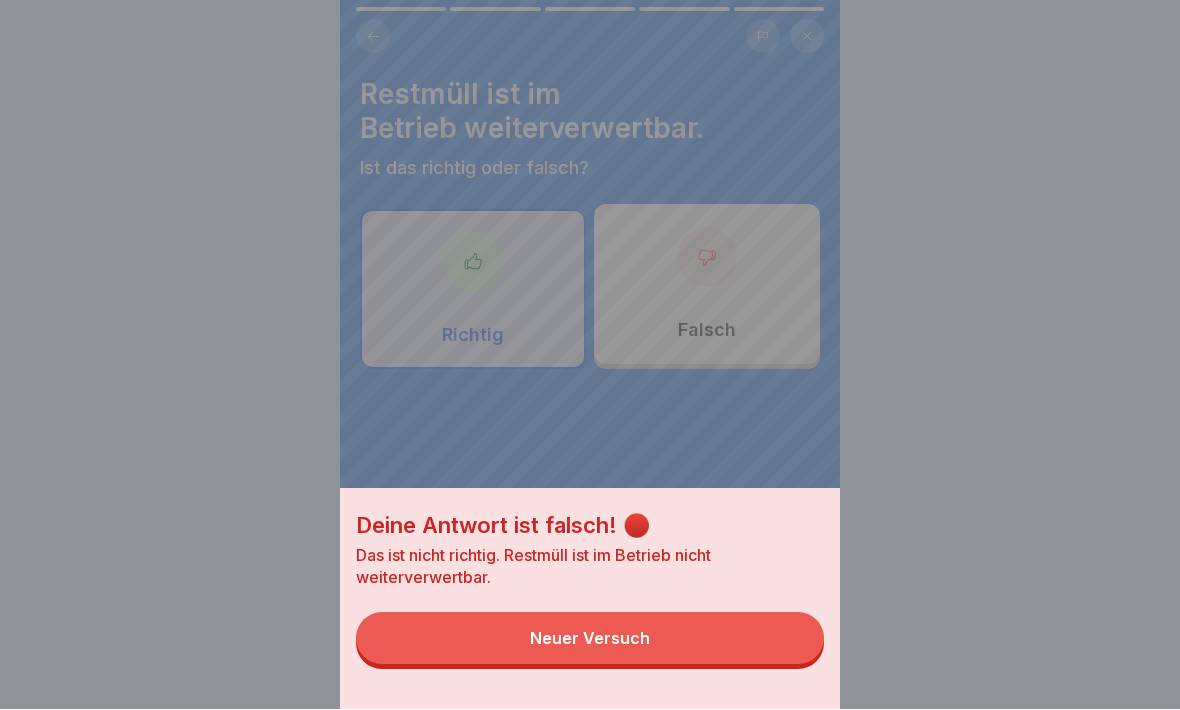 click on "Neuer Versuch" at bounding box center (590, 639) 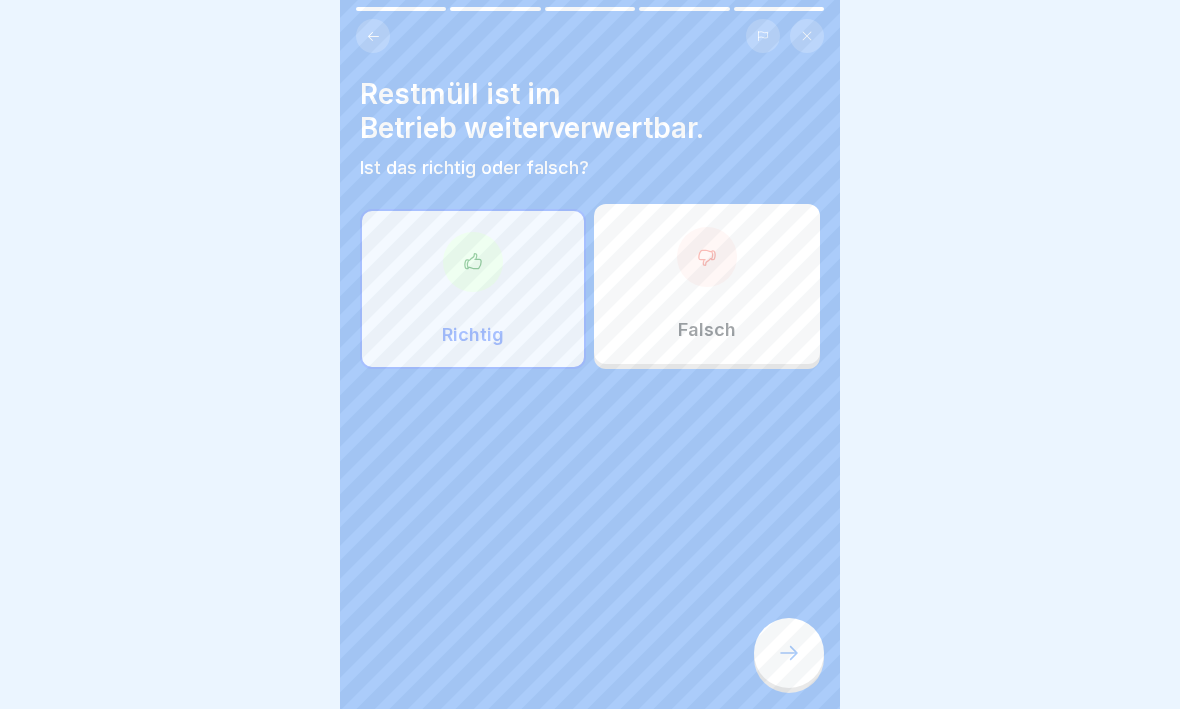 click 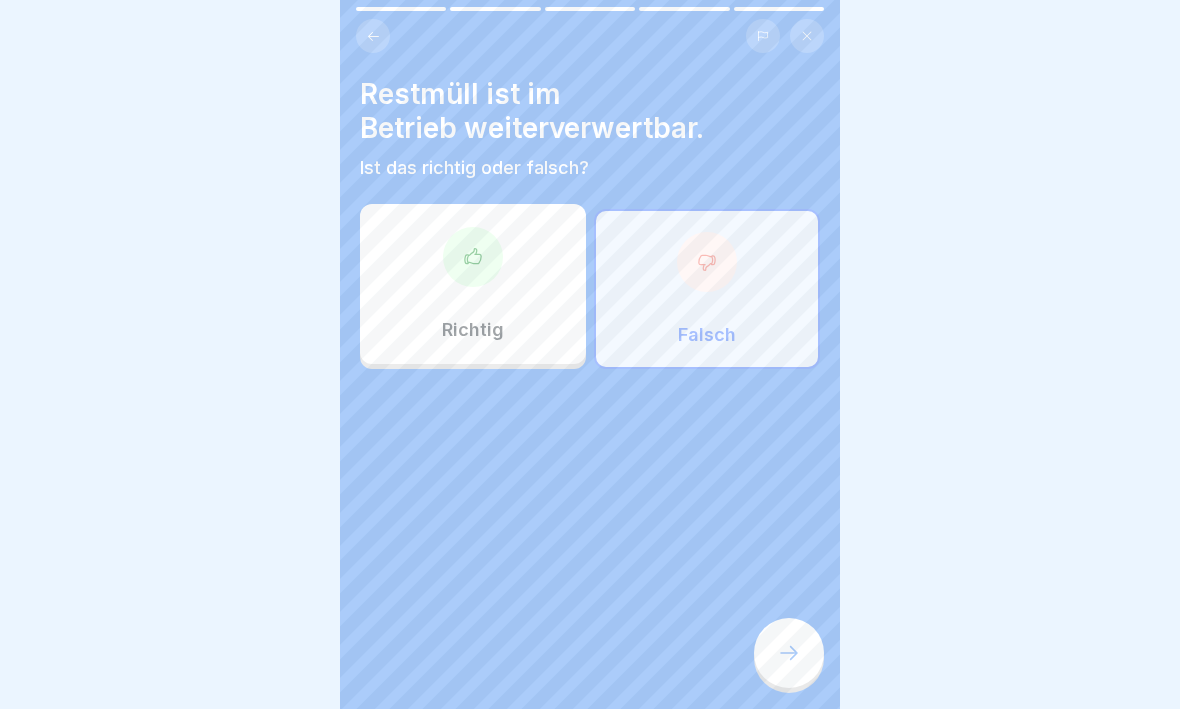 click 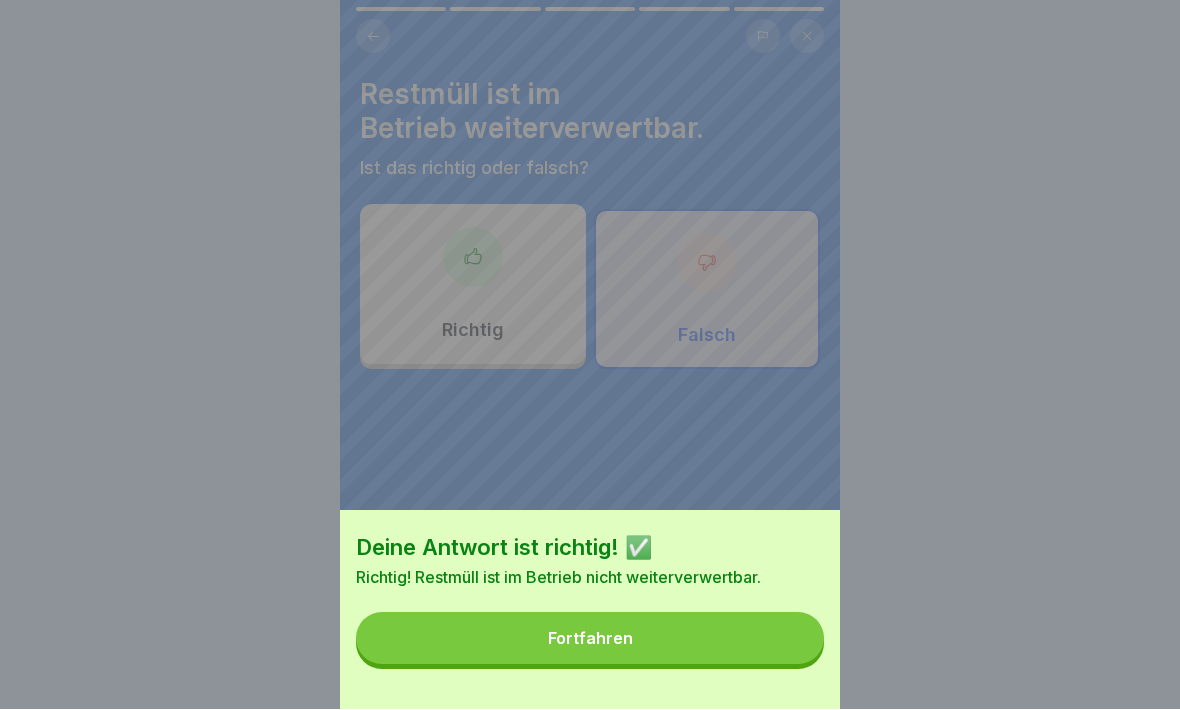 click on "Fortfahren" at bounding box center (590, 639) 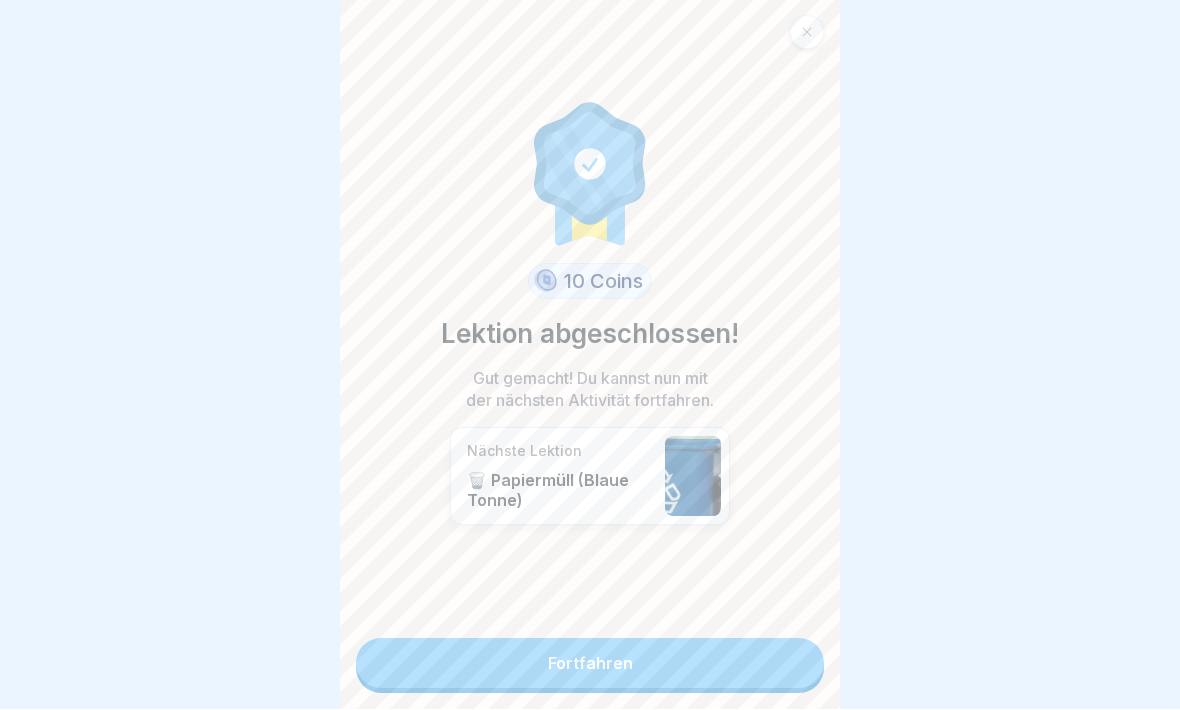 click on "Fortfahren" at bounding box center (590, 664) 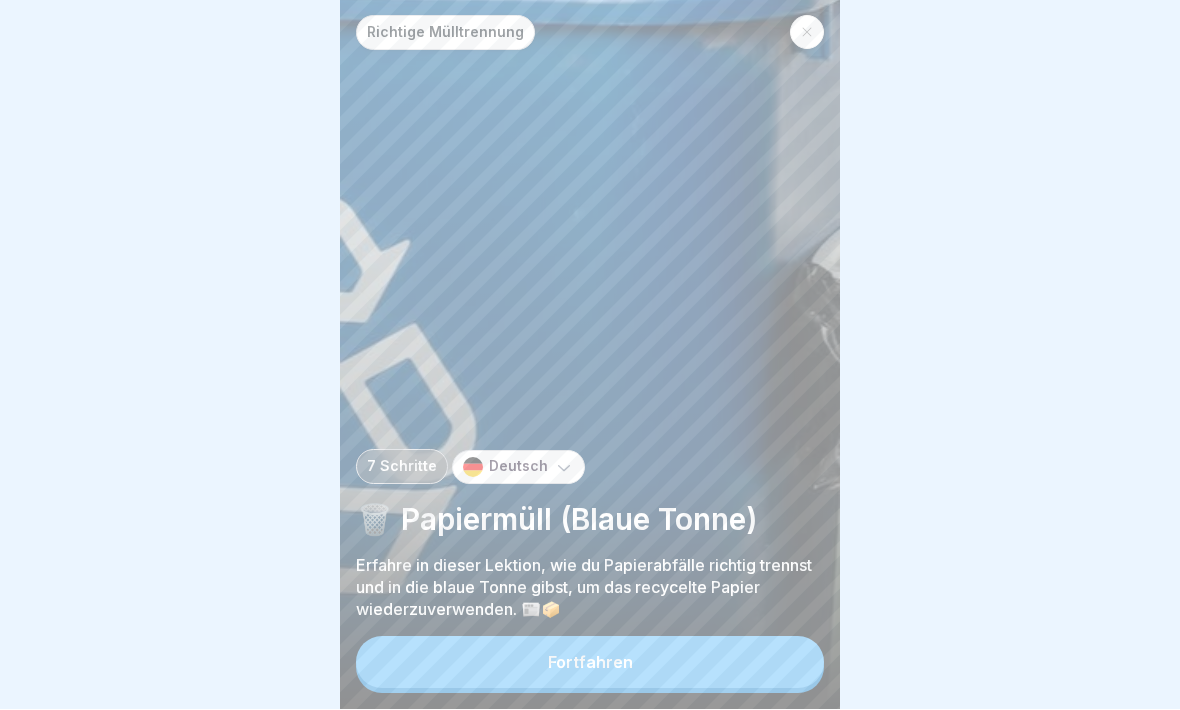 click on "Fortfahren" at bounding box center [590, 663] 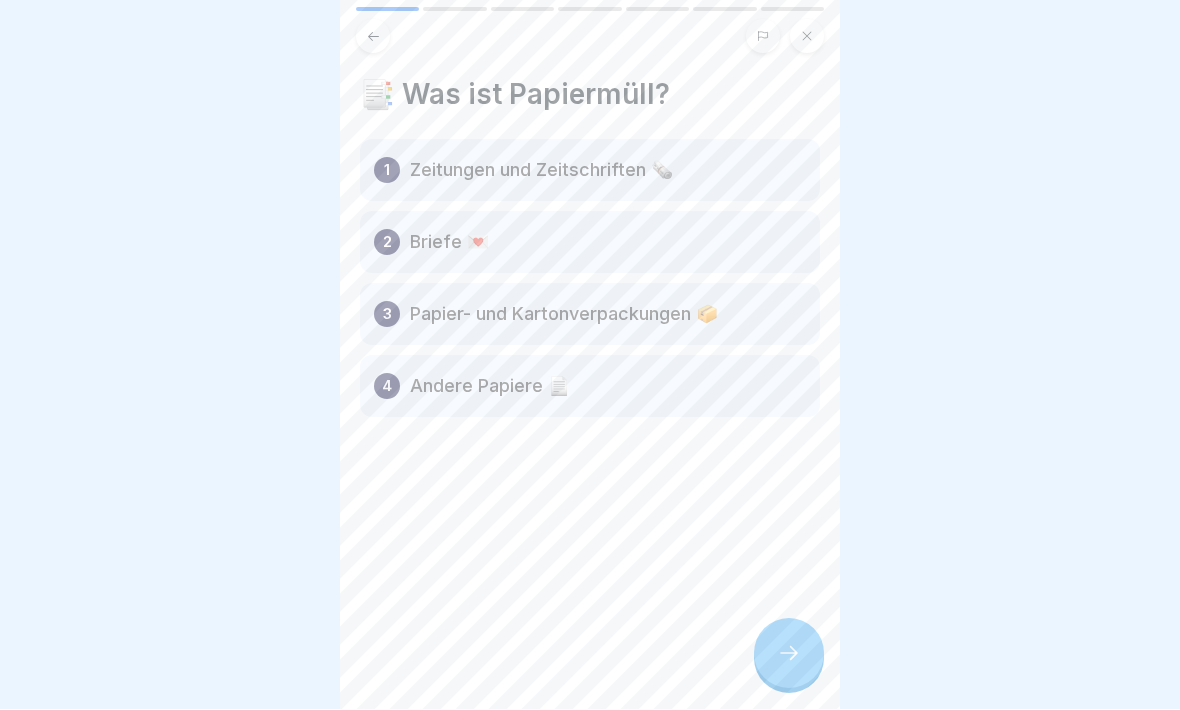 click 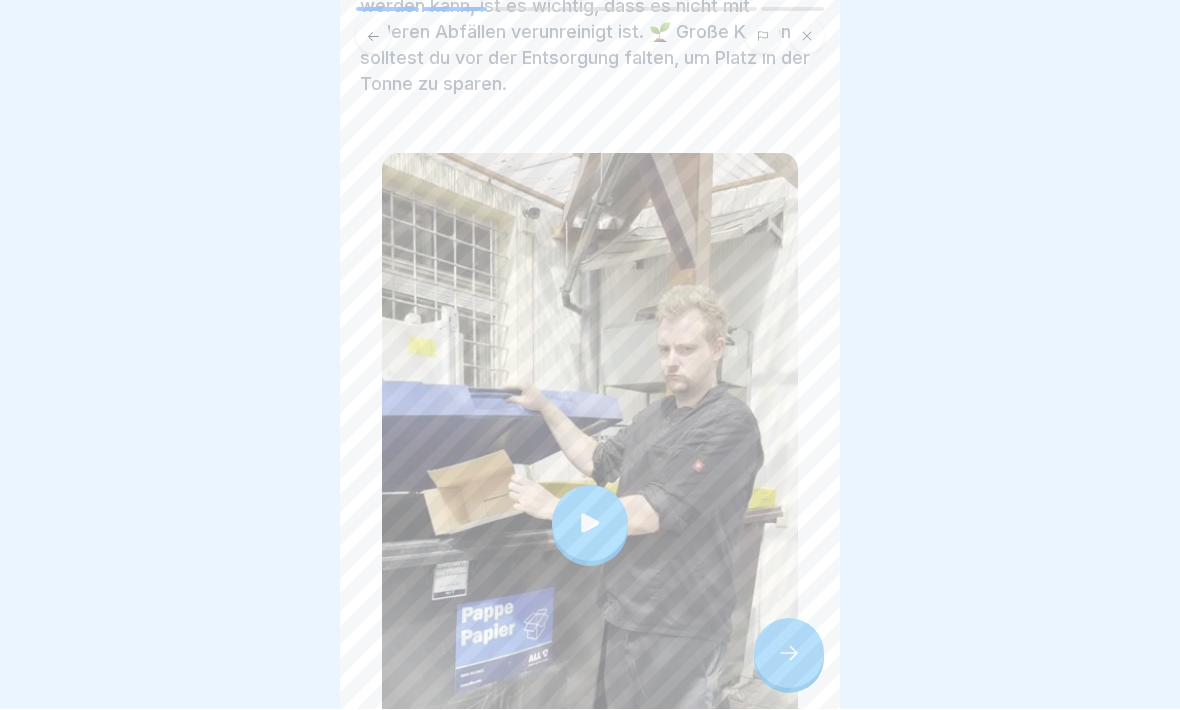 scroll, scrollTop: 190, scrollLeft: 0, axis: vertical 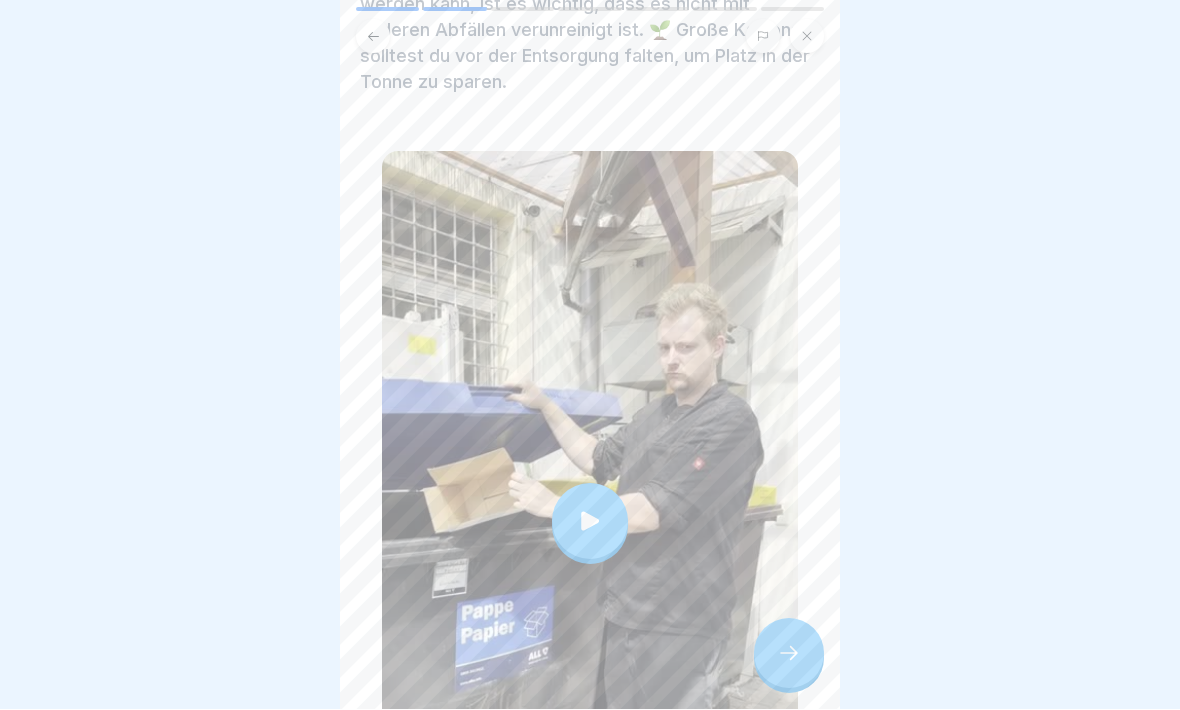 click at bounding box center [590, 522] 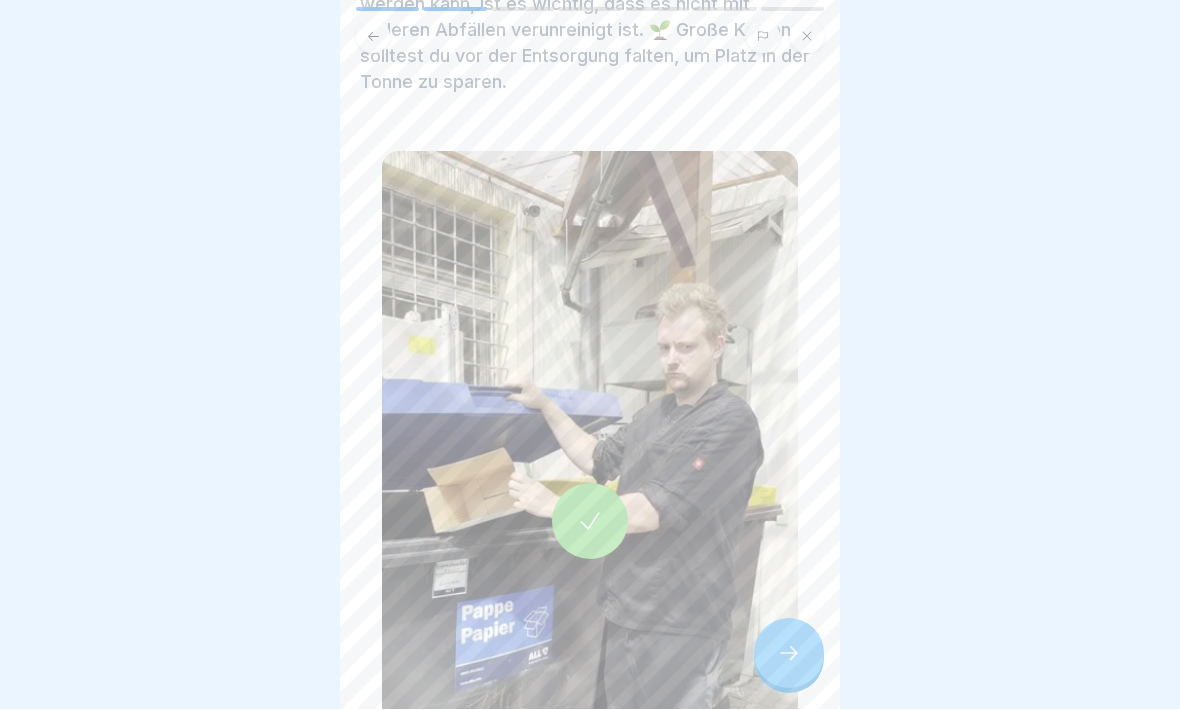 click at bounding box center [789, 654] 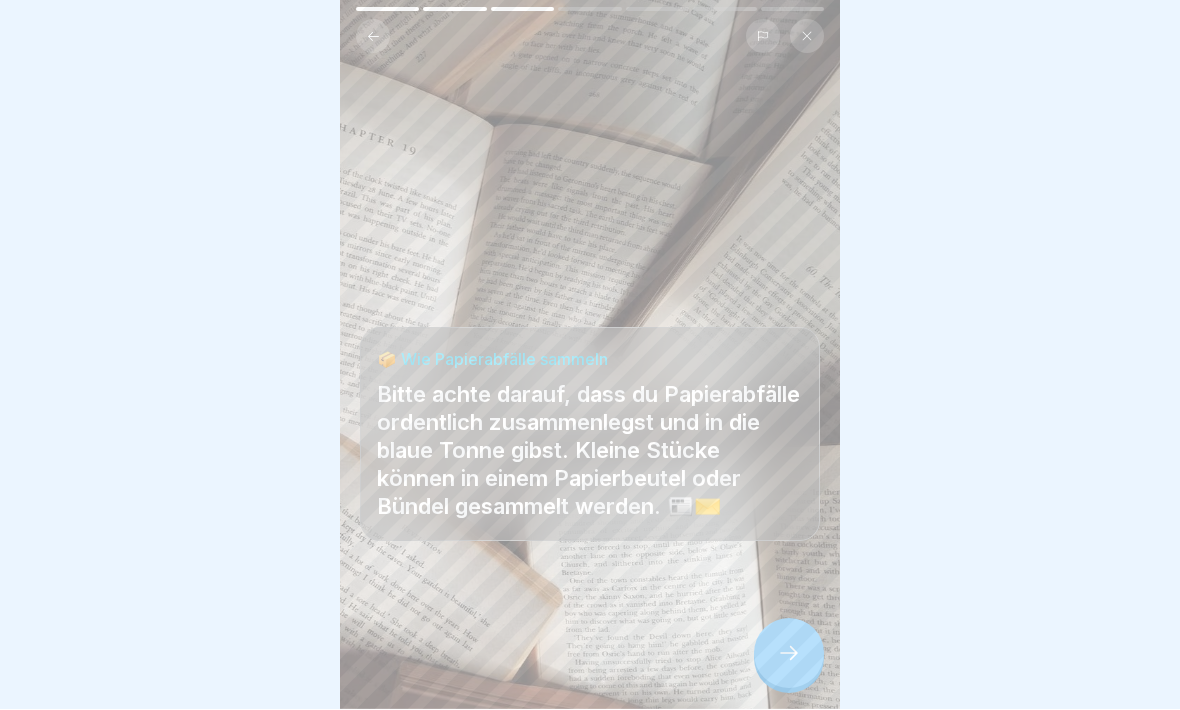 click 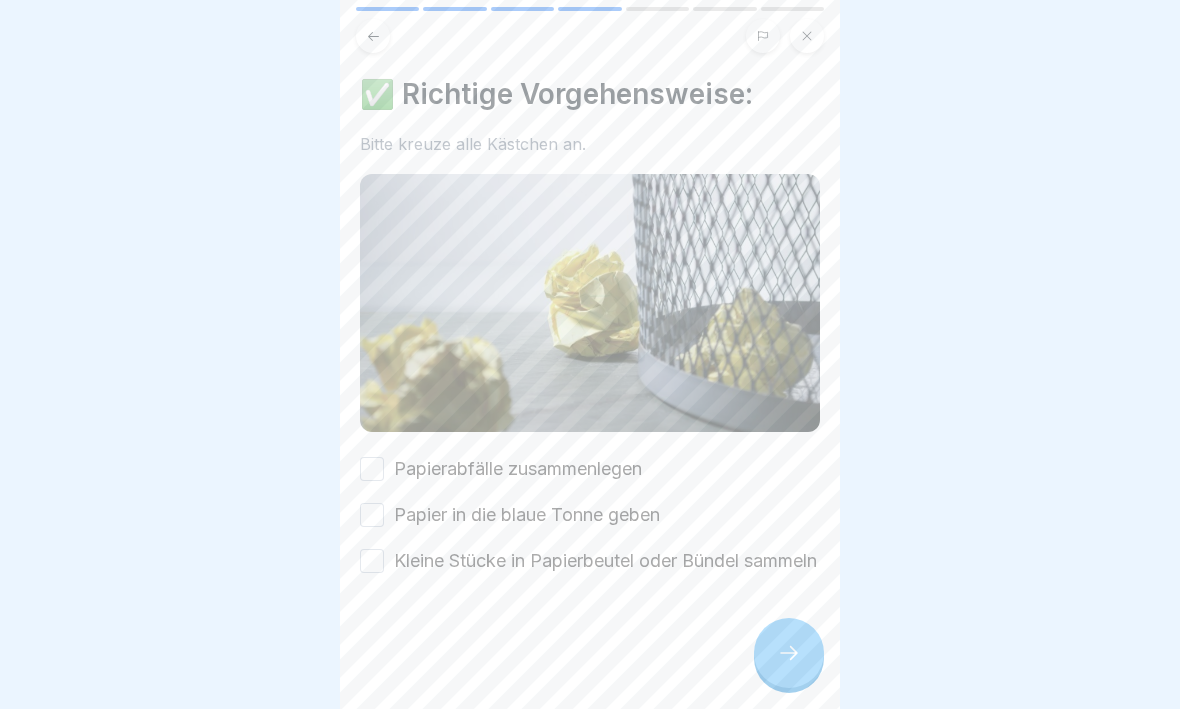 click on "Papierabfälle zusammenlegen" at bounding box center [372, 470] 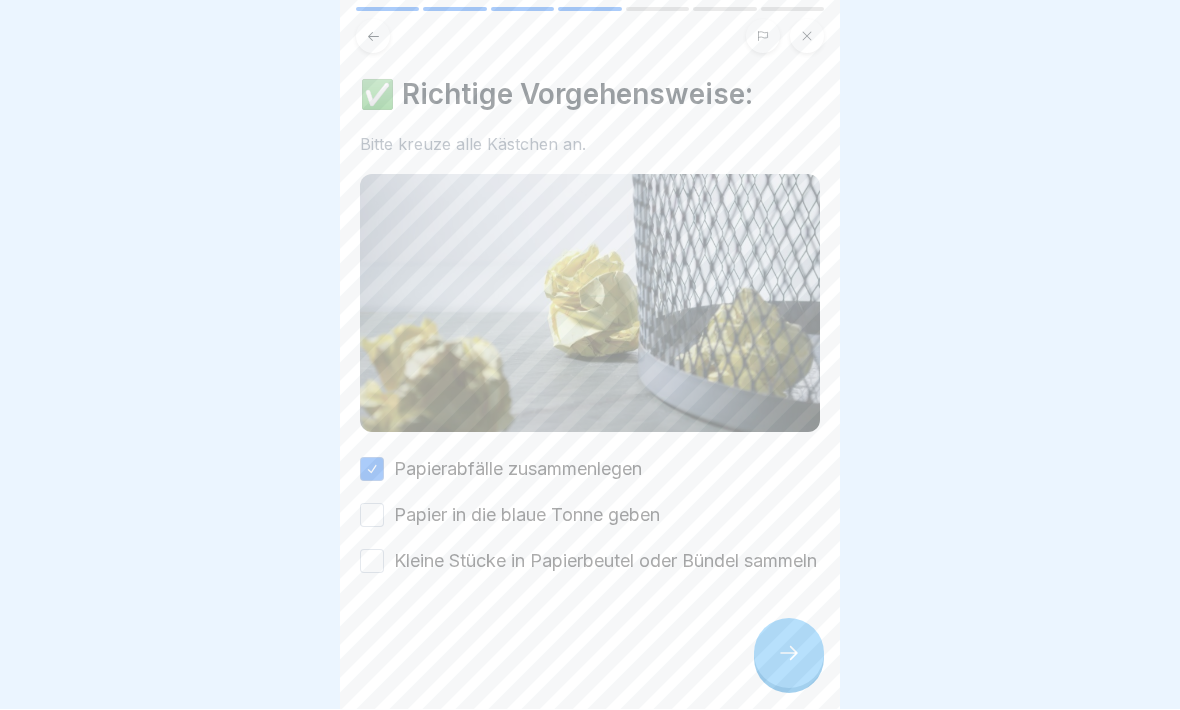 click on "Papier in die blaue Tonne geben" at bounding box center [372, 516] 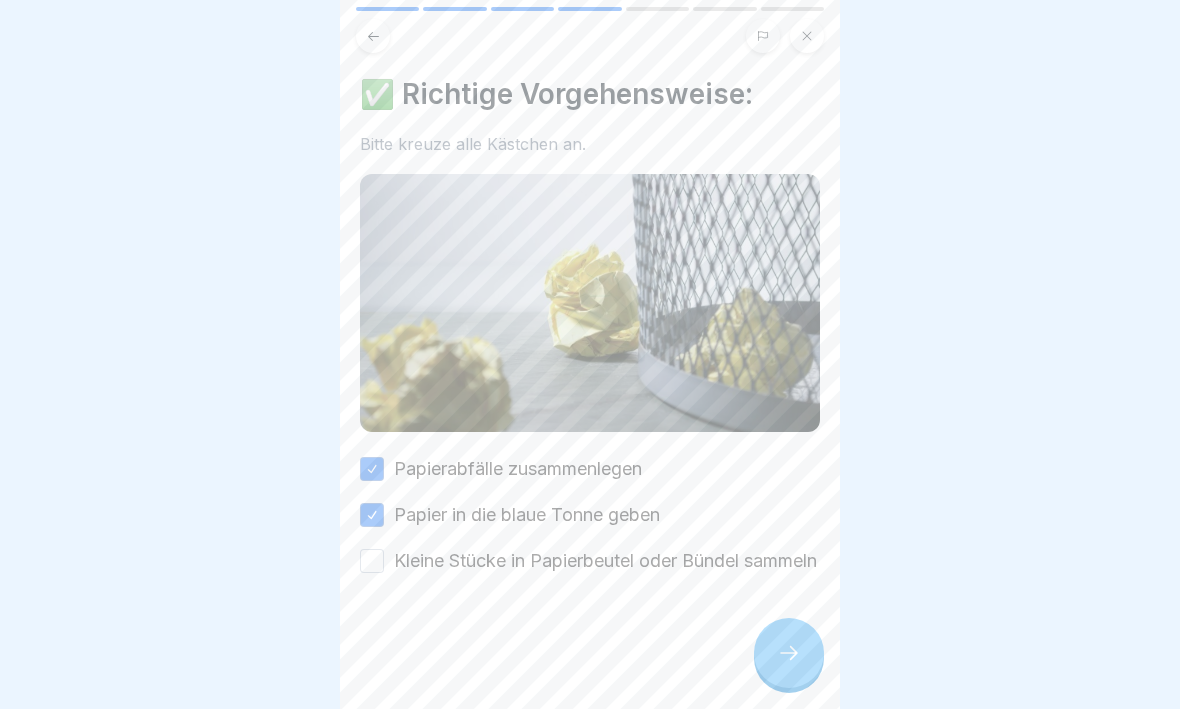 click on "Kleine Stücke in Papierbeutel oder Bündel sammeln" at bounding box center (605, 562) 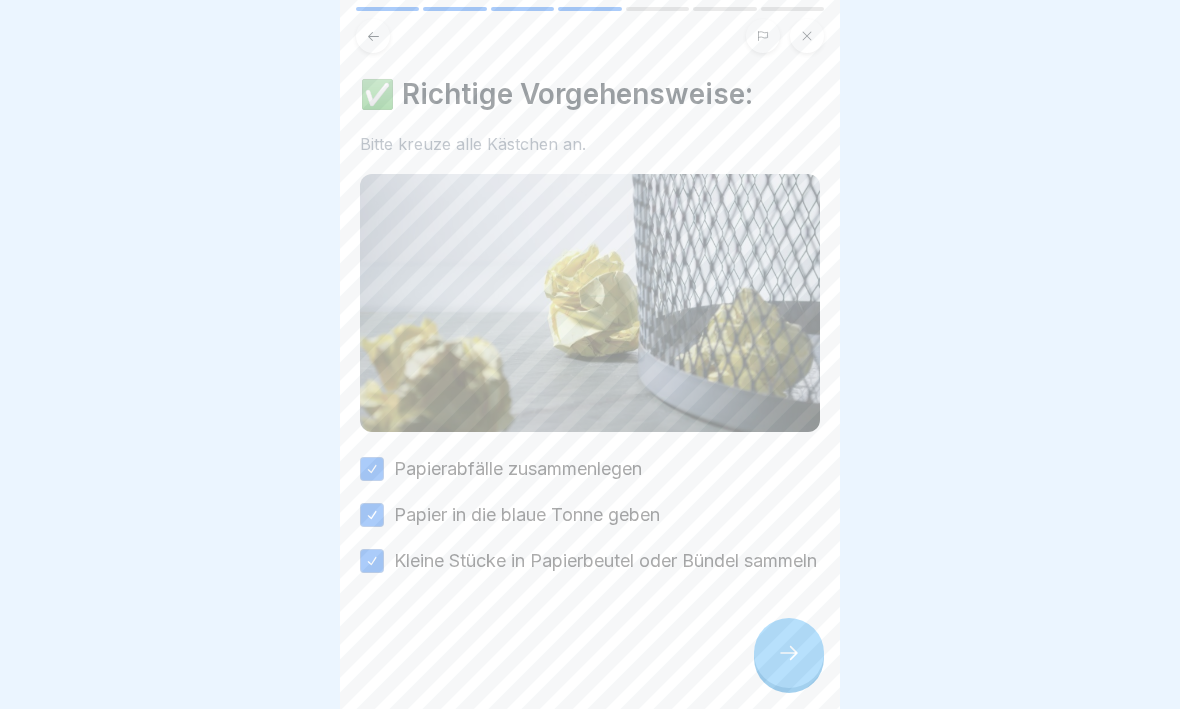 click 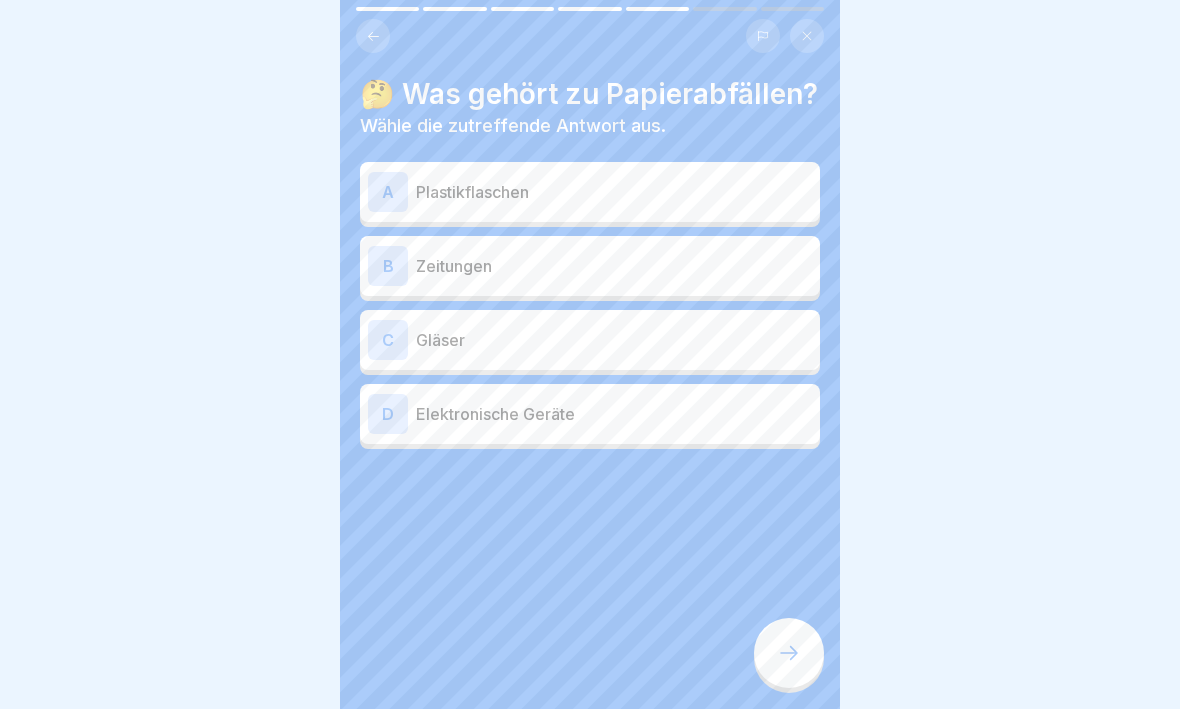 click on "B" at bounding box center [388, 267] 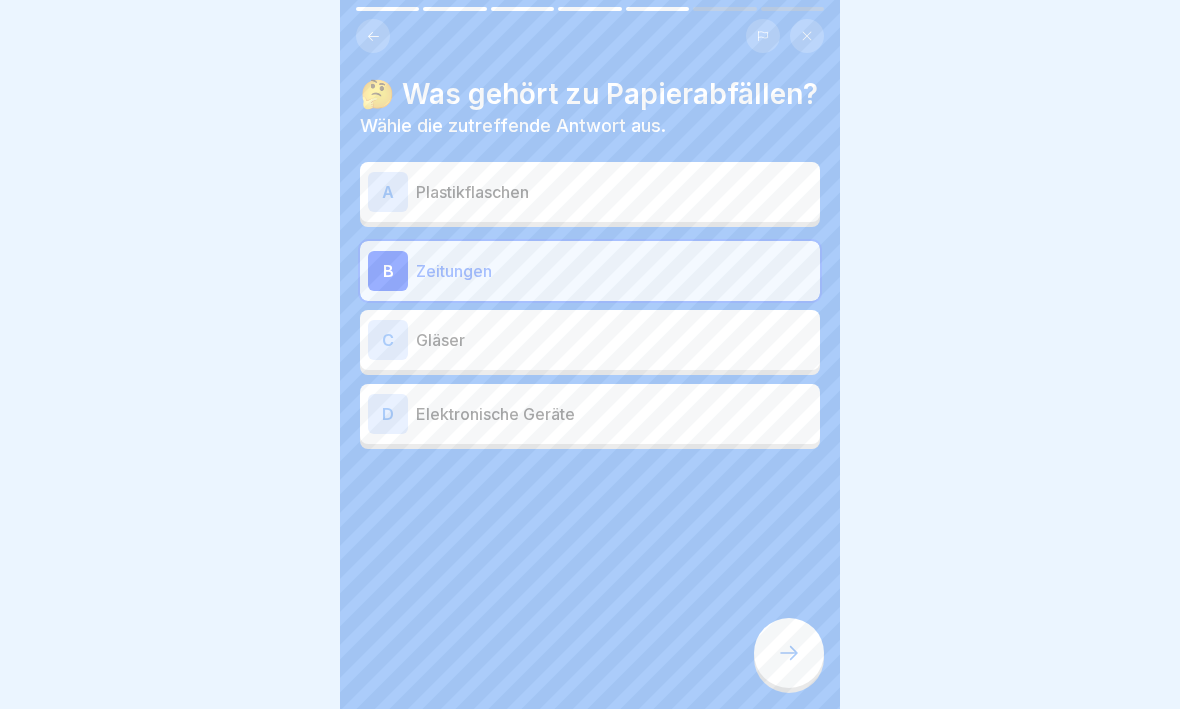 click 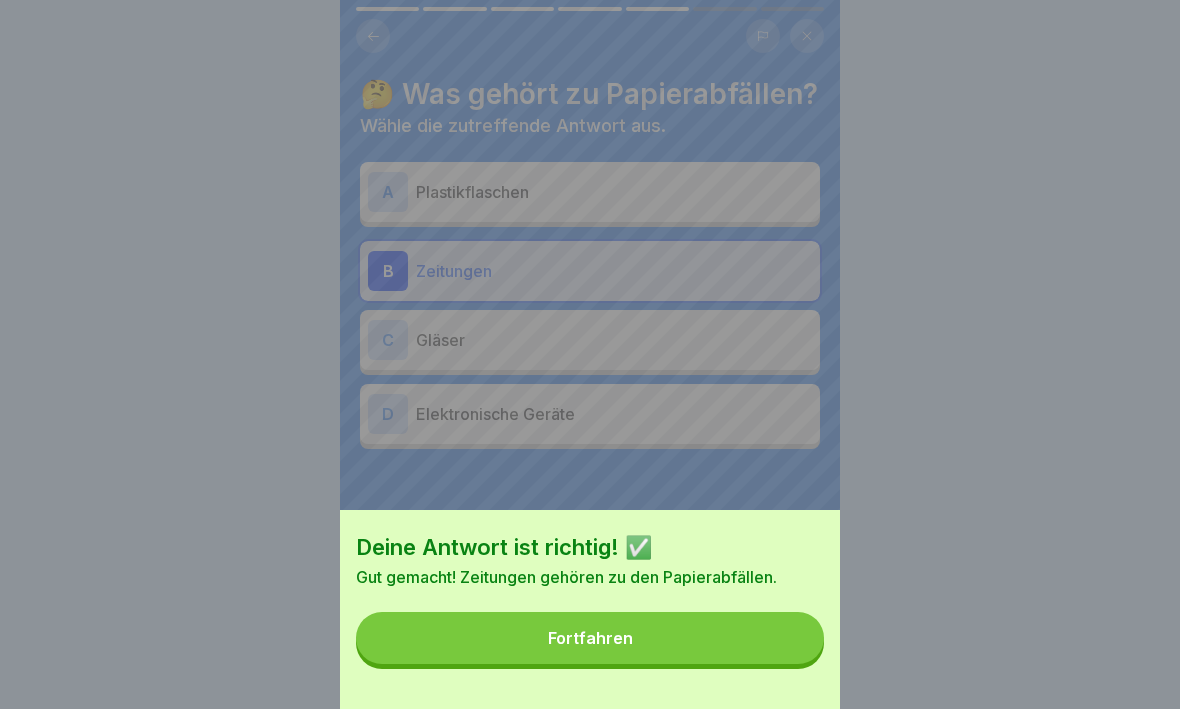click on "Fortfahren" at bounding box center [590, 639] 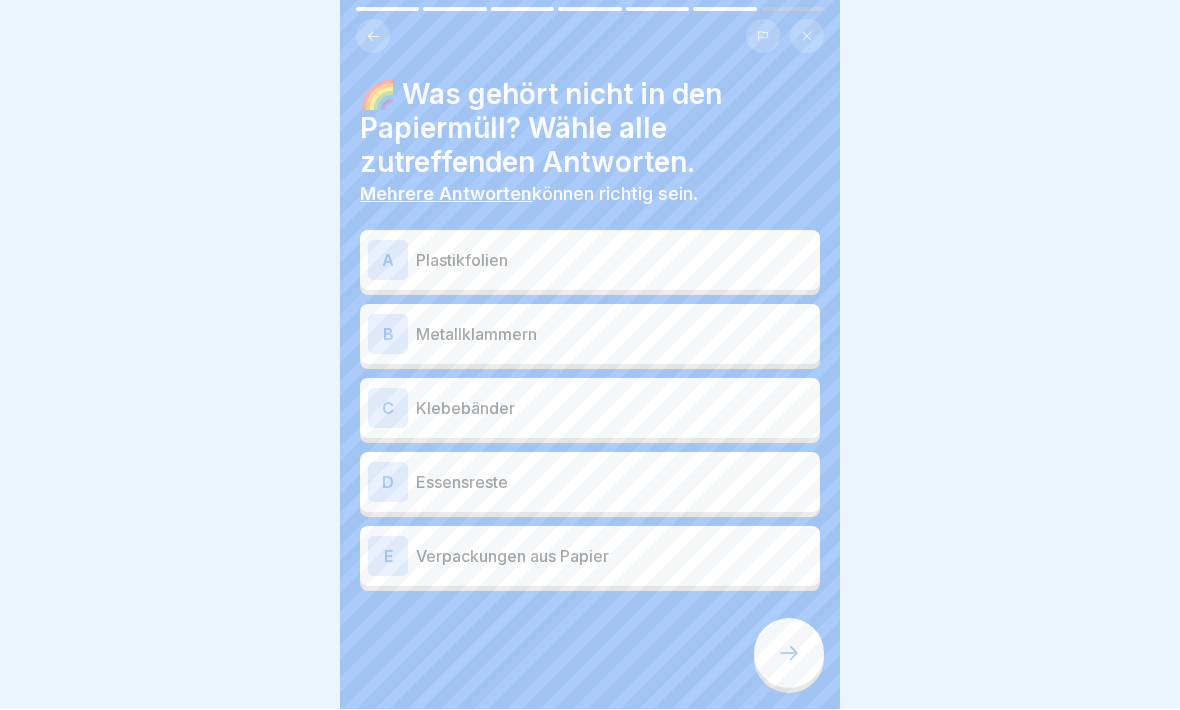 click on "A" at bounding box center (388, 261) 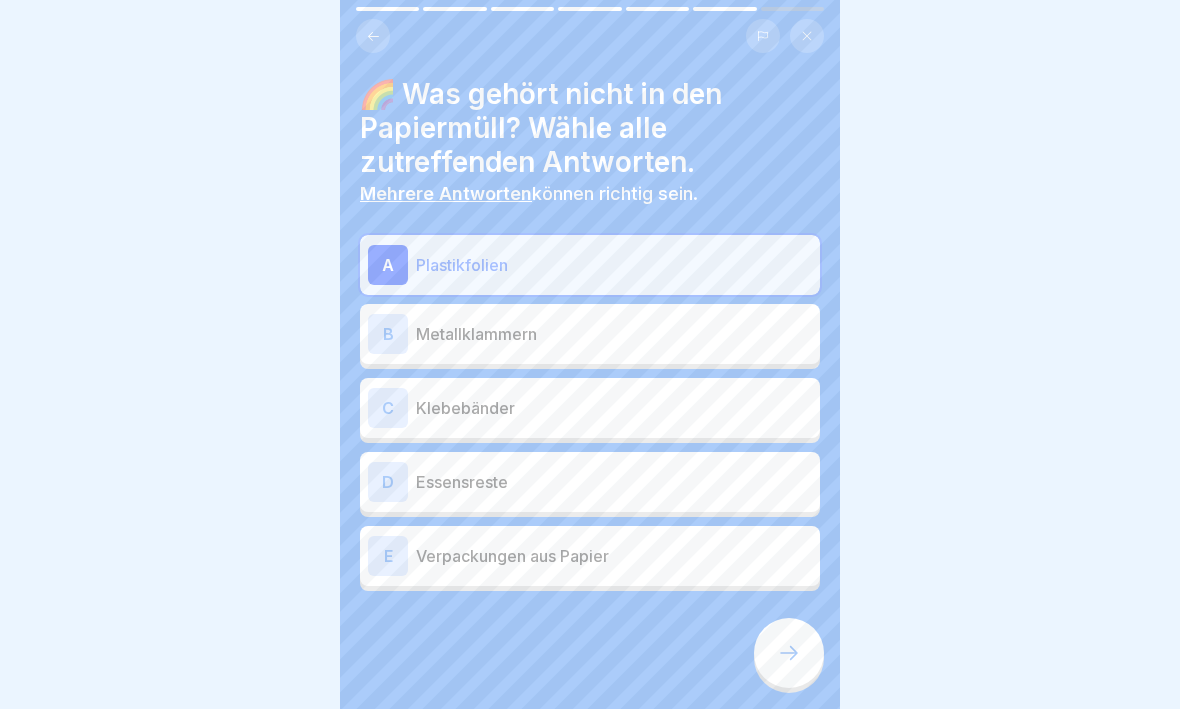 click on "B" at bounding box center [388, 335] 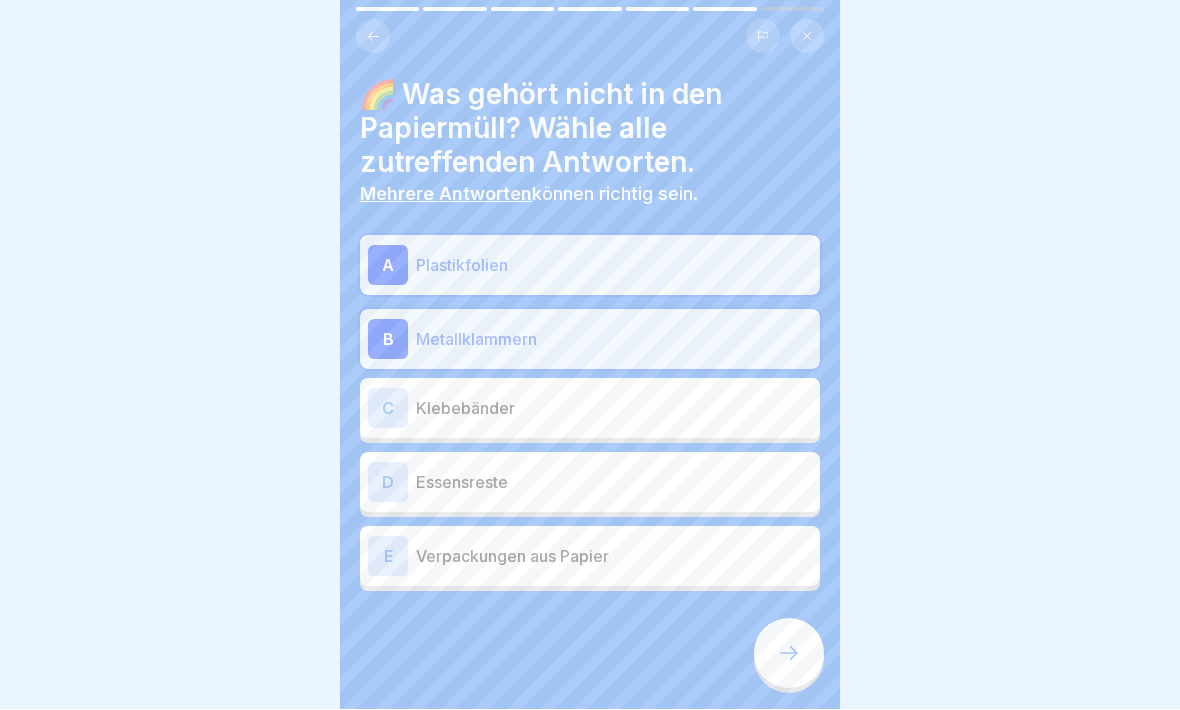 click on "D" at bounding box center [388, 483] 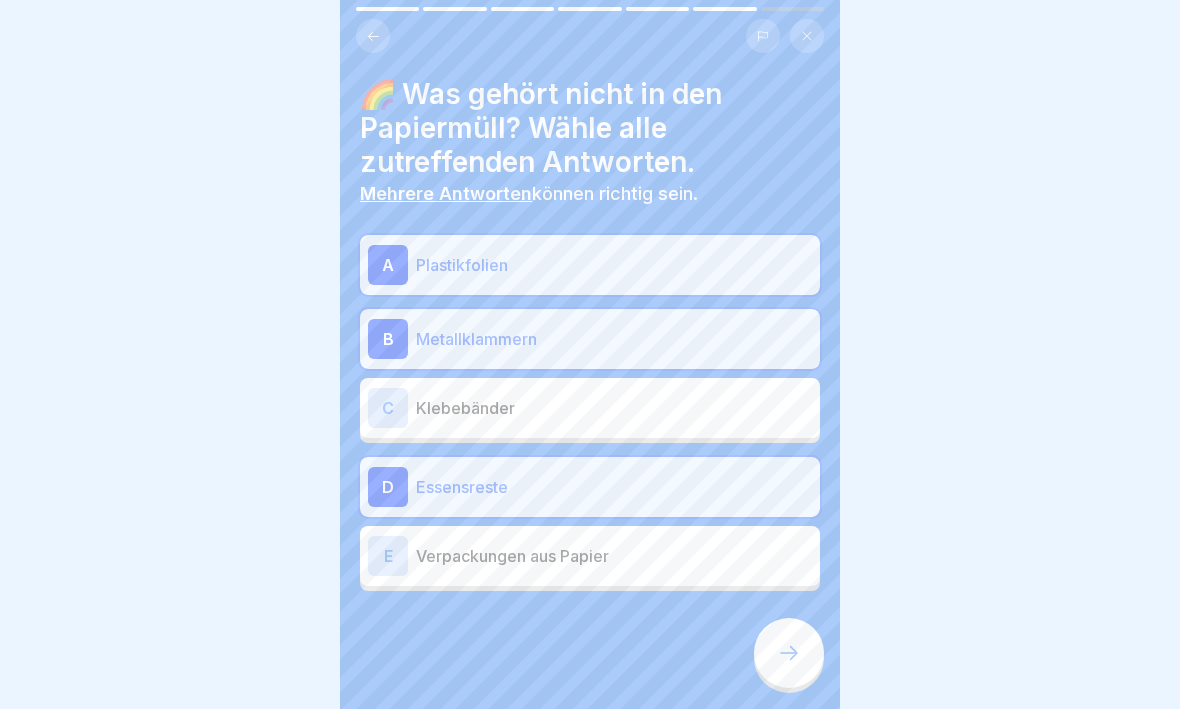 click 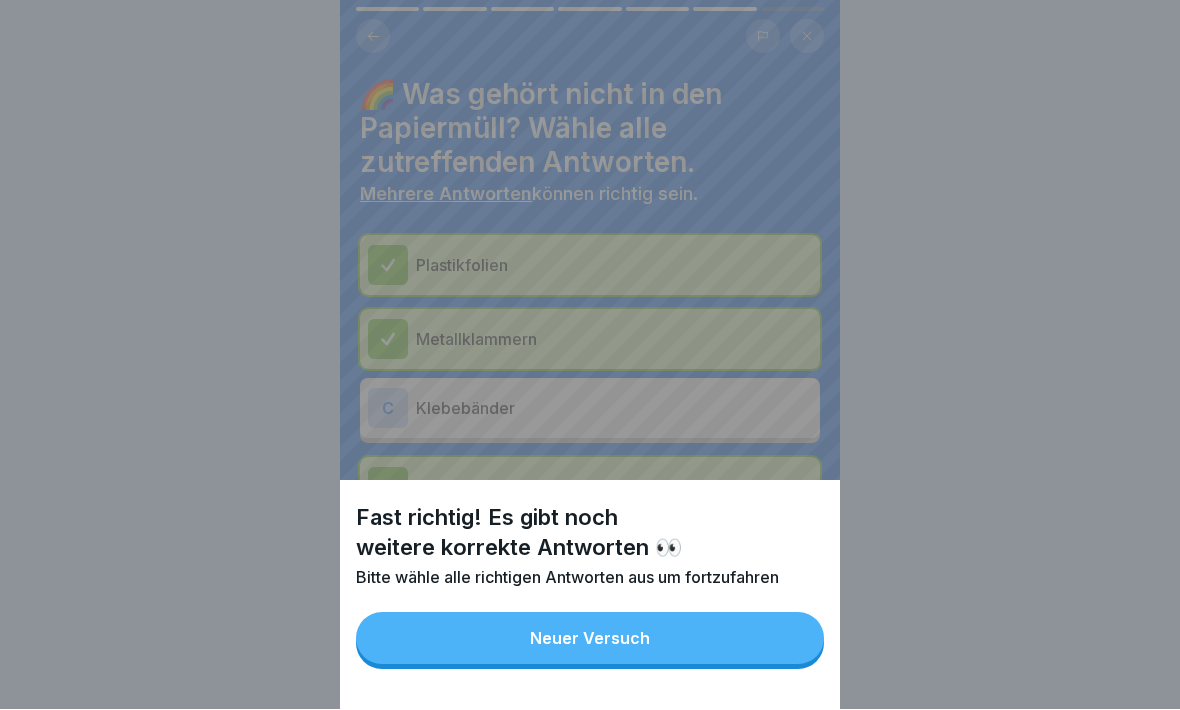 click on "Neuer Versuch" at bounding box center [590, 639] 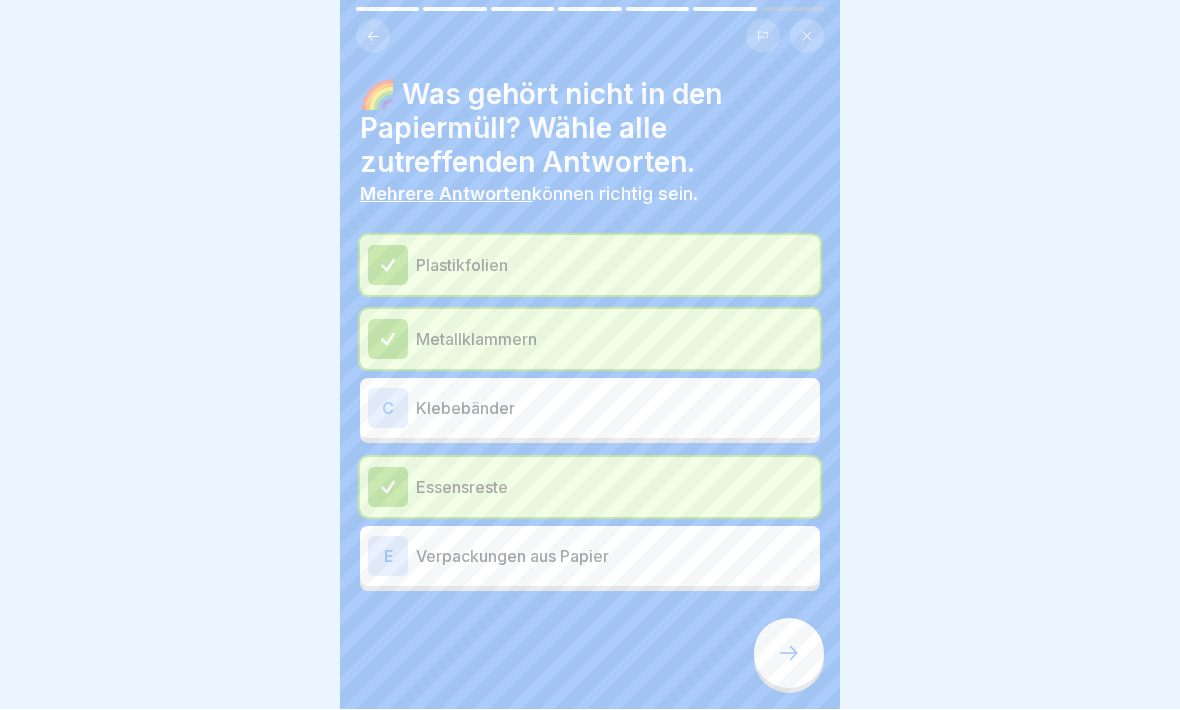 click on "C" at bounding box center [388, 409] 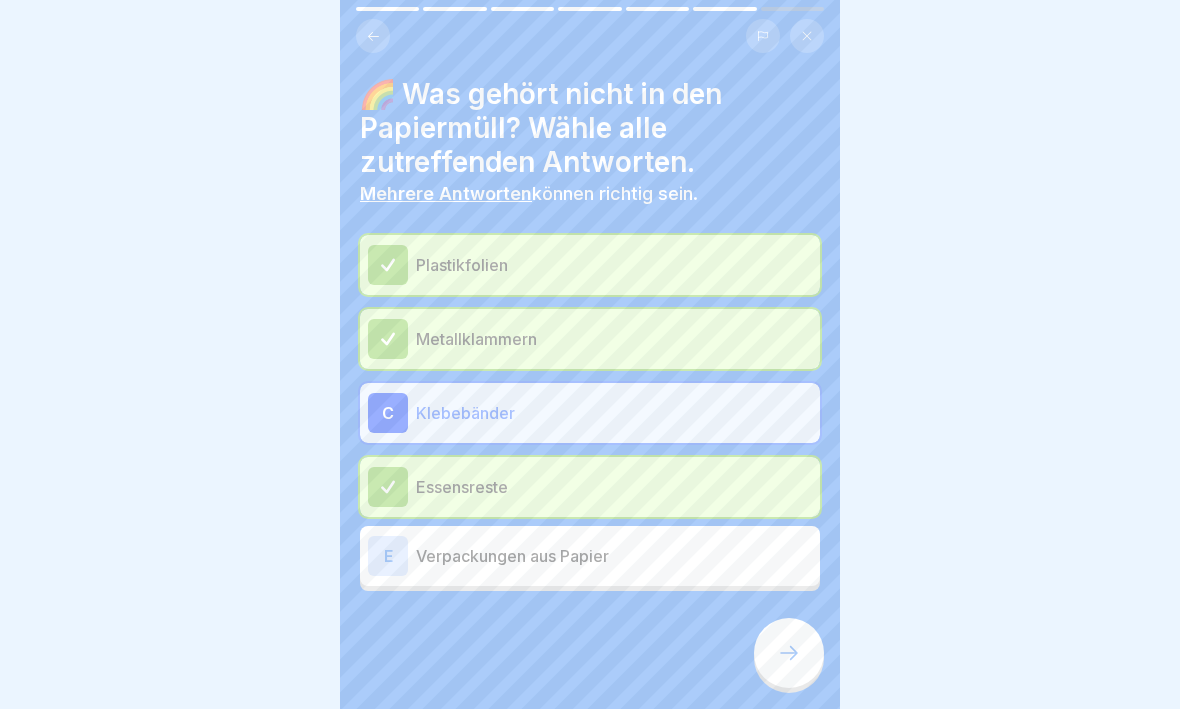 click 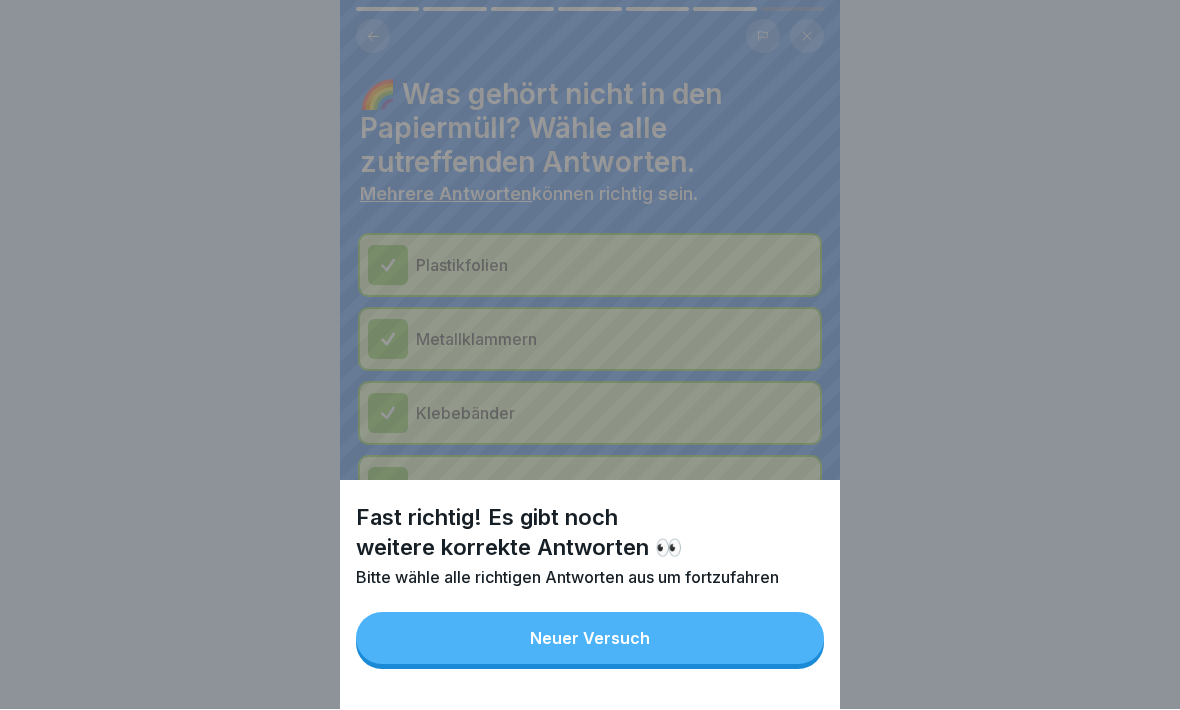 click on "Neuer Versuch" at bounding box center (590, 639) 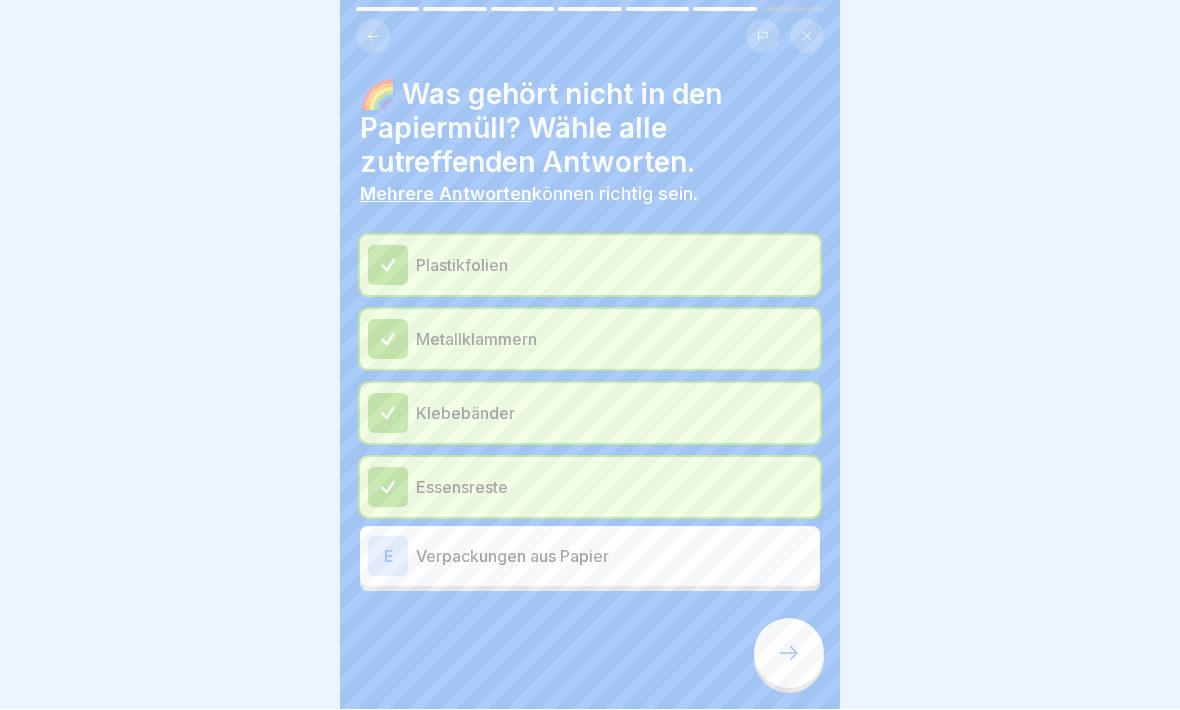 click on "E" at bounding box center (388, 557) 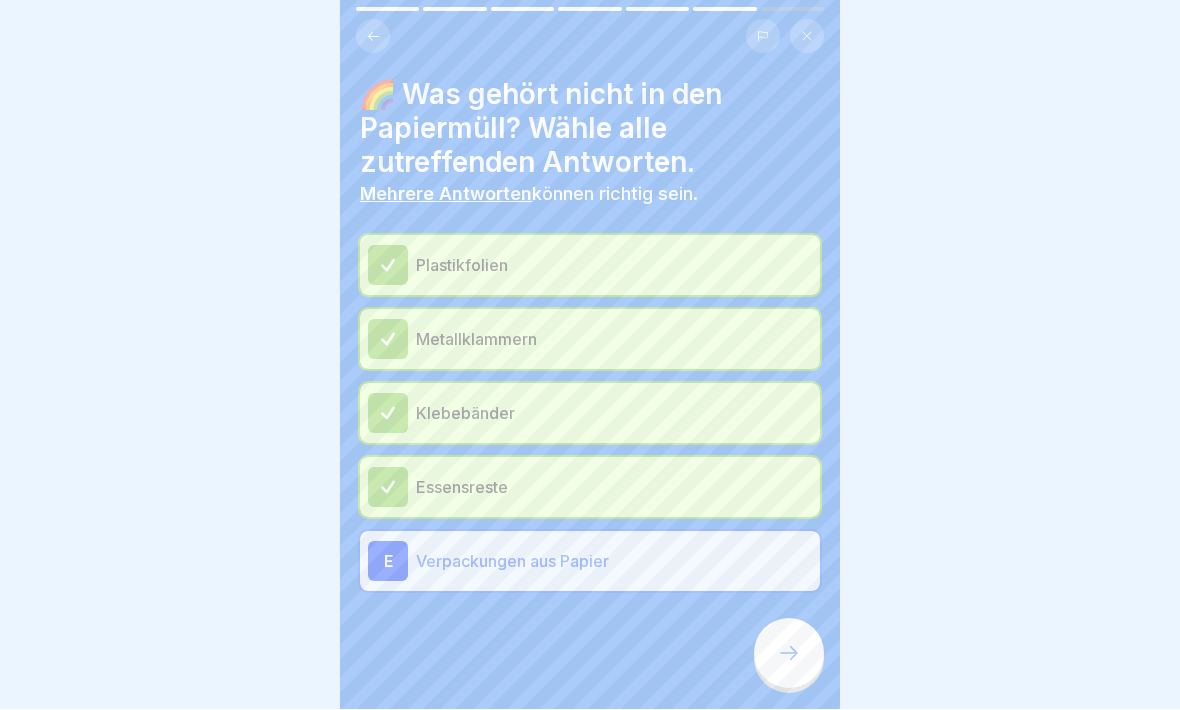 click at bounding box center [789, 654] 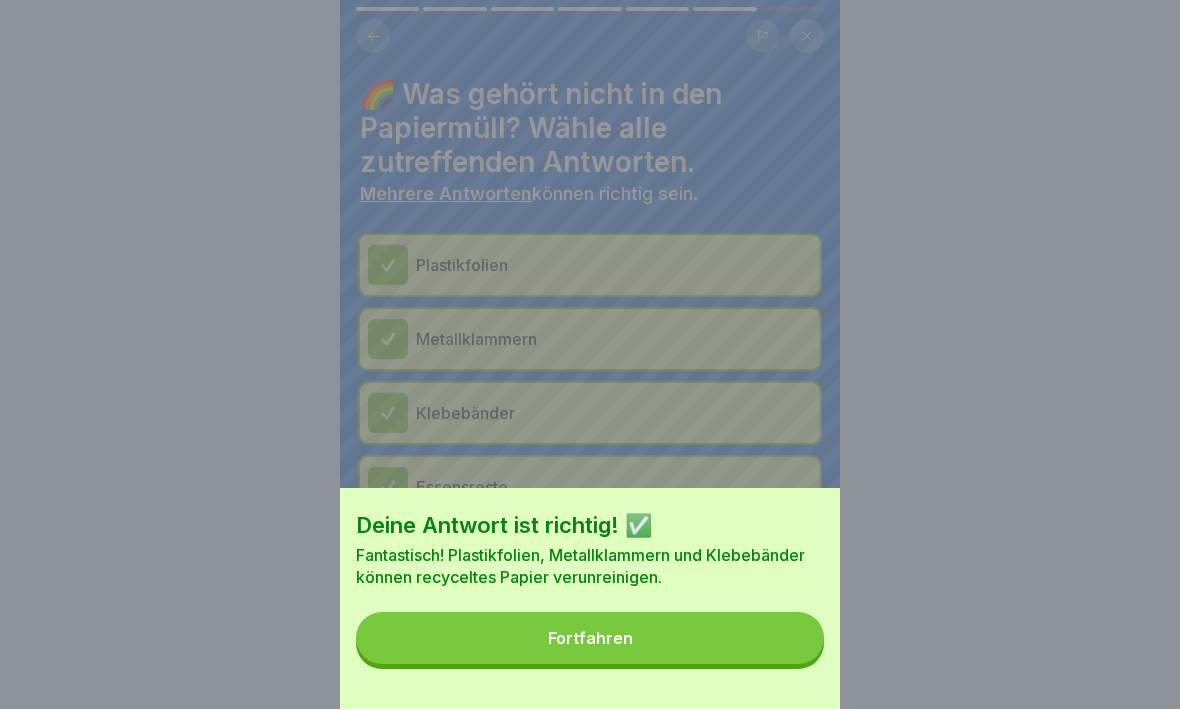 click on "Fortfahren" at bounding box center (590, 639) 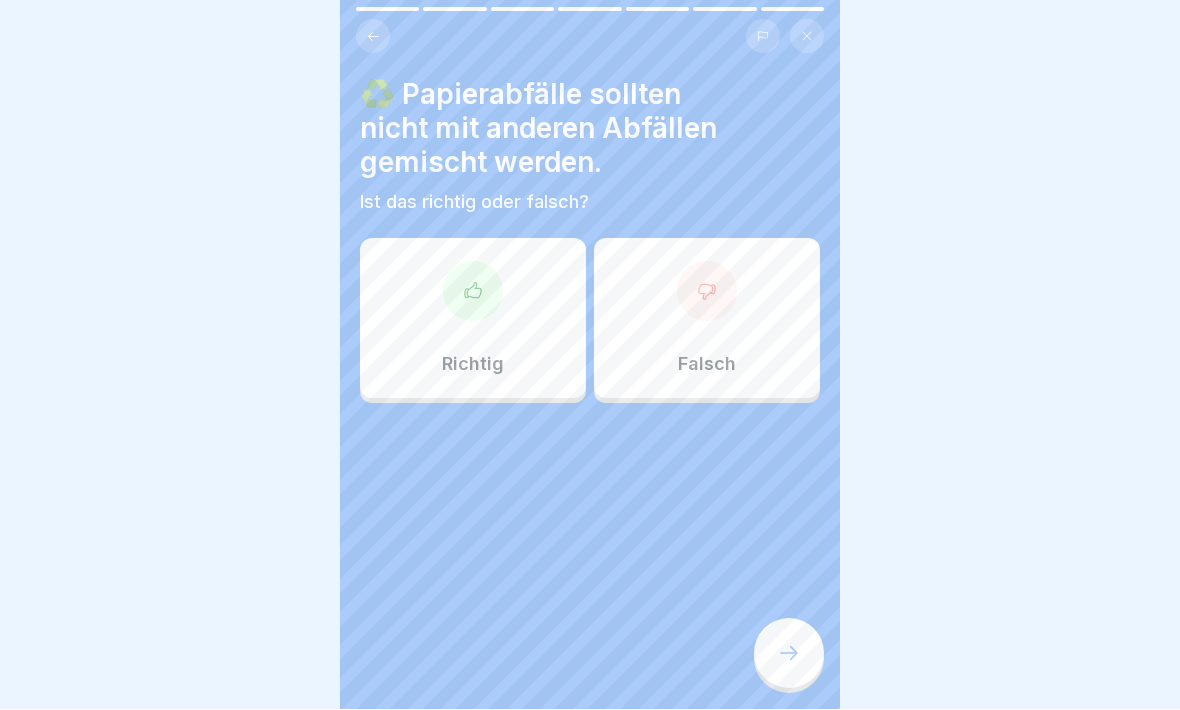 click 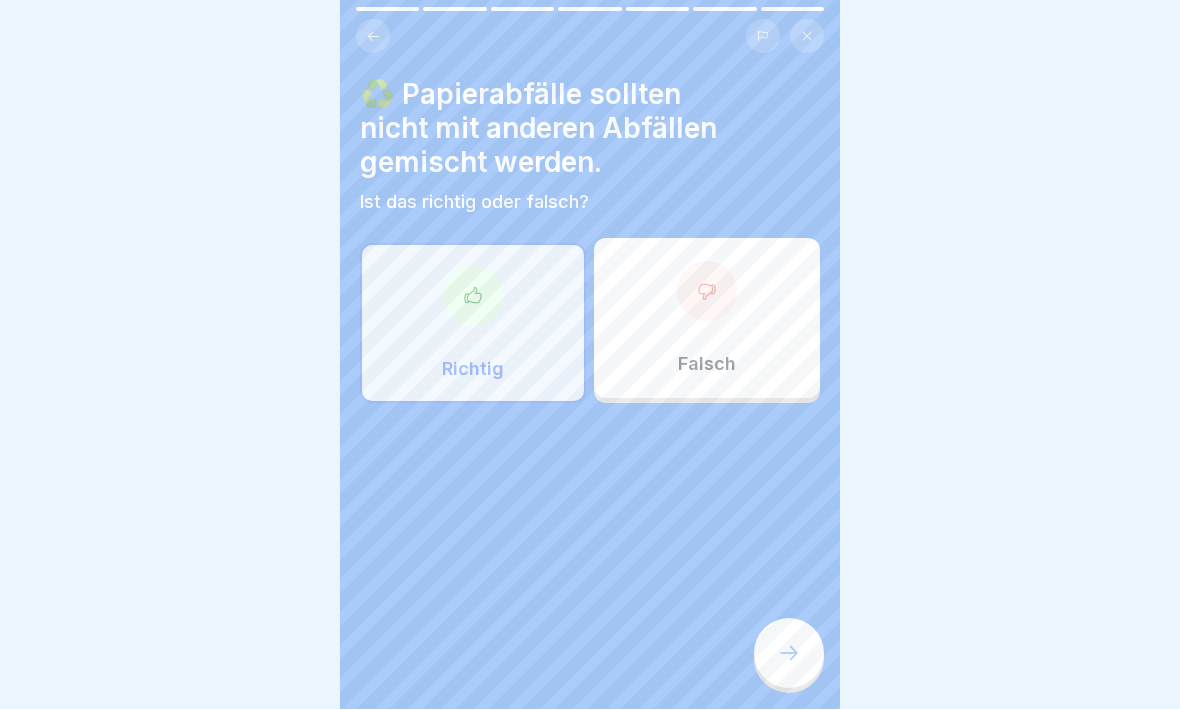 click 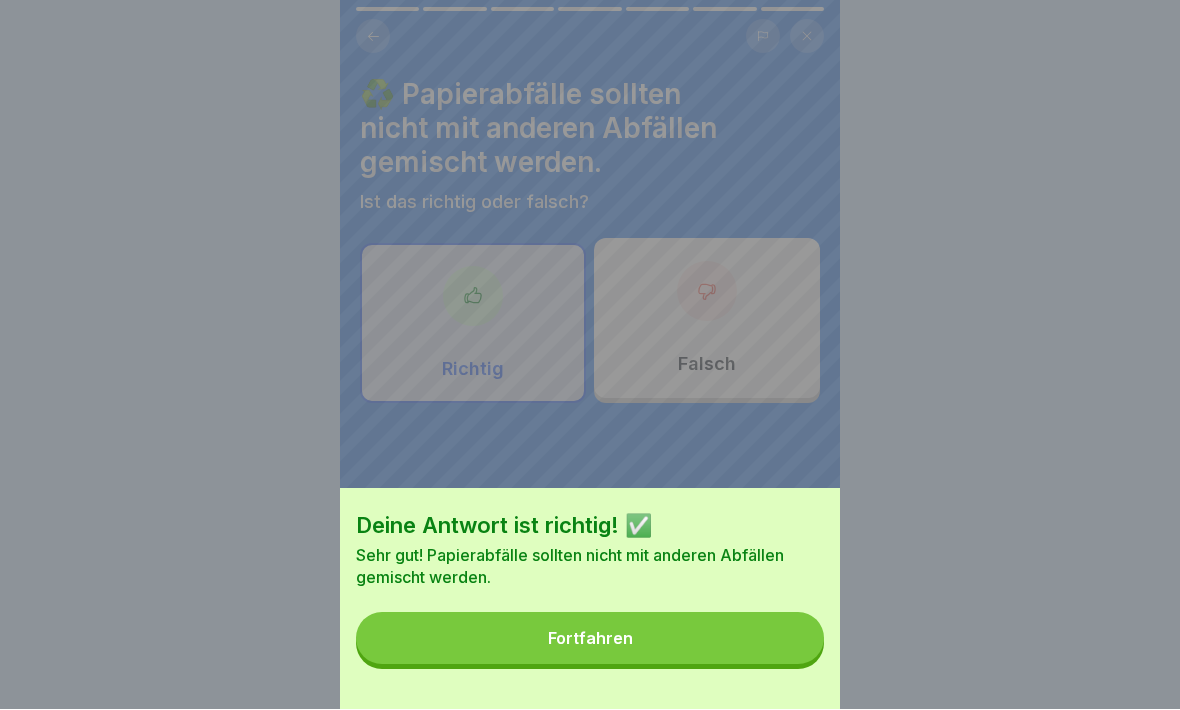 click on "Fortfahren" at bounding box center [590, 639] 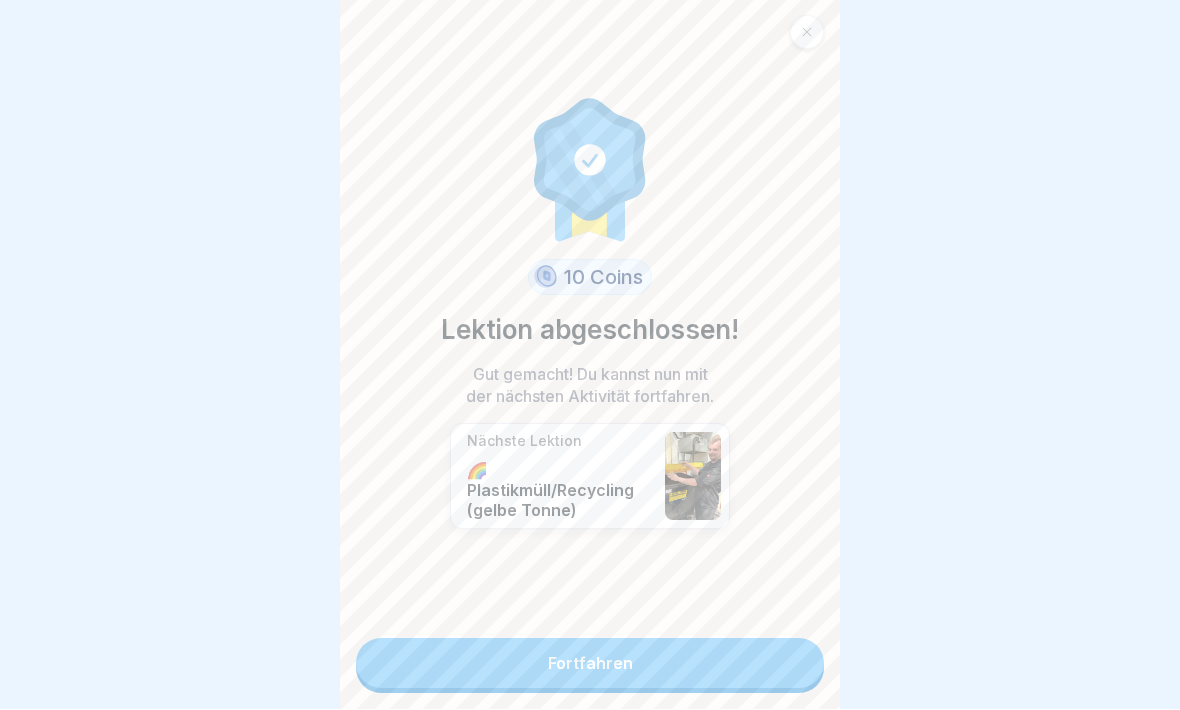 click on "Fortfahren" at bounding box center [590, 664] 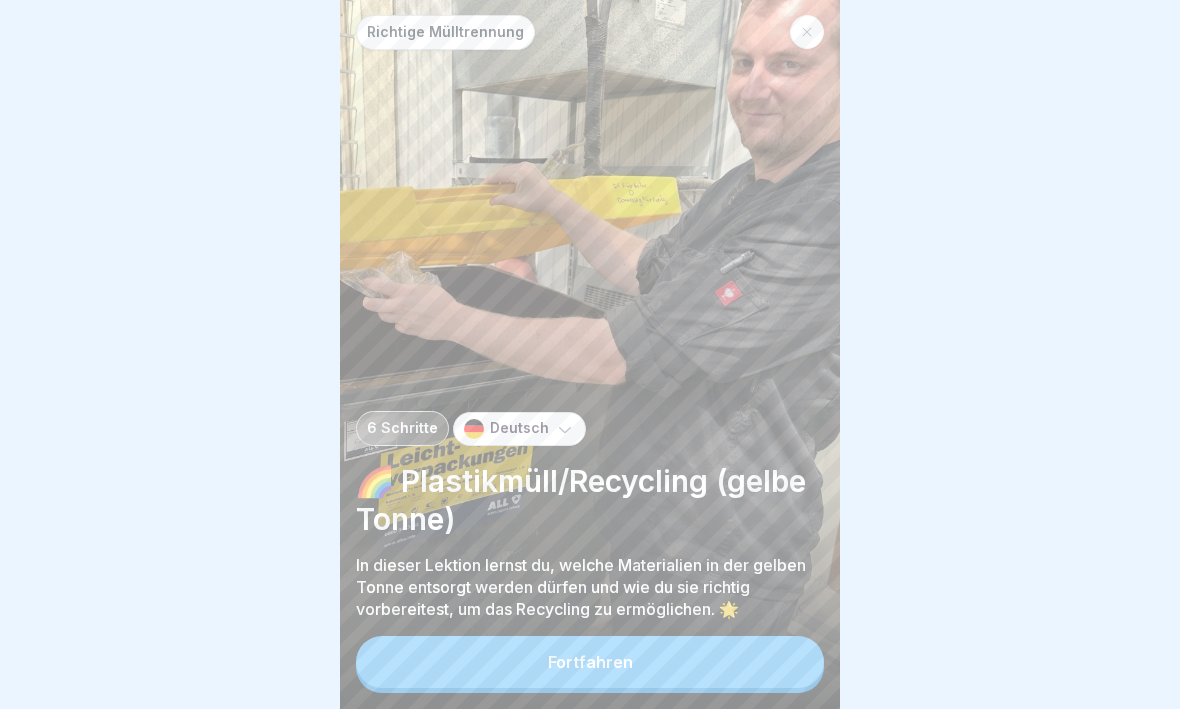 click on "Fortfahren" at bounding box center [590, 663] 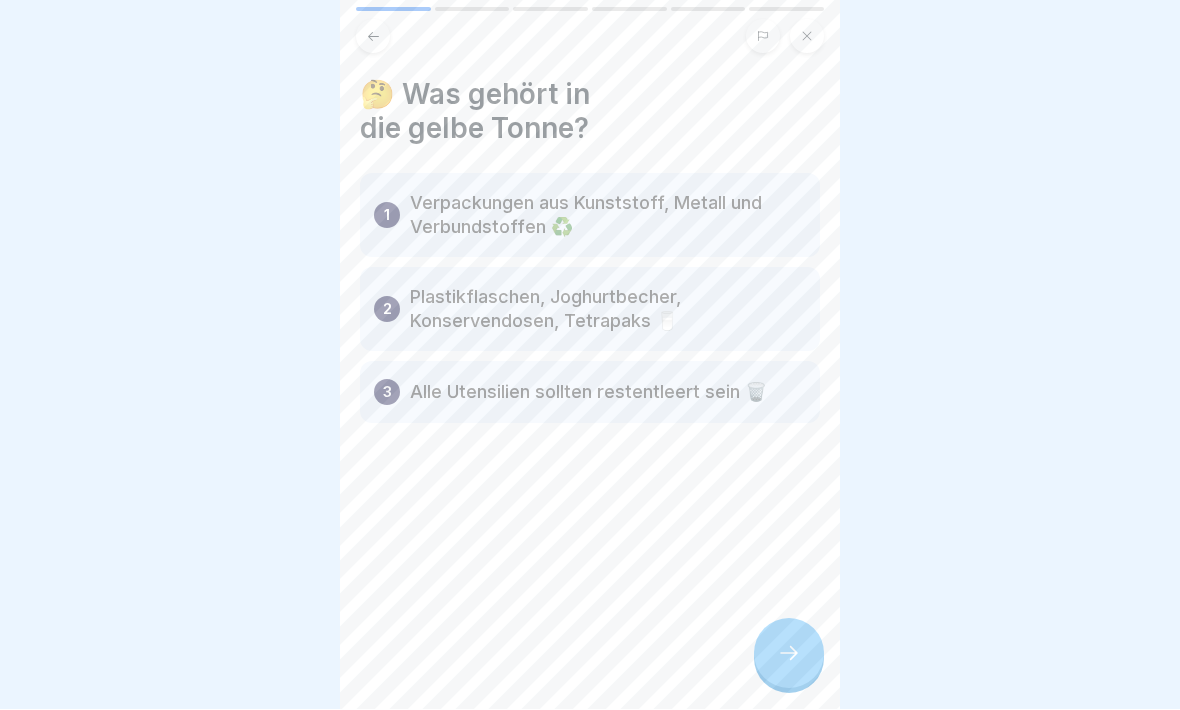 click 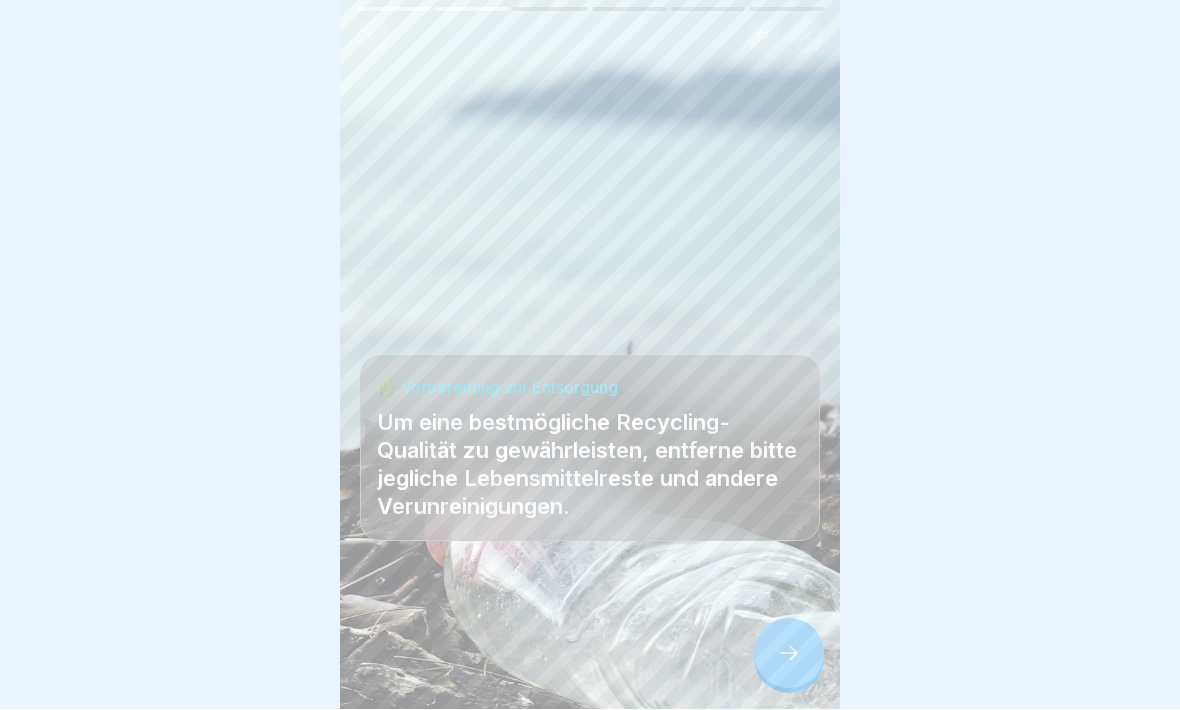 click 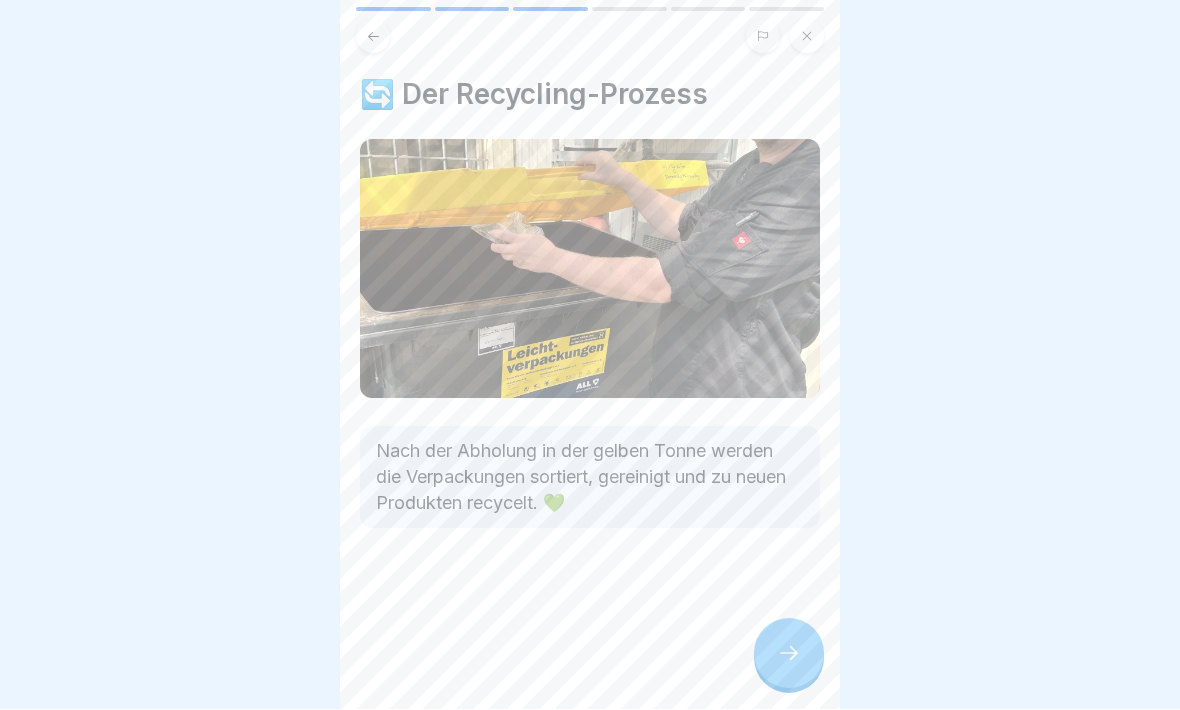click 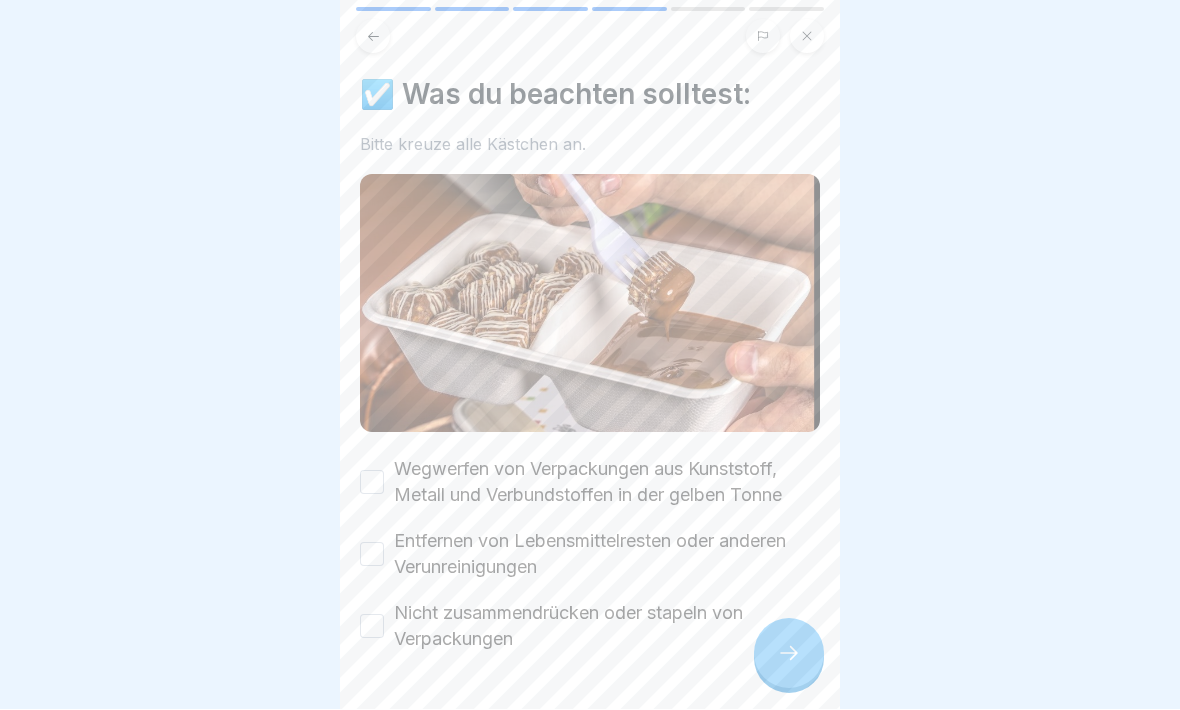 click on "Wegwerfen von Verpackungen aus Kunststoff, Metall und Verbundstoffen in der gelben Tonne" at bounding box center [372, 483] 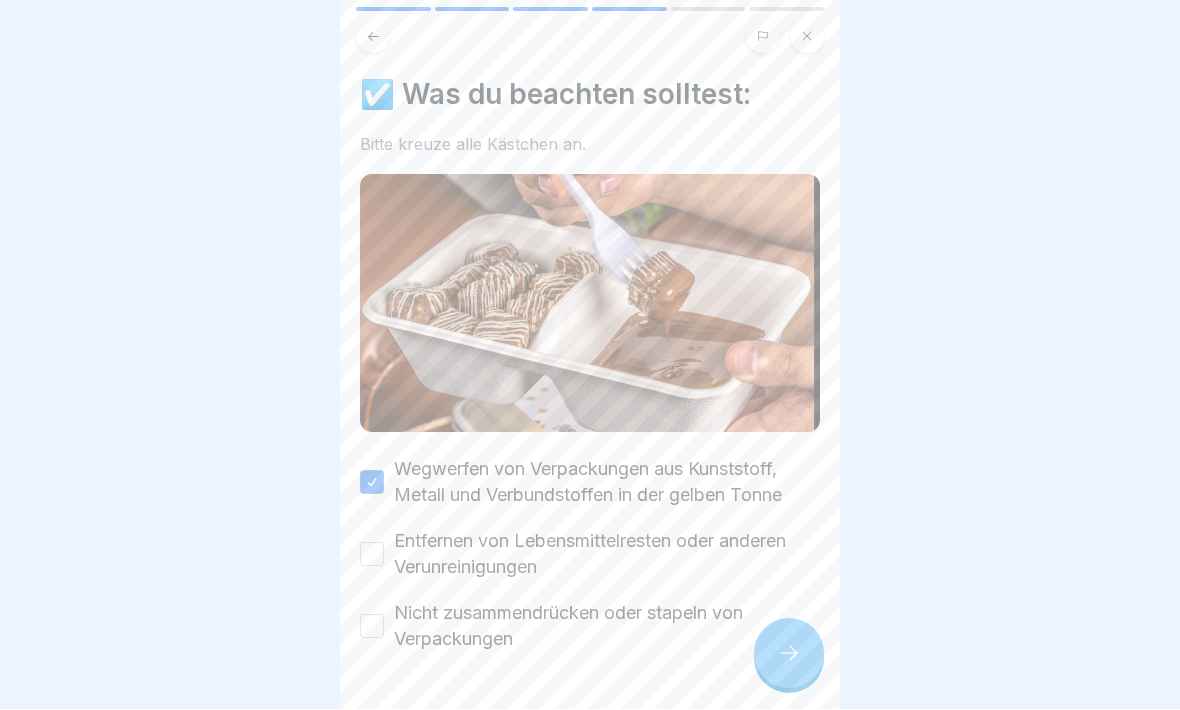 click on "Entfernen von Lebensmittelresten oder anderen Verunreinigungen" at bounding box center [607, 555] 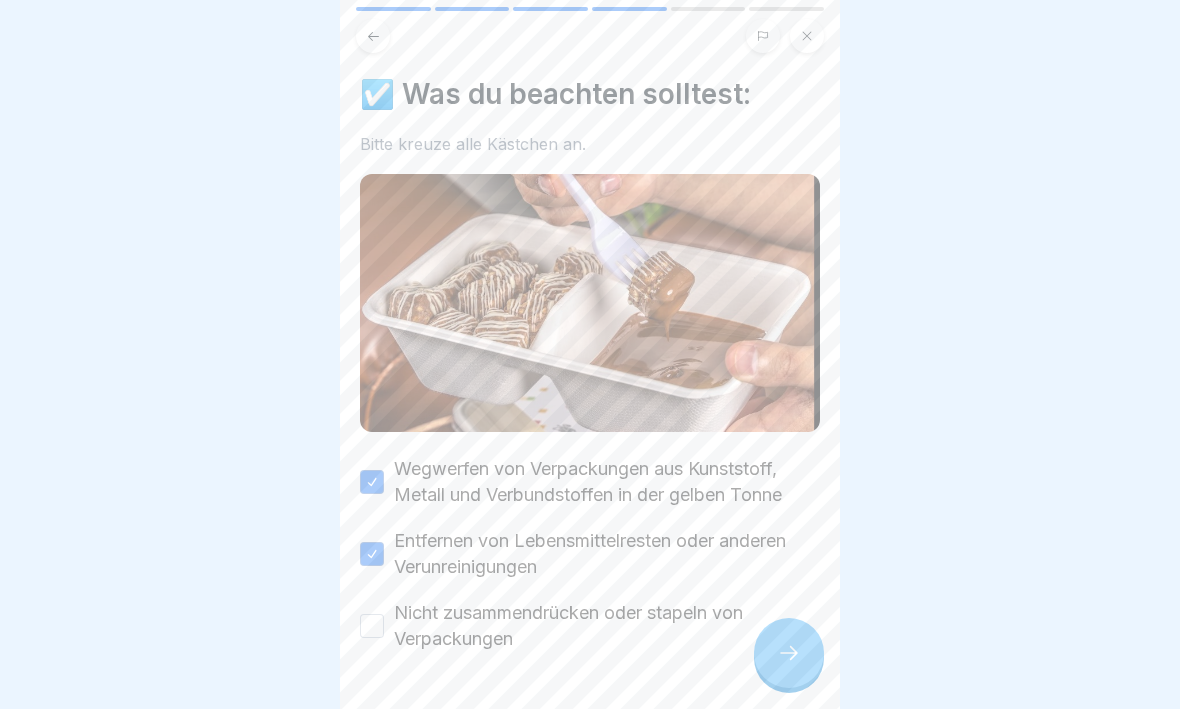 click on "Nicht zusammendrücken oder stapeln von Verpackungen" at bounding box center [372, 627] 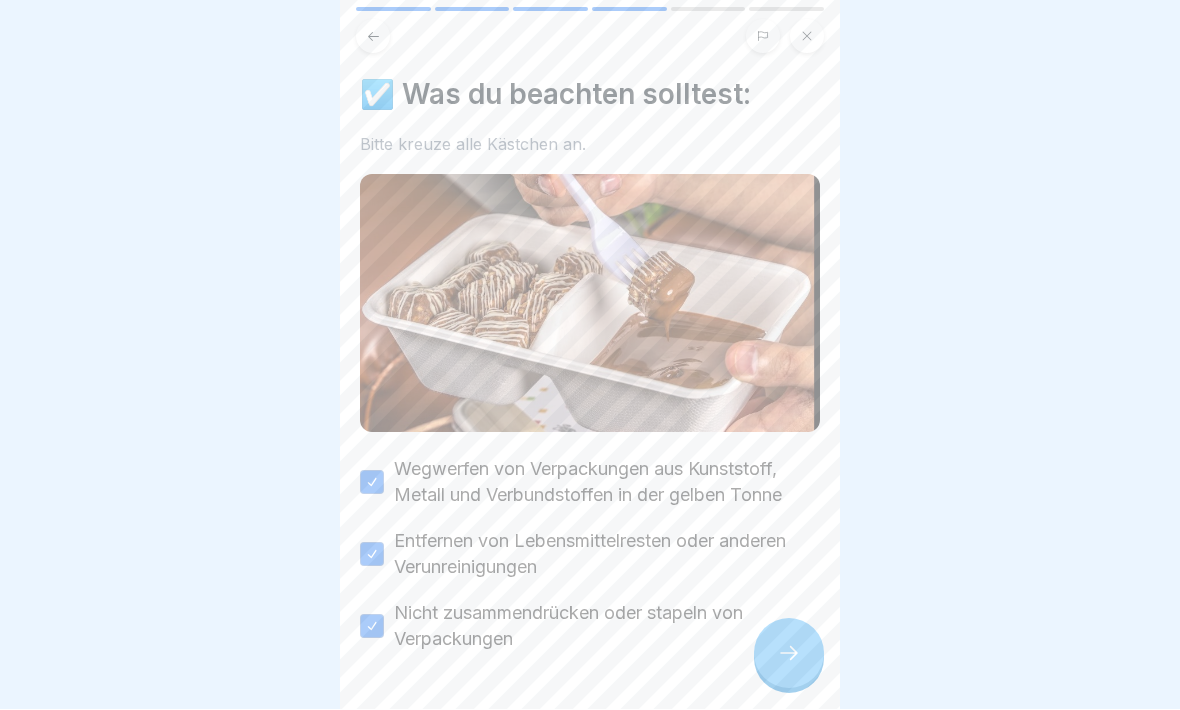 click 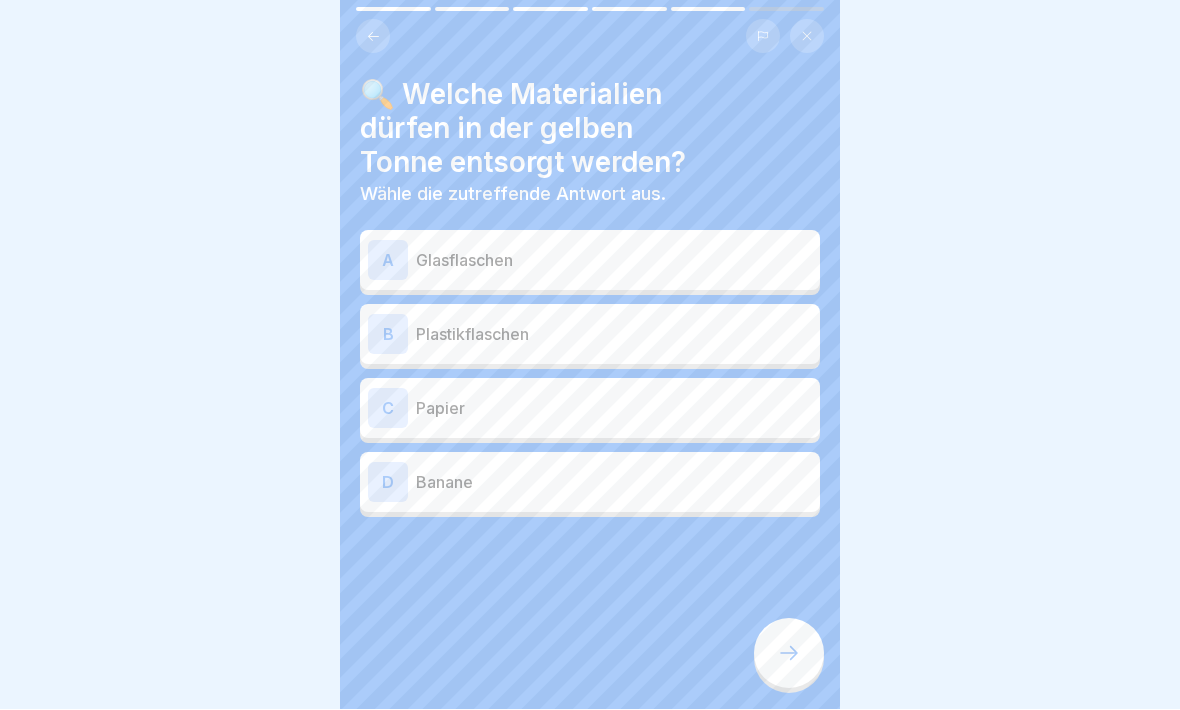 click on "A" at bounding box center (388, 261) 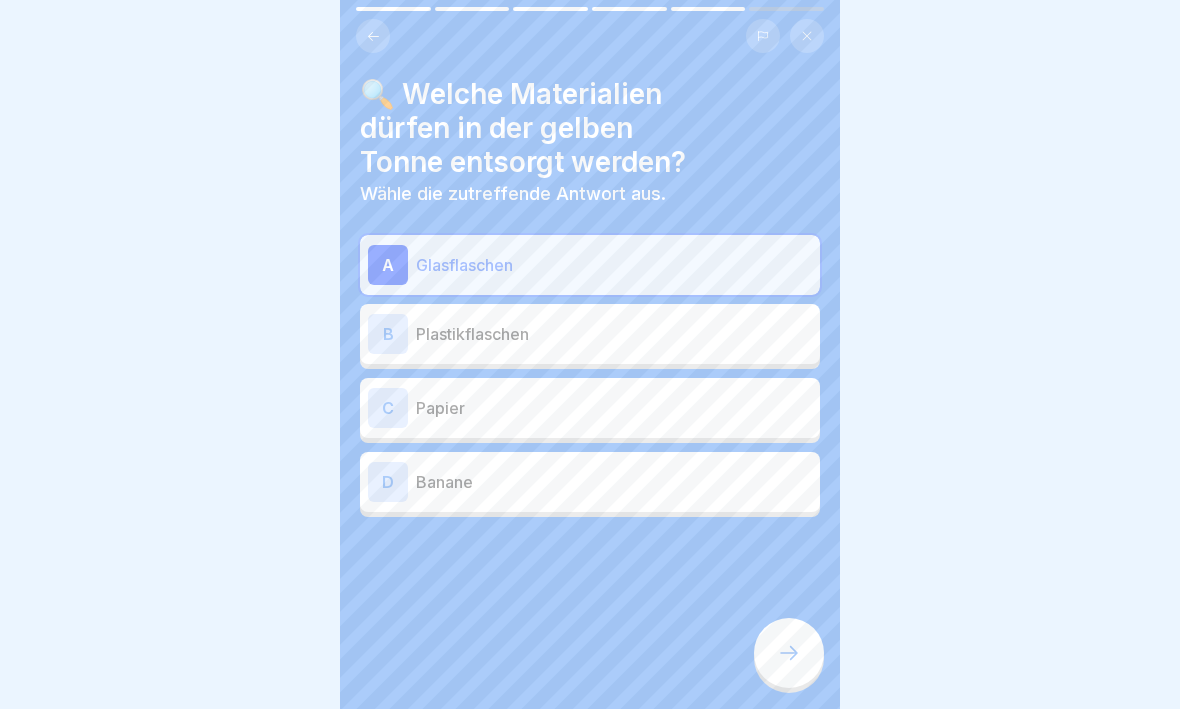 click on "B" at bounding box center [388, 335] 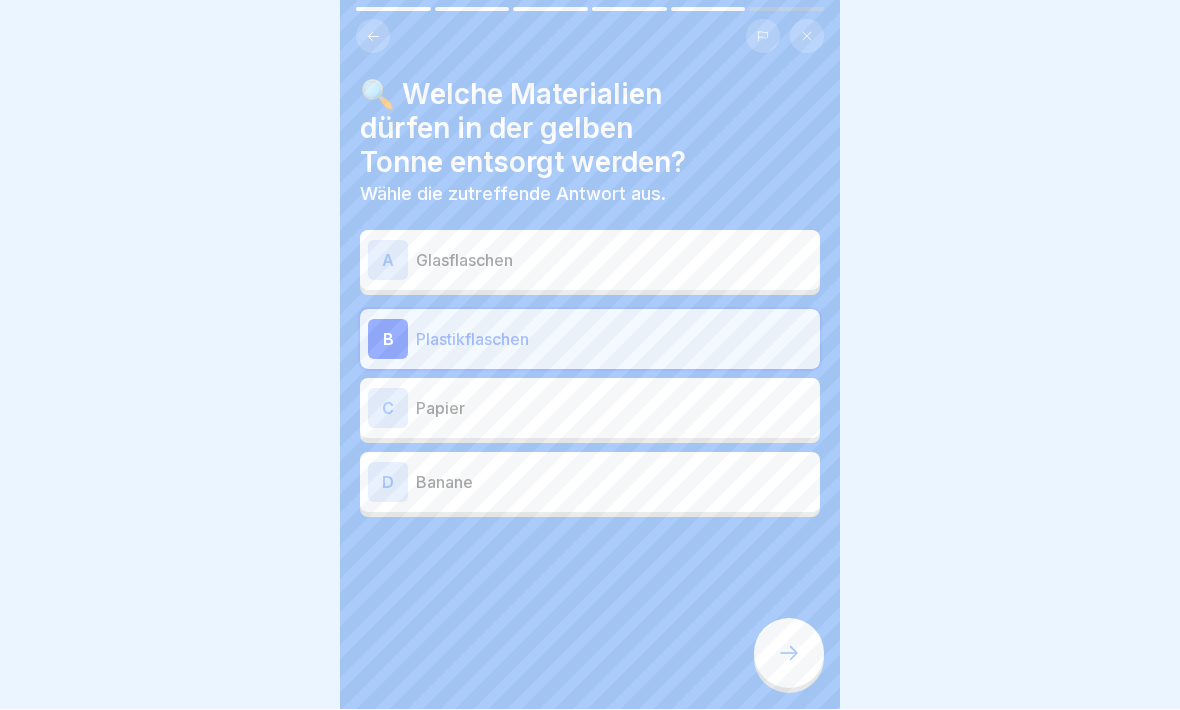 click on "A" at bounding box center [388, 261] 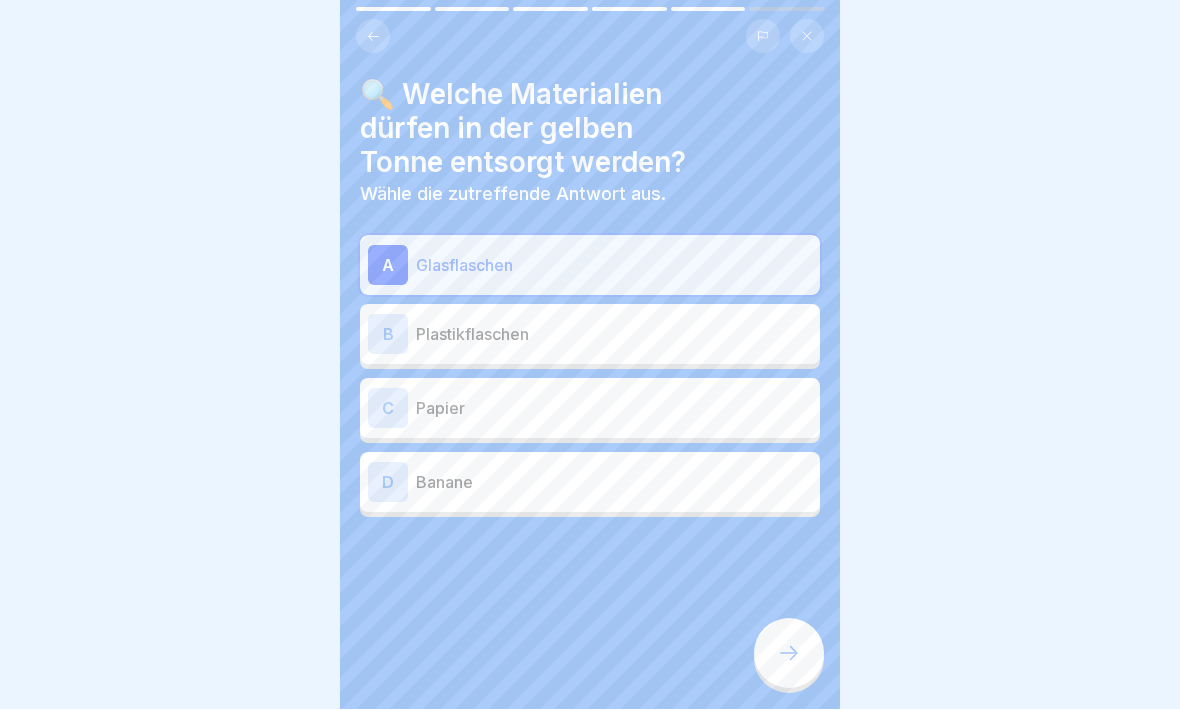 click on "B" at bounding box center (388, 335) 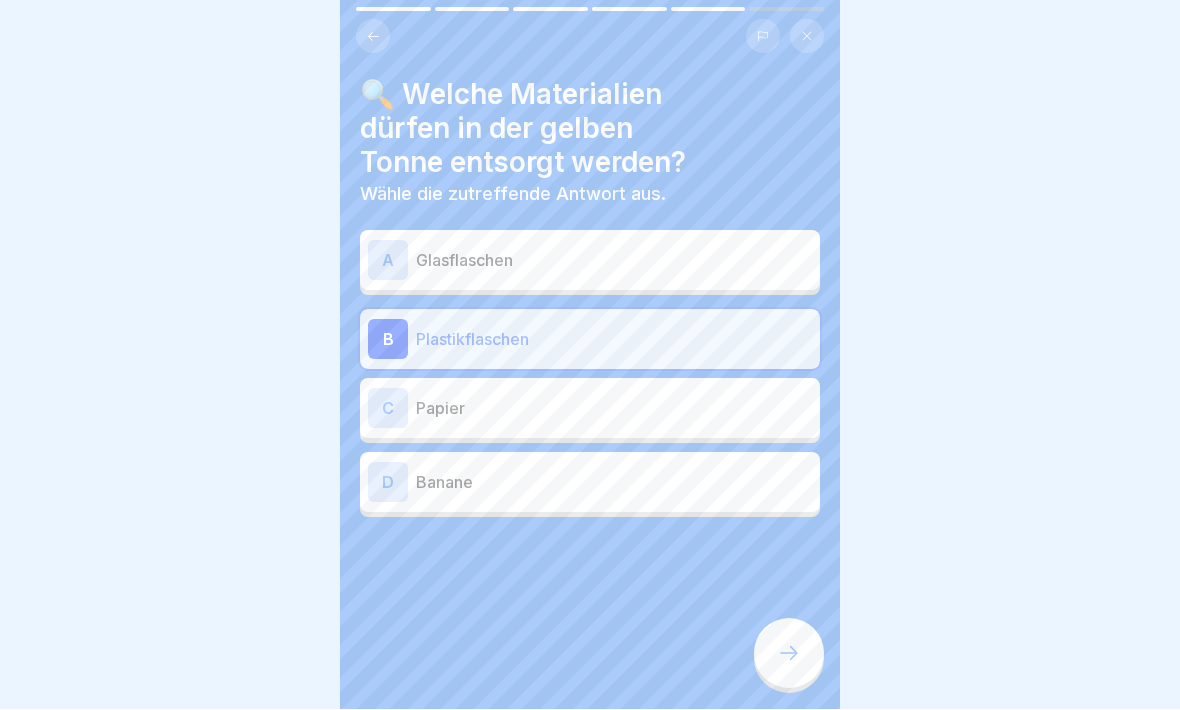 click at bounding box center (789, 654) 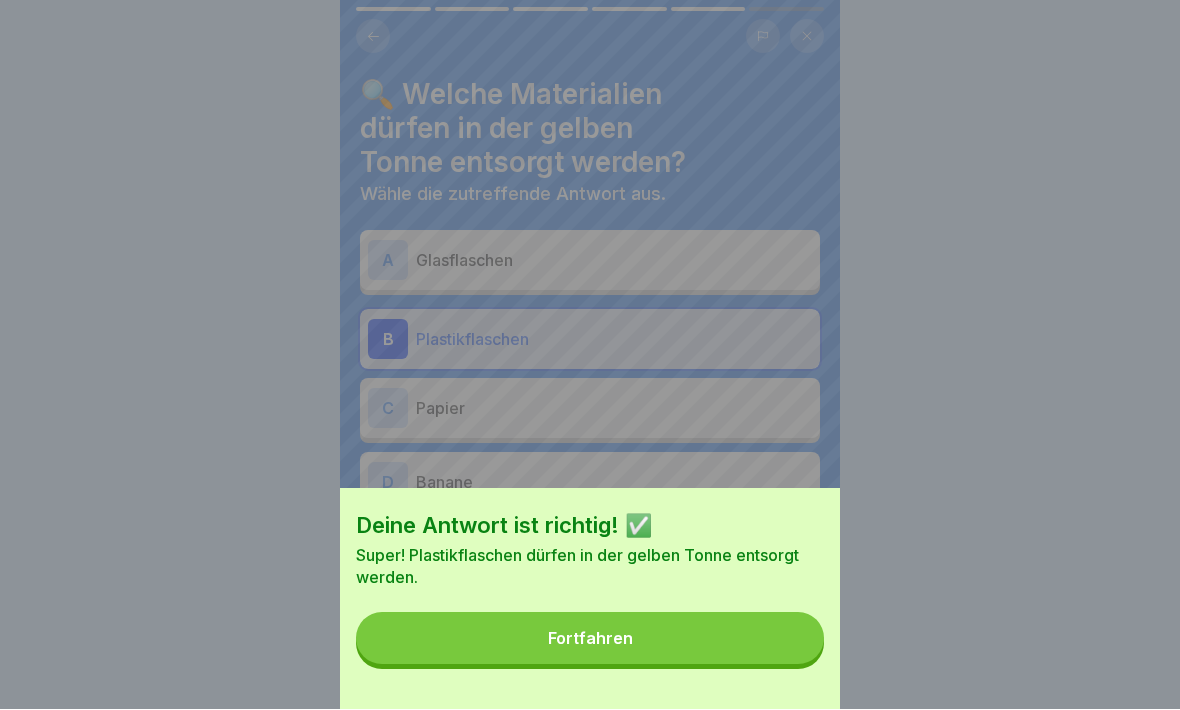 click on "Fortfahren" at bounding box center [590, 639] 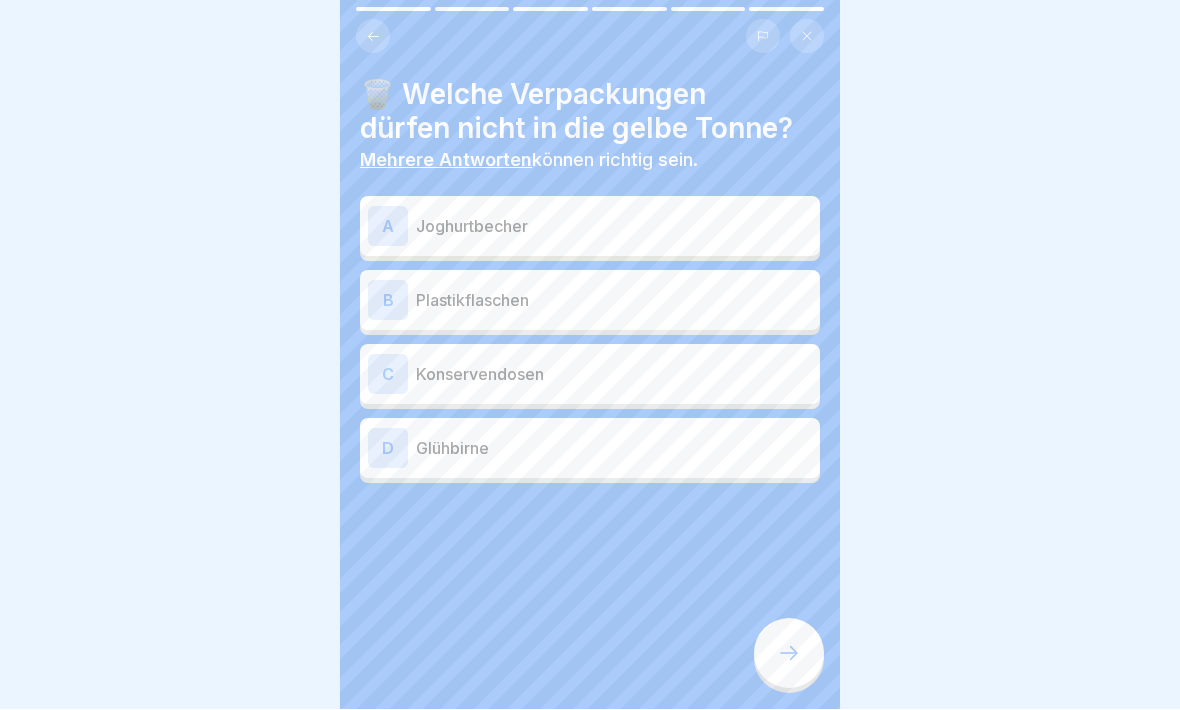 click on "D" at bounding box center [388, 449] 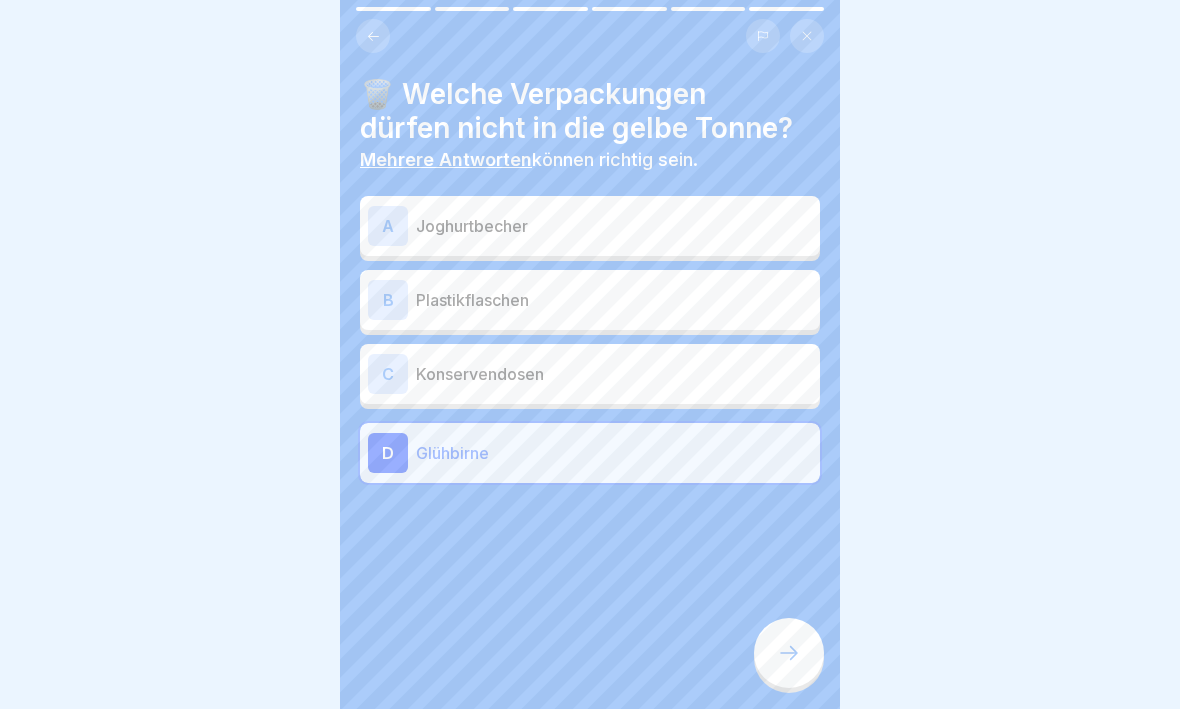 click 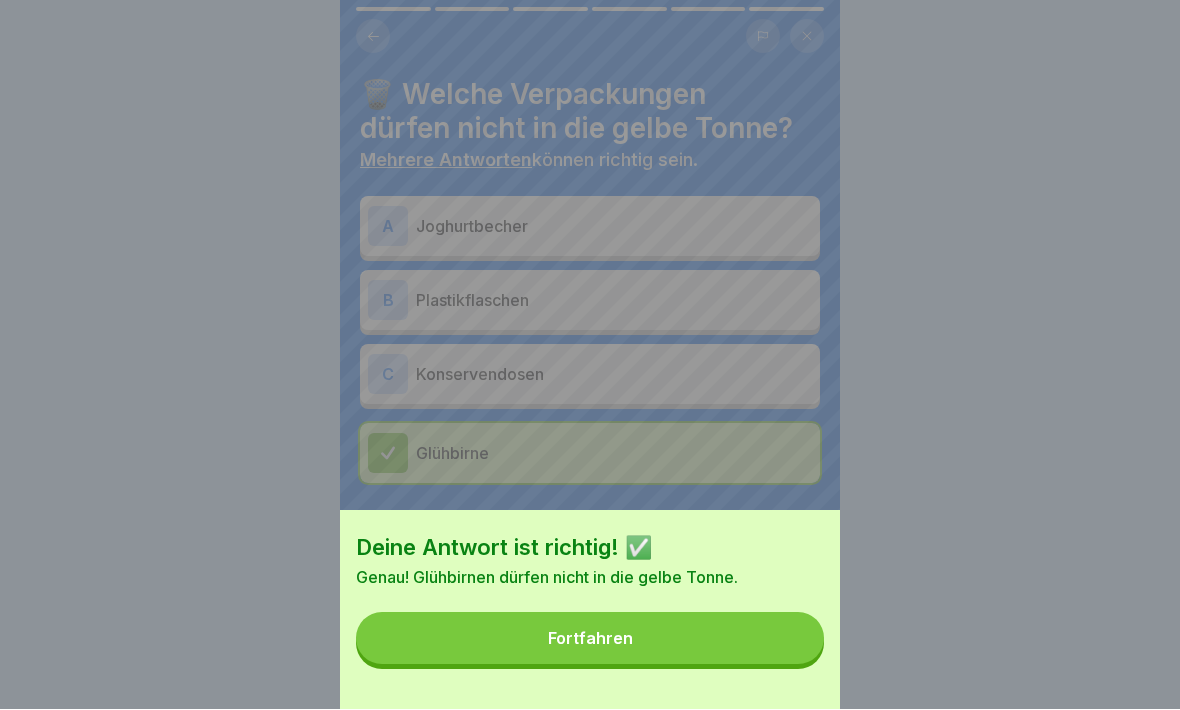 click on "Fortfahren" at bounding box center [590, 639] 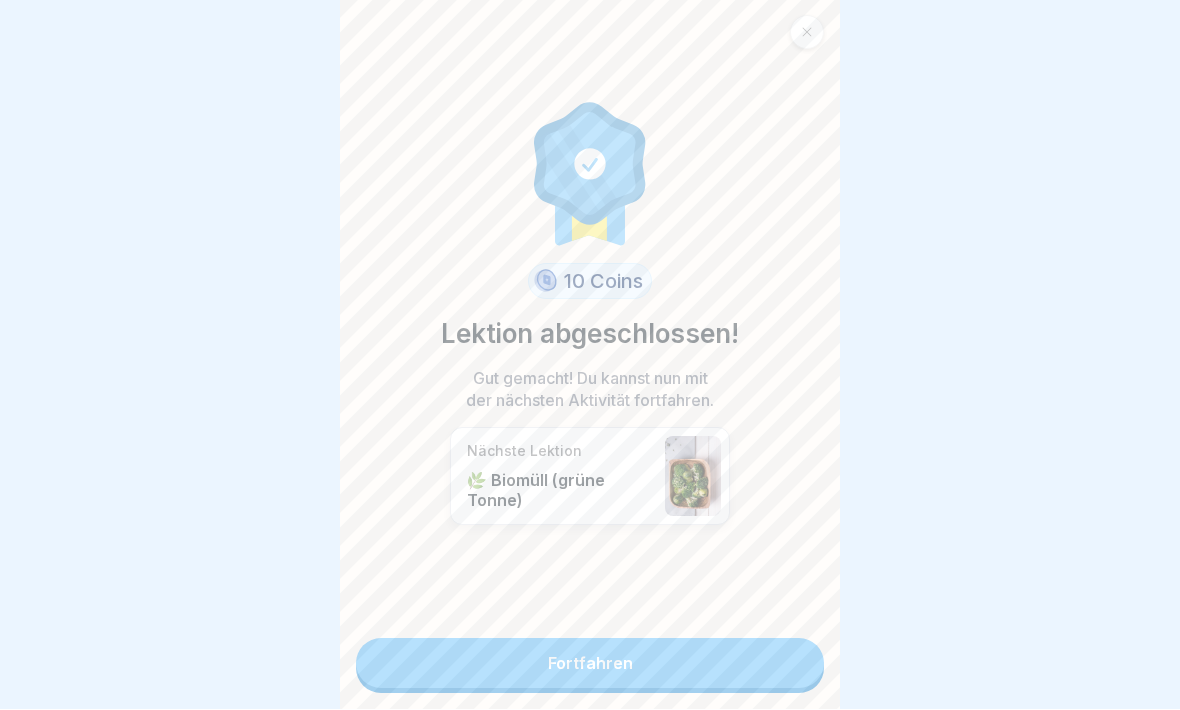 click on "Fortfahren" at bounding box center [590, 664] 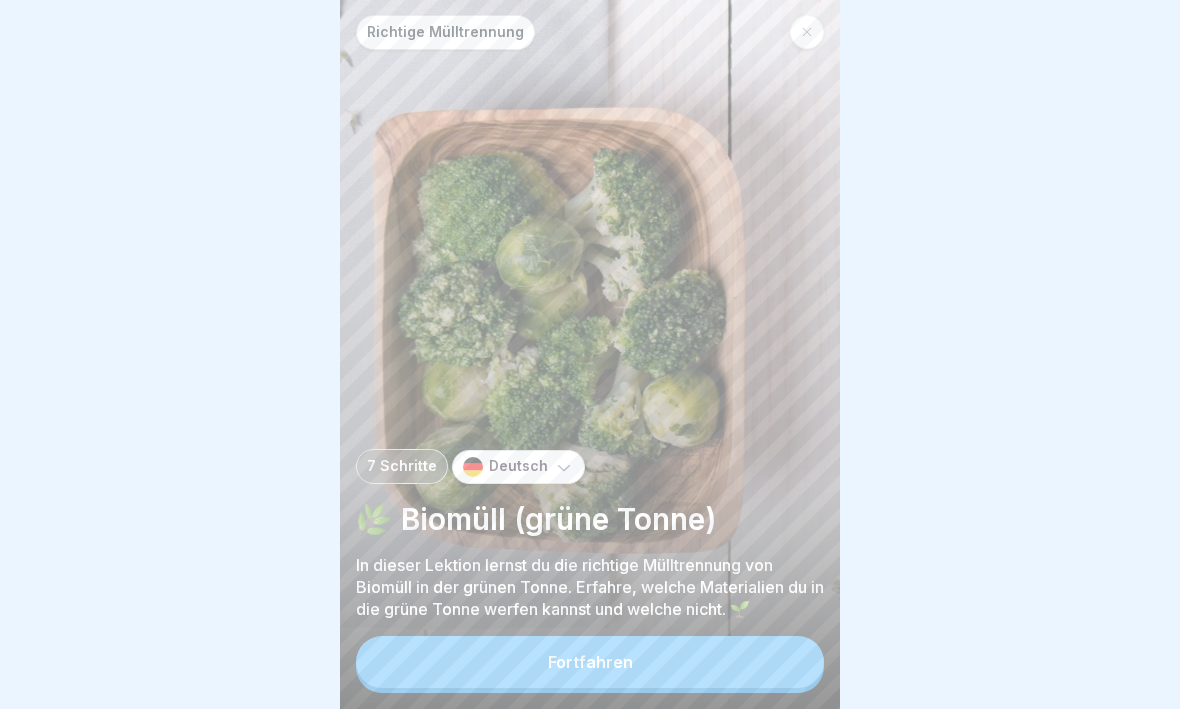 click on "Fortfahren" at bounding box center (590, 663) 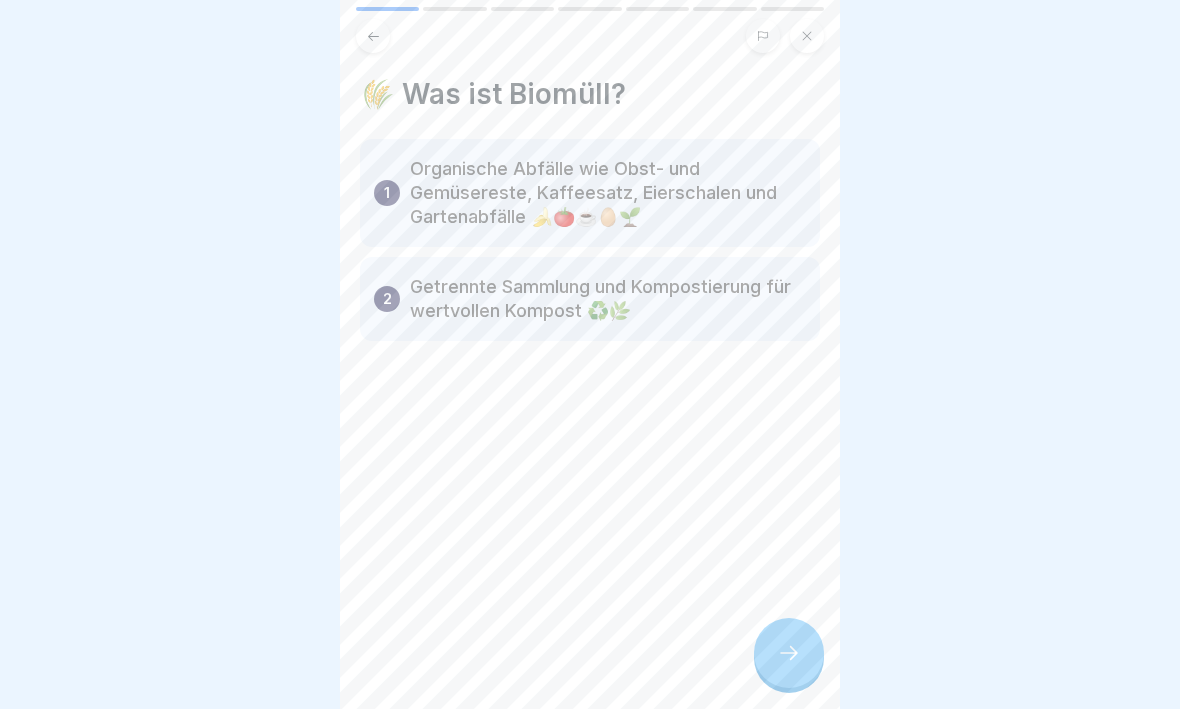 click 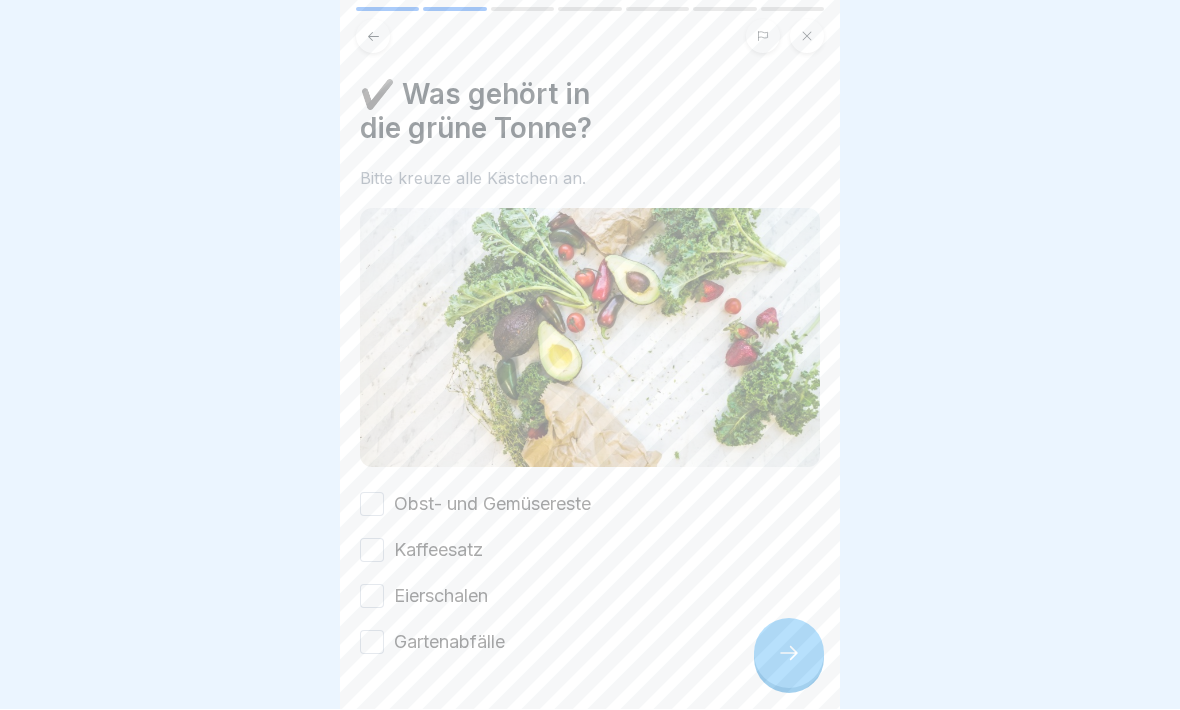 click on "Obst- und Gemüsereste" at bounding box center [372, 505] 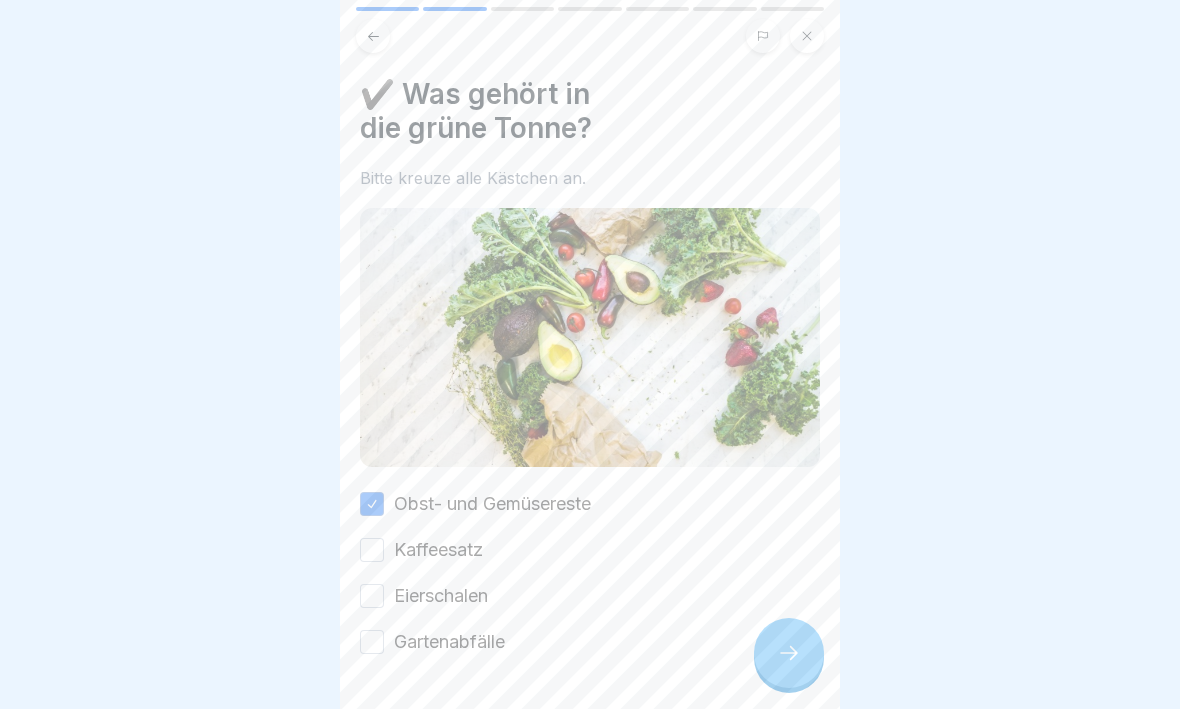 click on "Kaffeesatz" at bounding box center [372, 551] 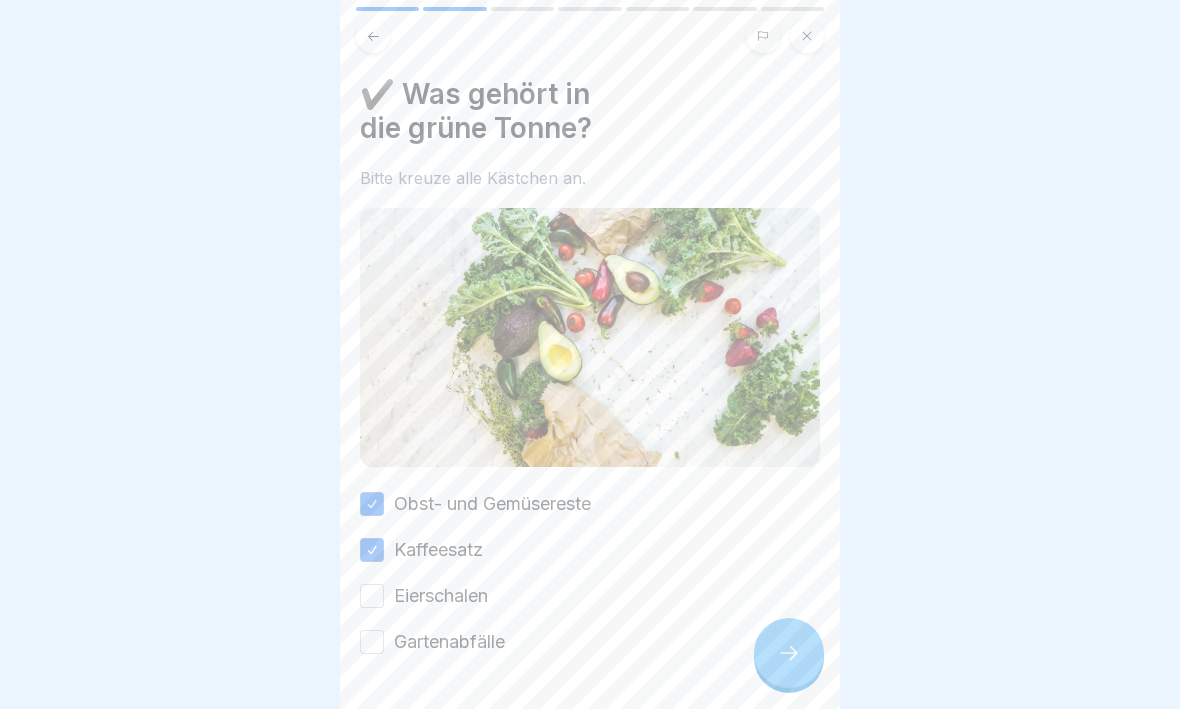 click on "Eierschalen" at bounding box center (372, 597) 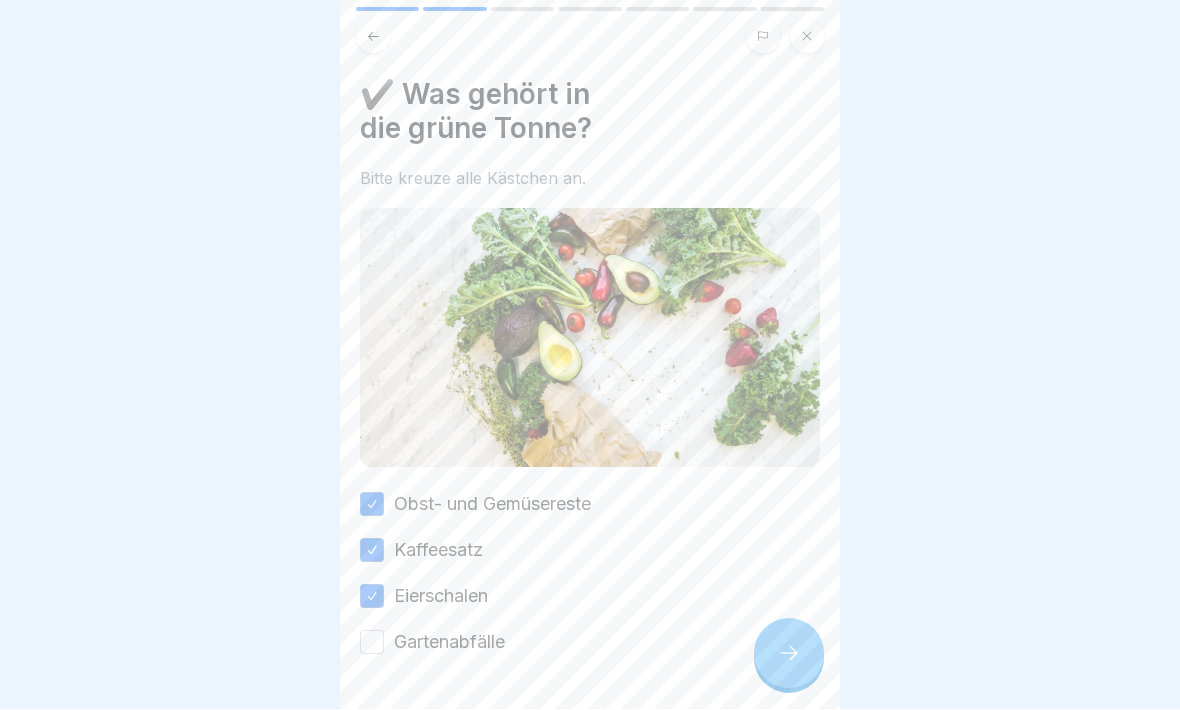 click on "Gartenabfälle" at bounding box center (372, 643) 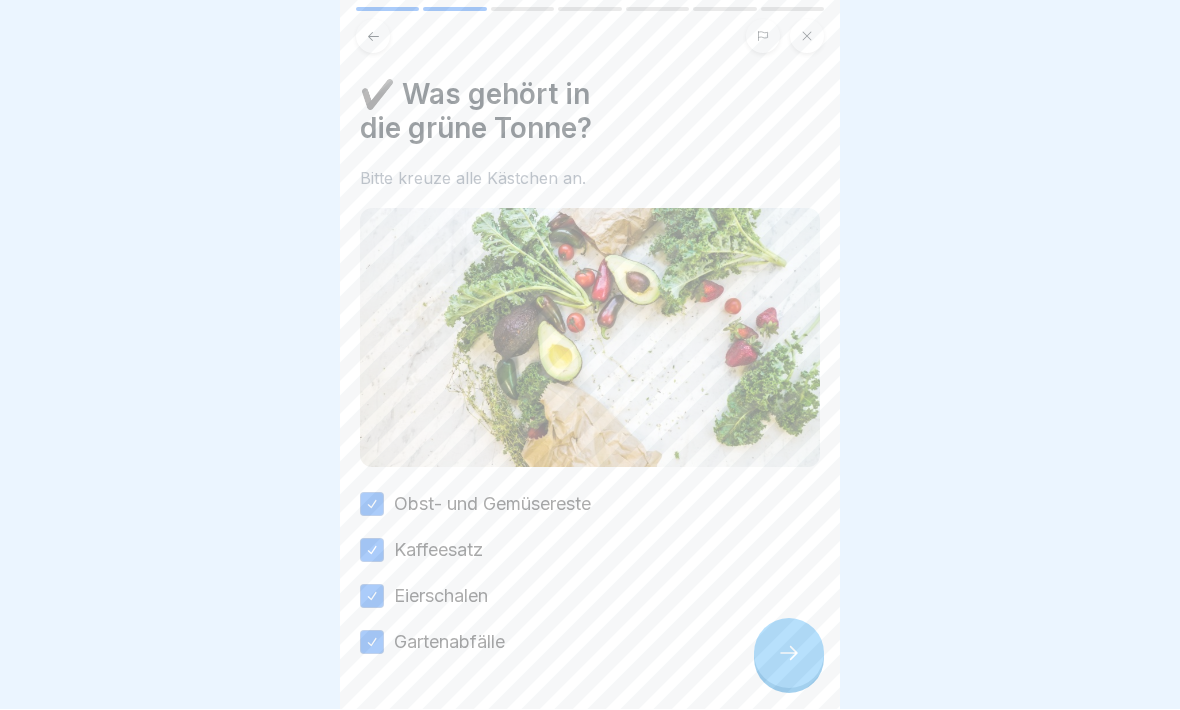 click at bounding box center [789, 654] 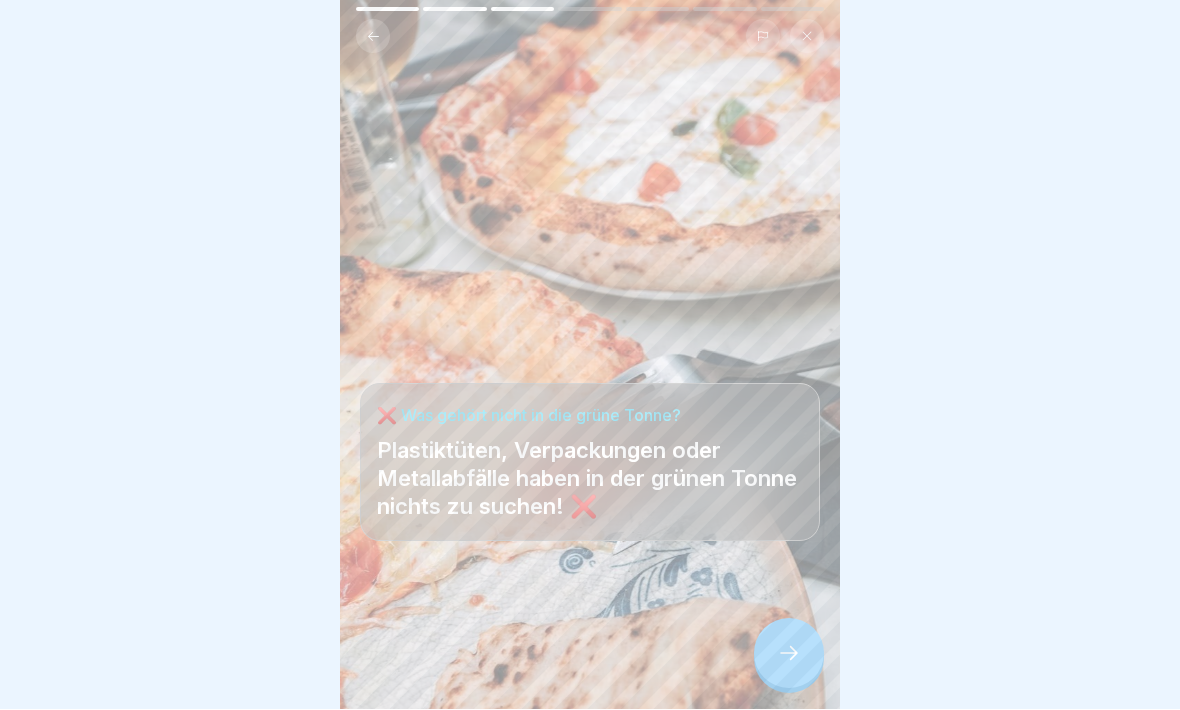 click 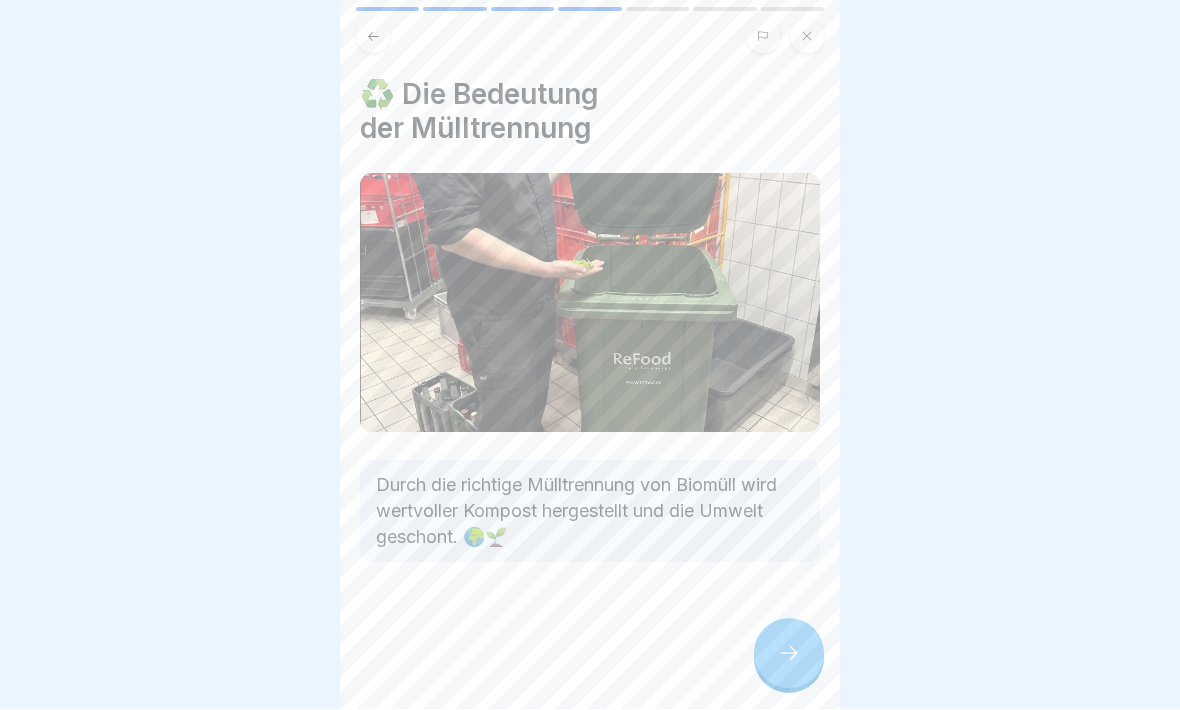 click 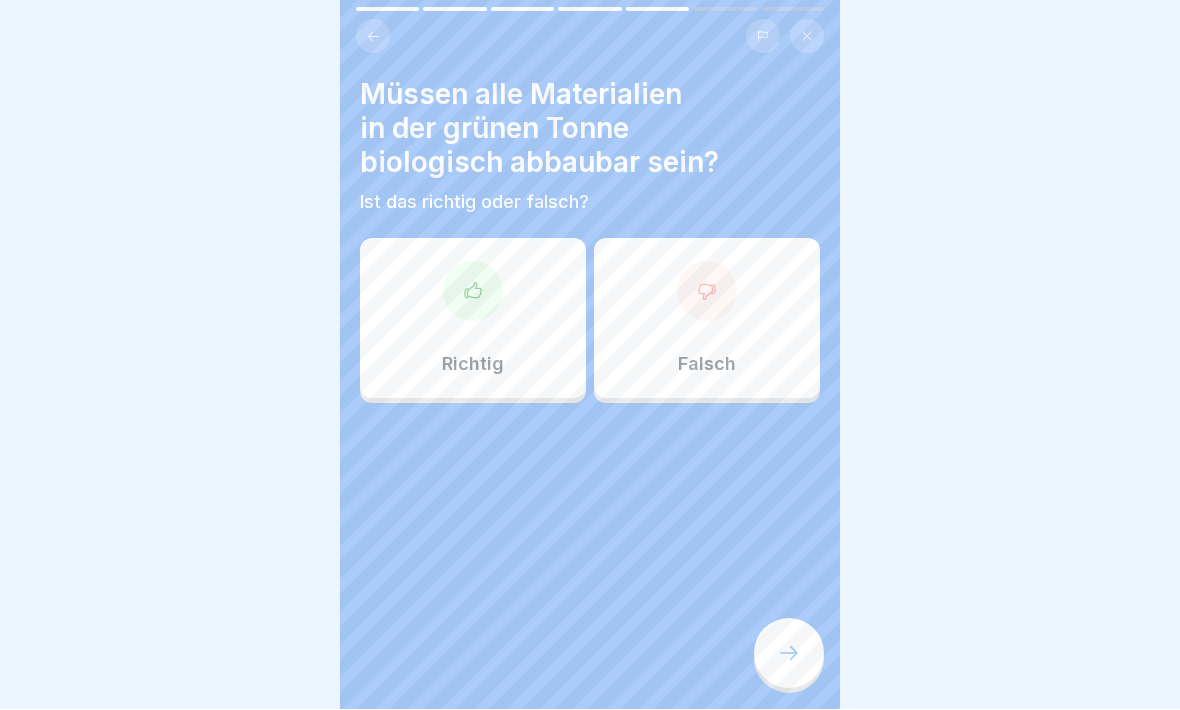 click at bounding box center (707, 292) 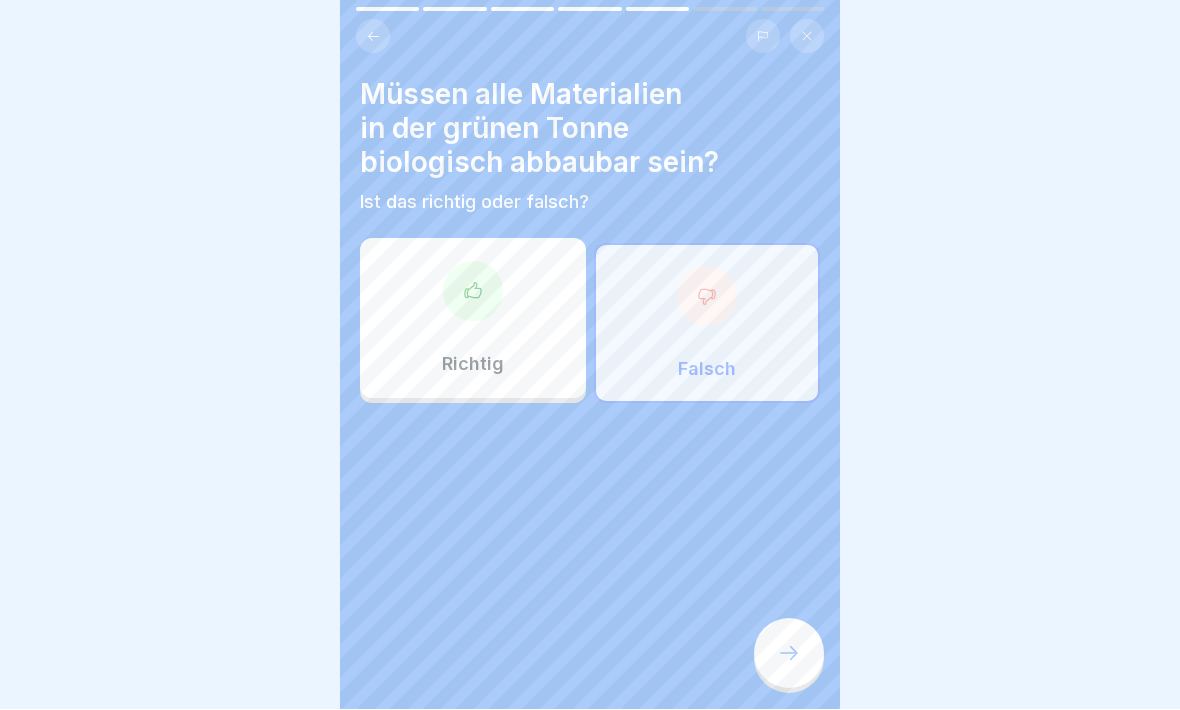 click 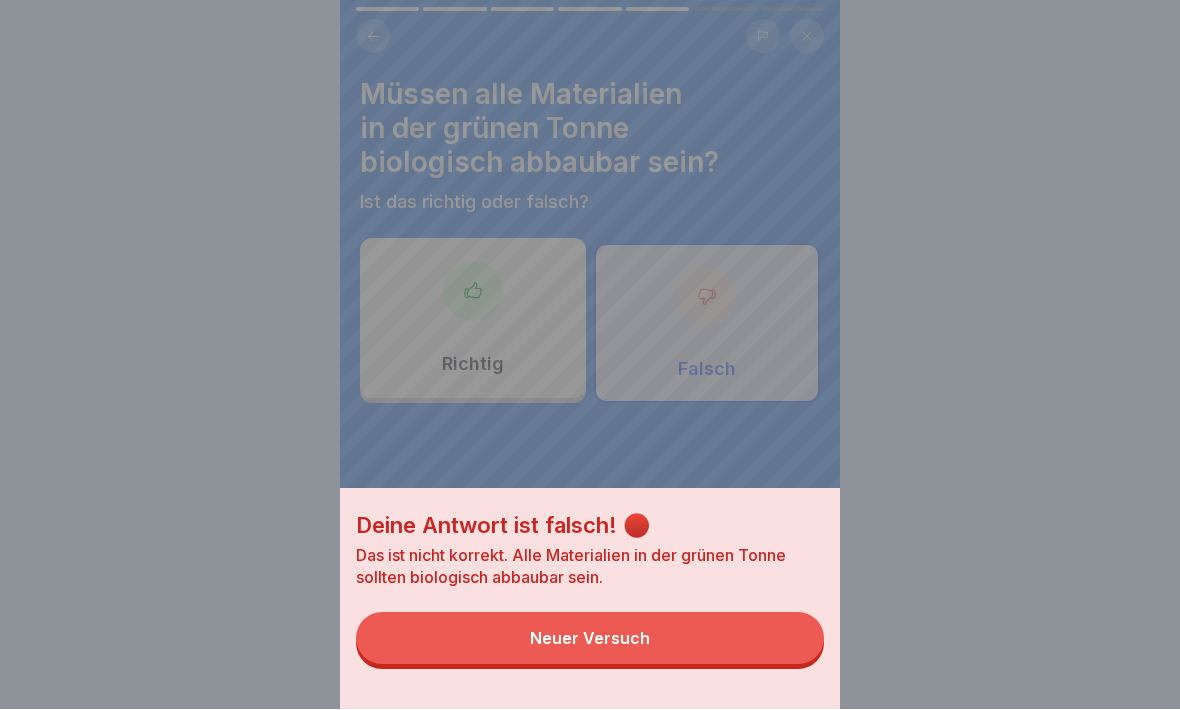 click on "Deine Antwort ist falsch!
🔴 Das ist nicht korrekt. Alle Materialien in der grünen Tonne sollten biologisch abbaubar sein.   Neuer Versuch" at bounding box center (590, 355) 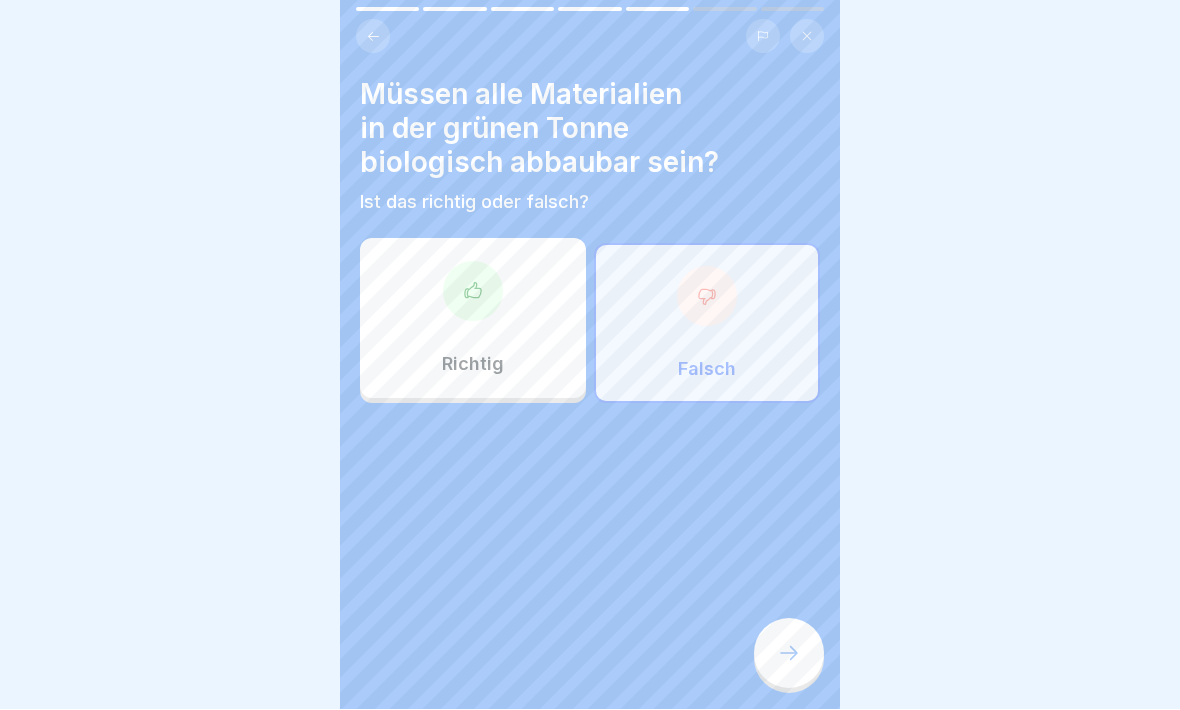 click 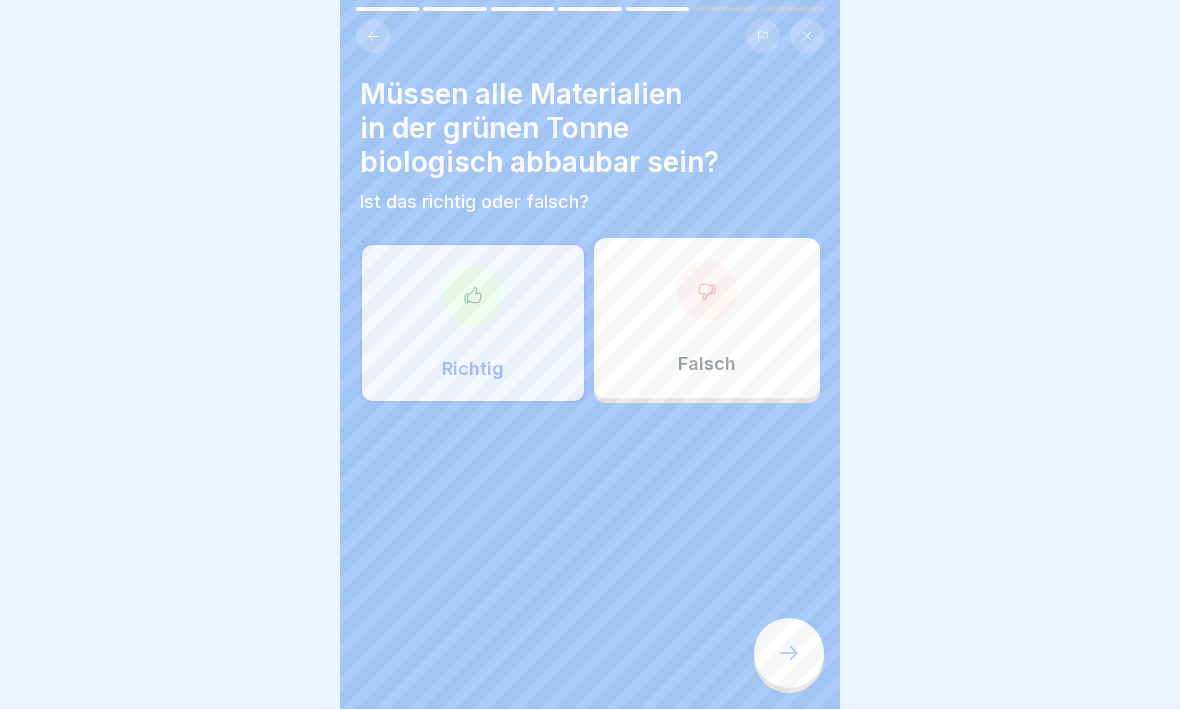click at bounding box center (789, 654) 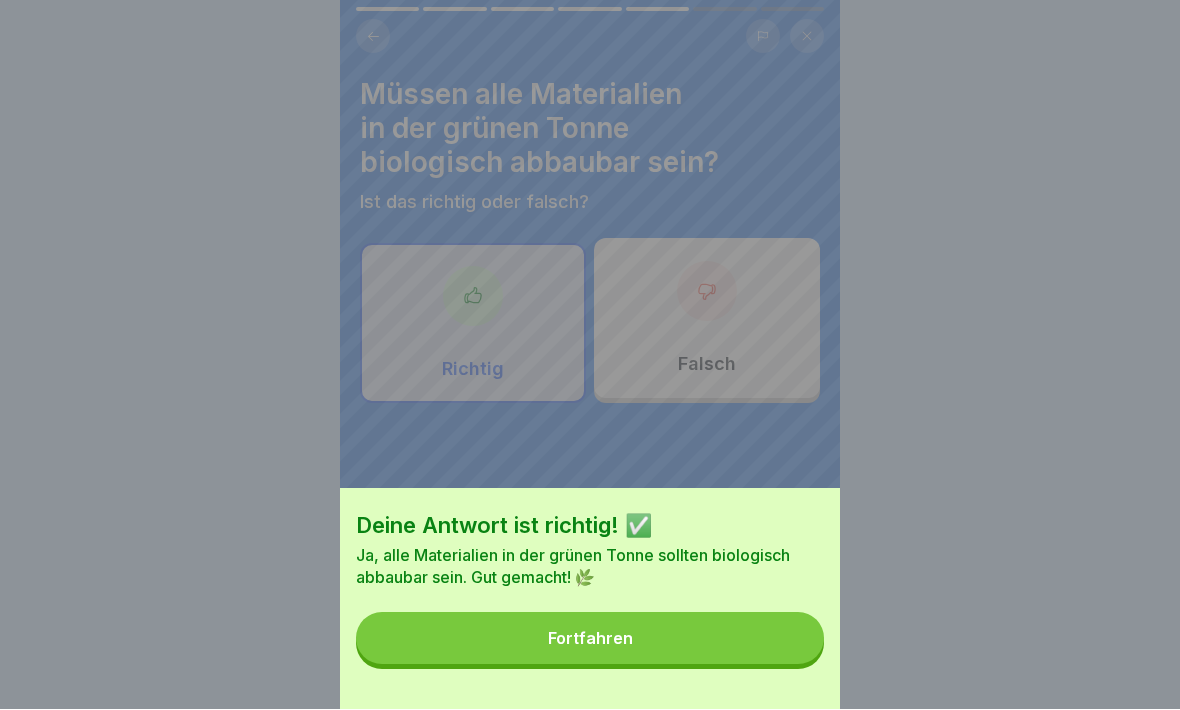 click on "Fortfahren" at bounding box center (590, 639) 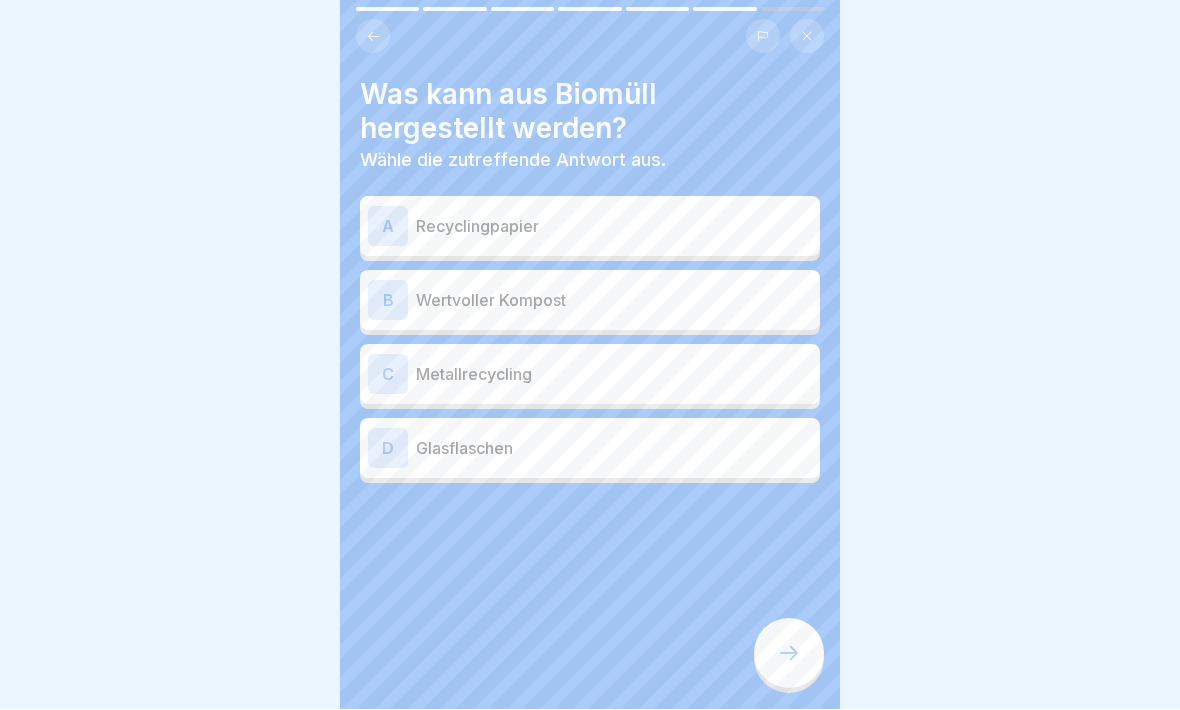 click on "B" at bounding box center [388, 301] 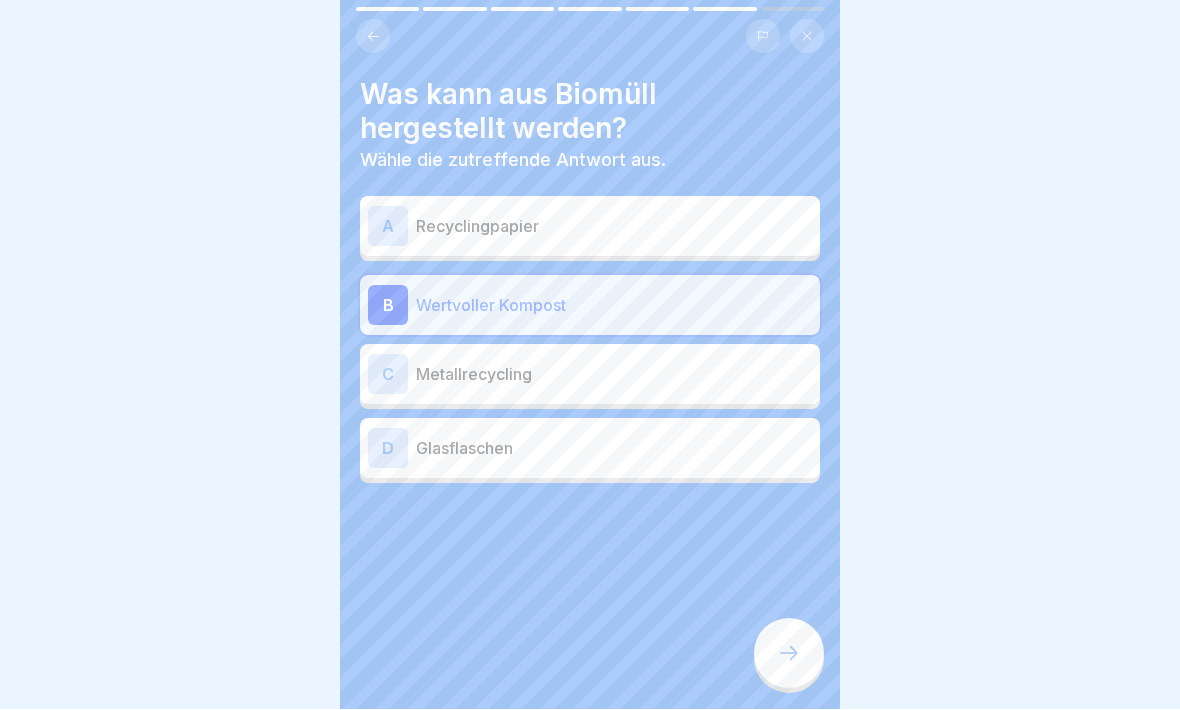 click at bounding box center (789, 654) 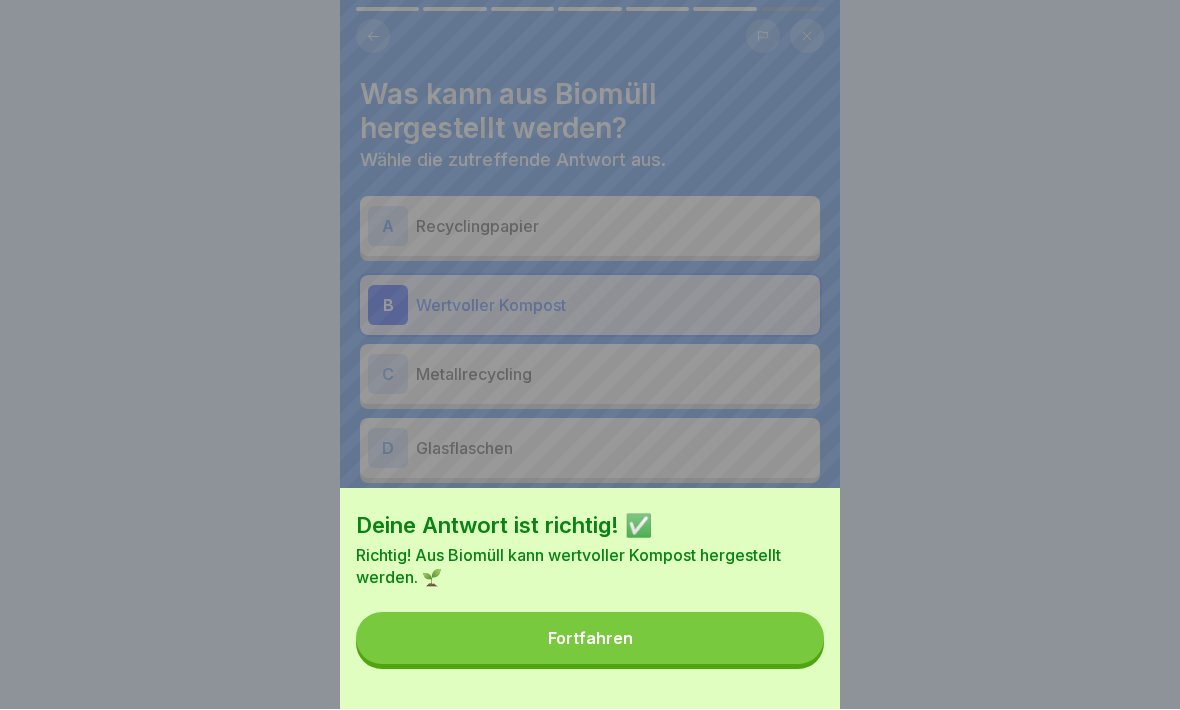 click on "Fortfahren" at bounding box center (590, 639) 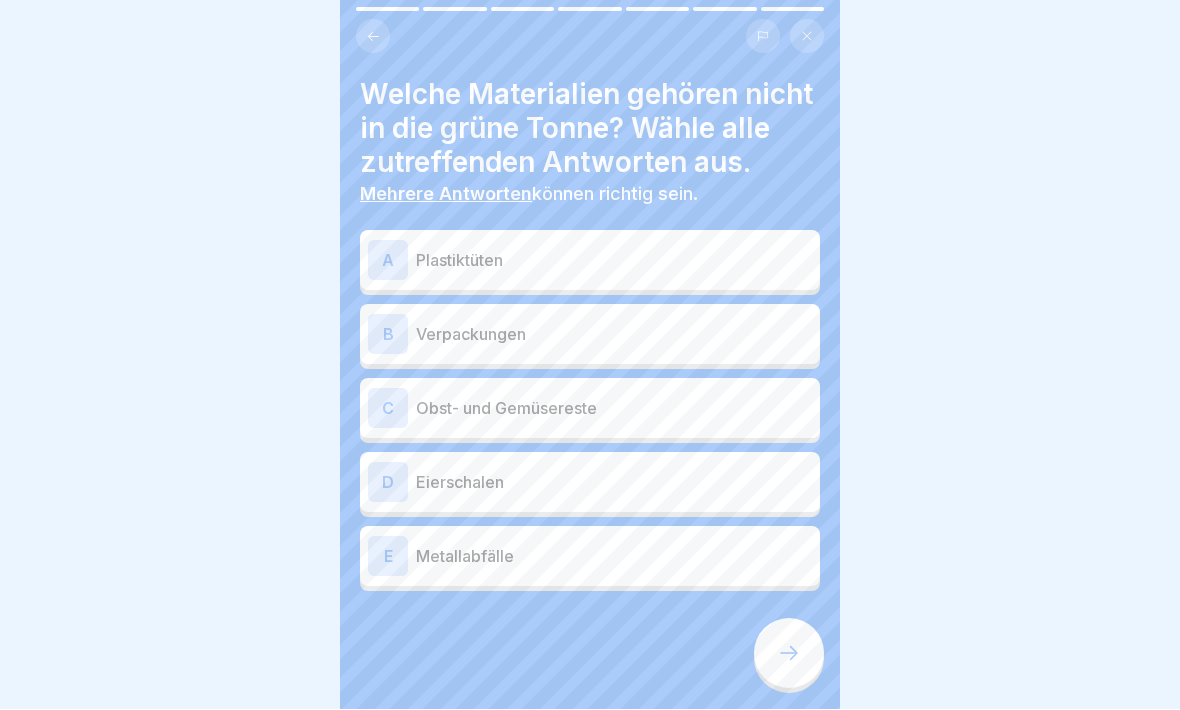 click on "A" at bounding box center [388, 261] 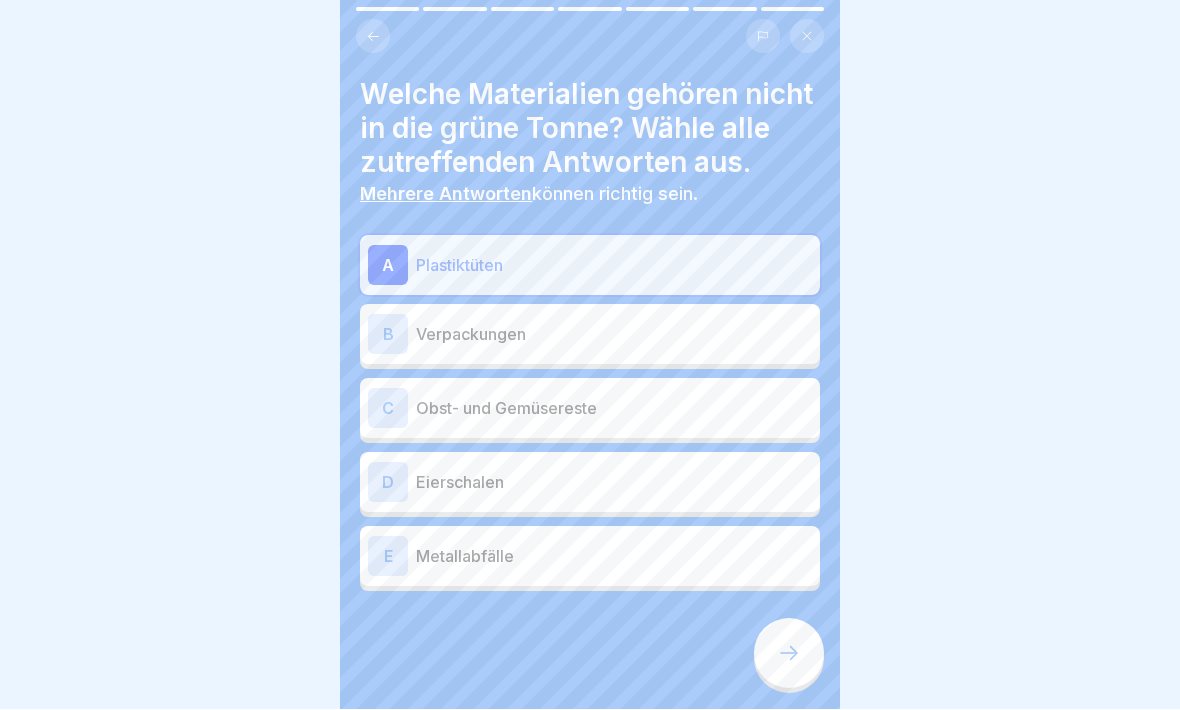 click on "B" at bounding box center (388, 335) 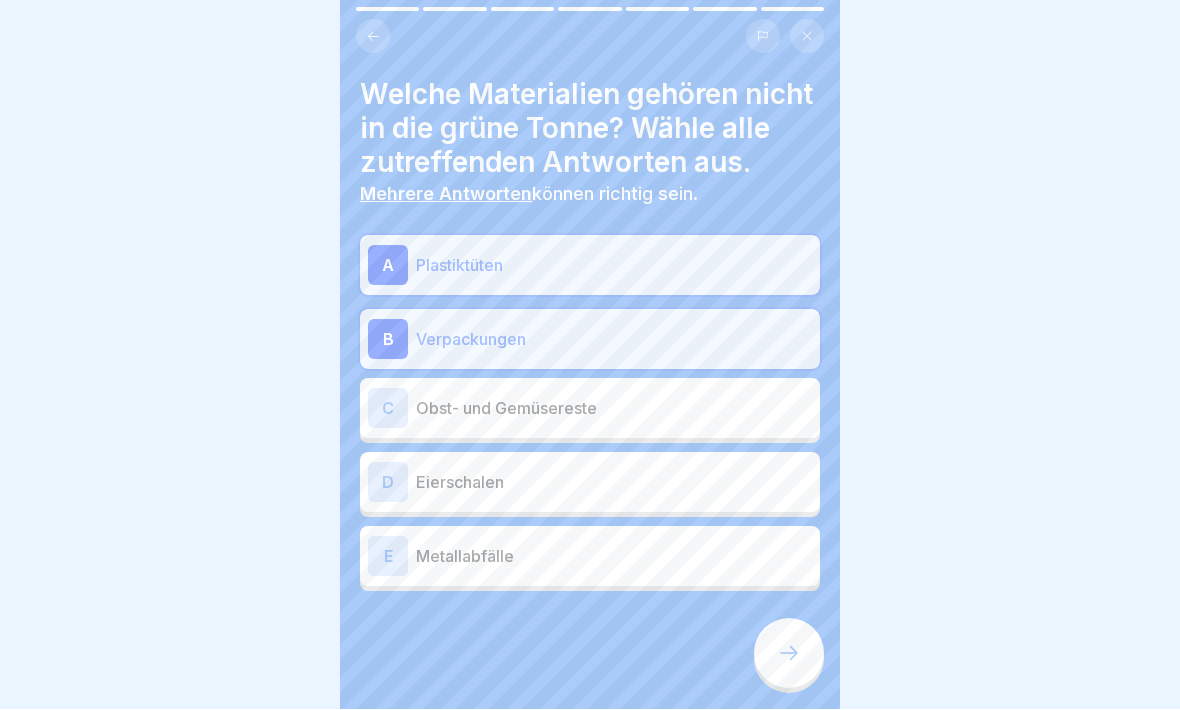click on "E" at bounding box center (388, 557) 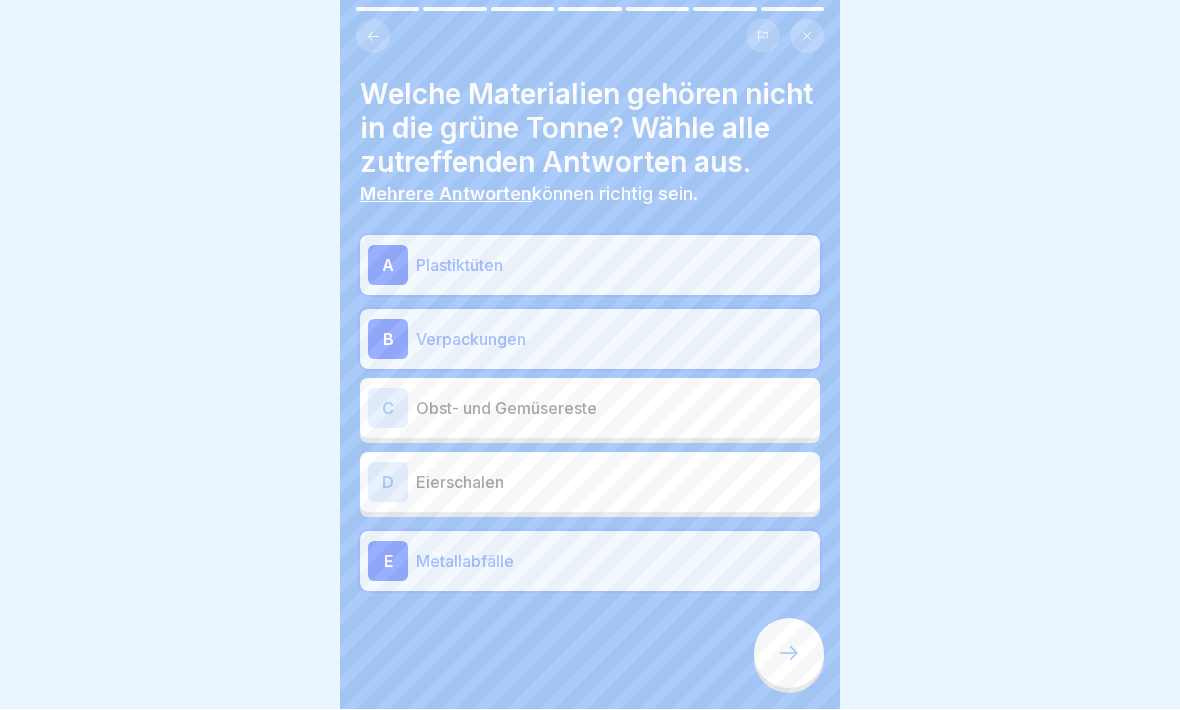 click 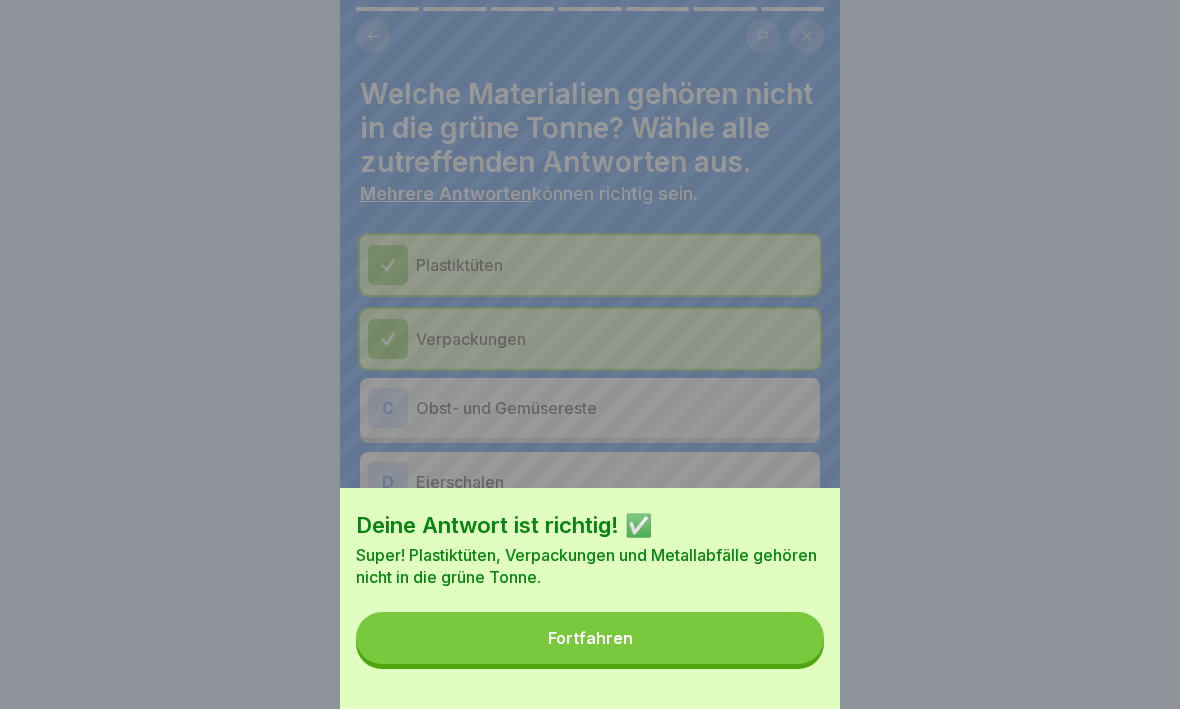 click on "Fortfahren" at bounding box center (590, 639) 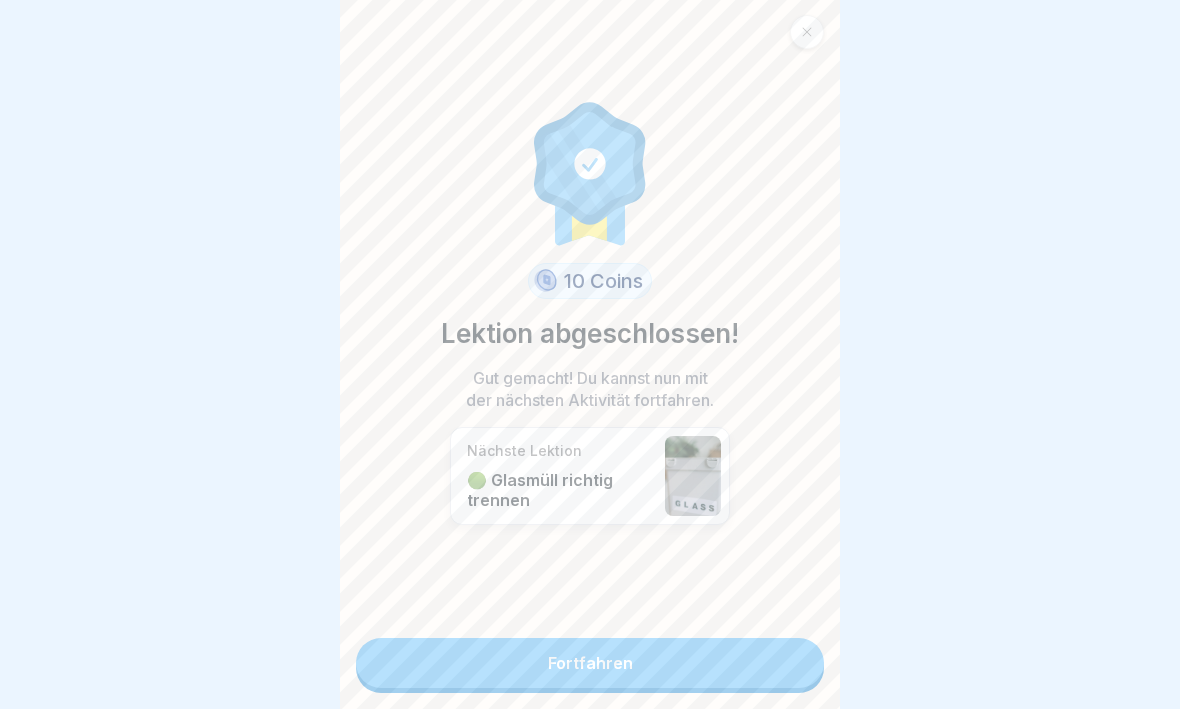click on "Fortfahren" at bounding box center (590, 664) 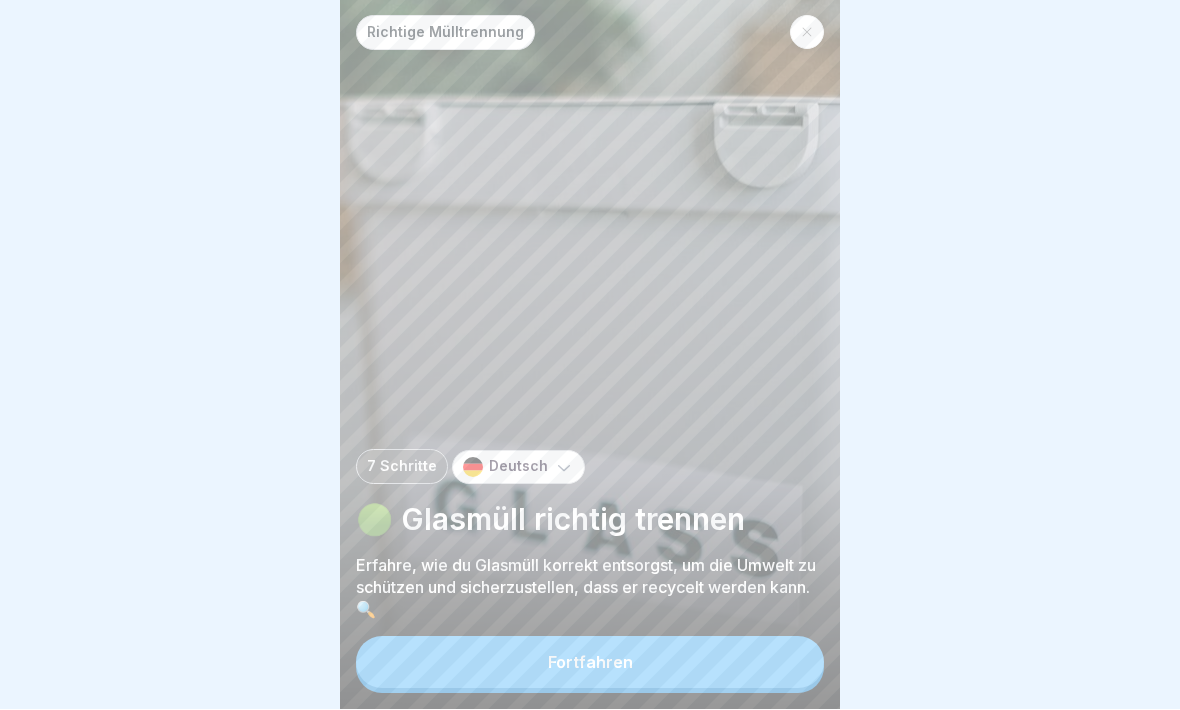 click on "Fortfahren" at bounding box center (590, 663) 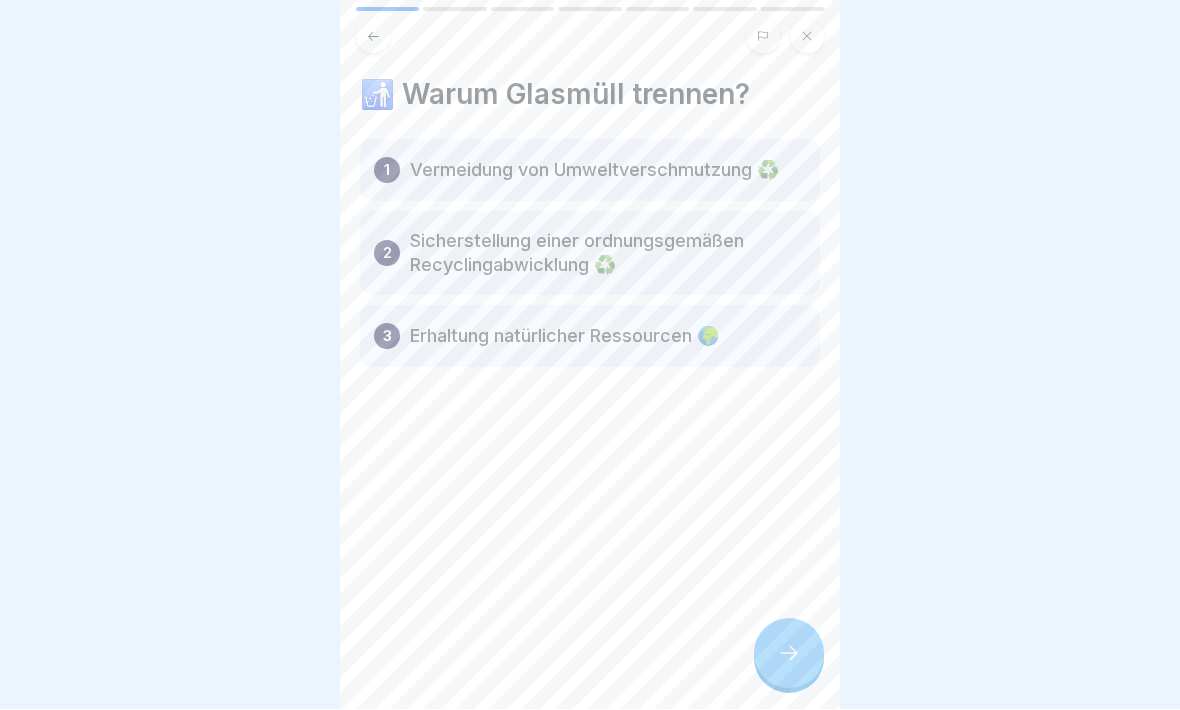 click at bounding box center [789, 654] 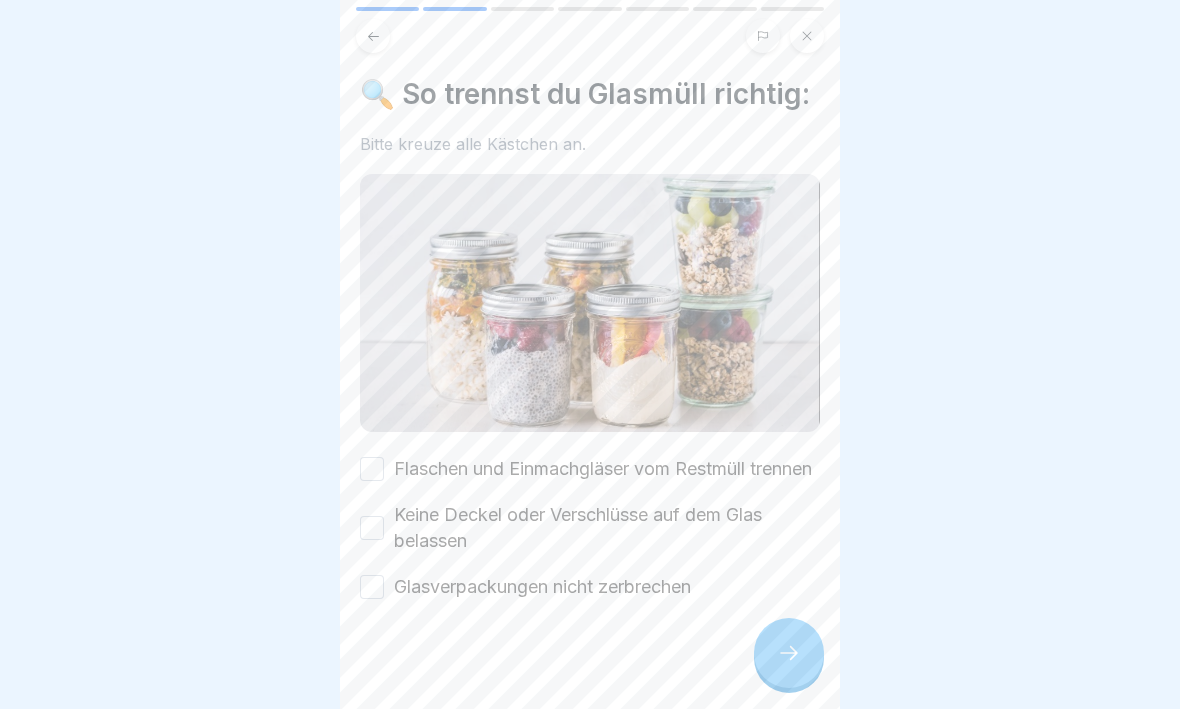 click on "Flaschen und Einmachgläser vom Restmüll trennen" at bounding box center [372, 470] 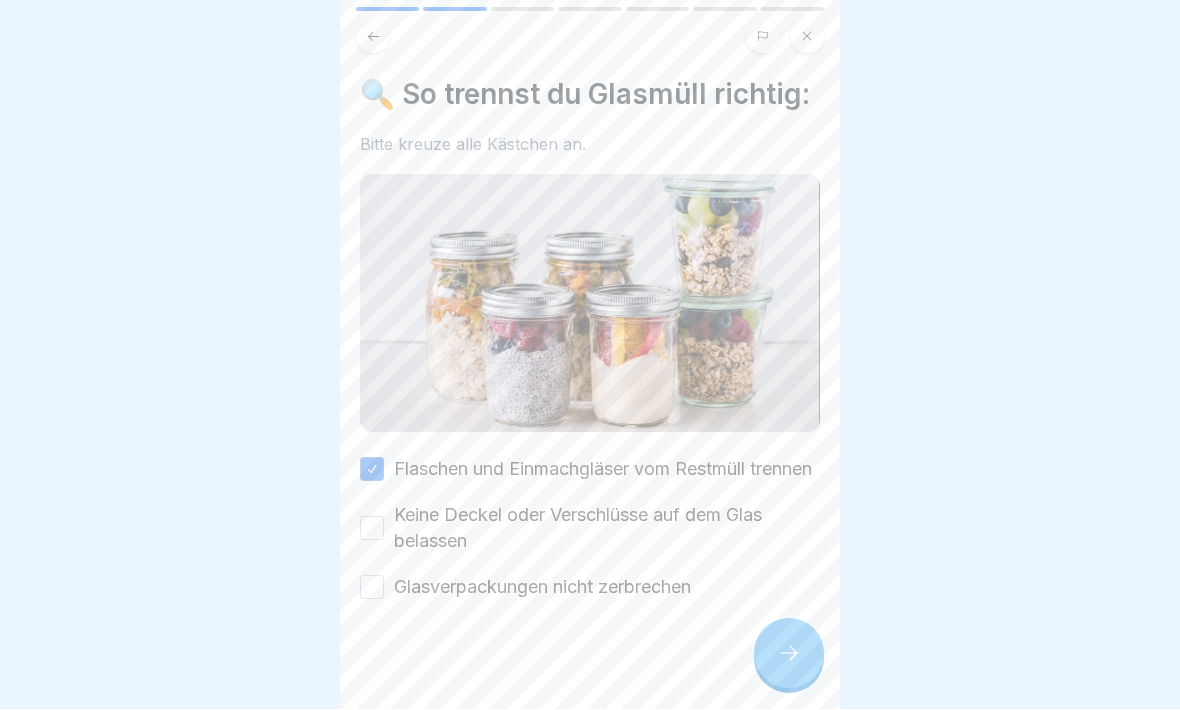 click on "Keine Deckel oder Verschlüsse auf dem Glas belassen" at bounding box center [372, 529] 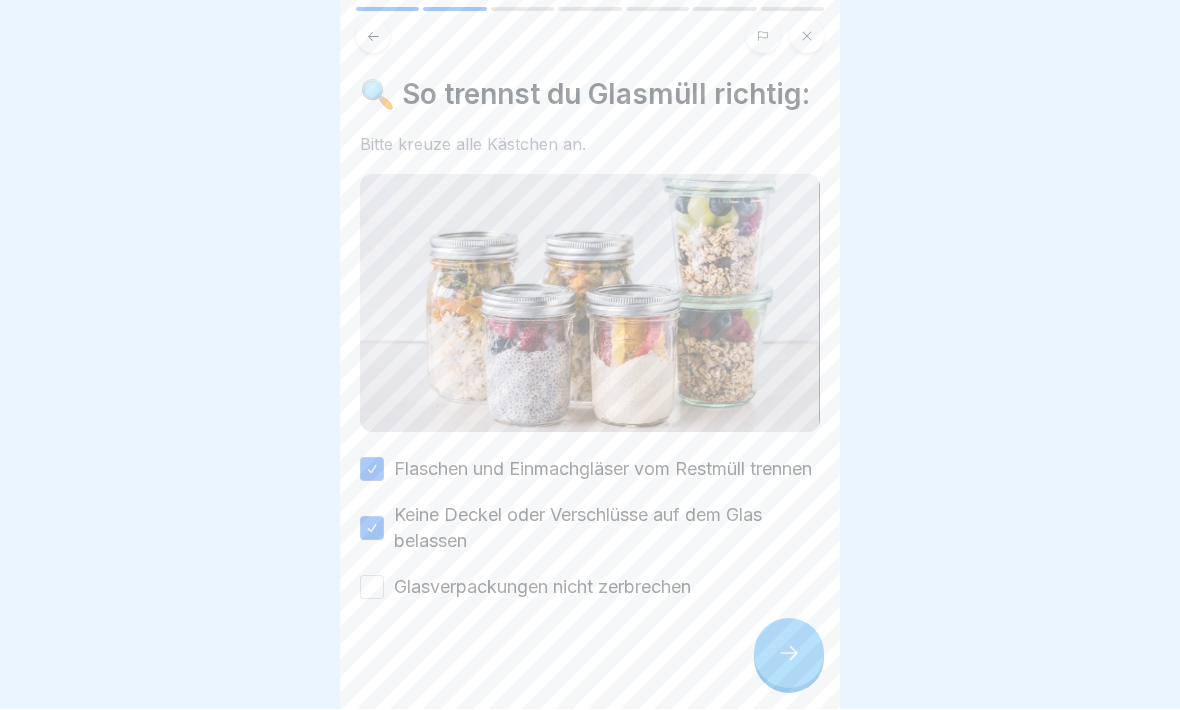 click on "Glasverpackungen nicht zerbrechen" at bounding box center (372, 588) 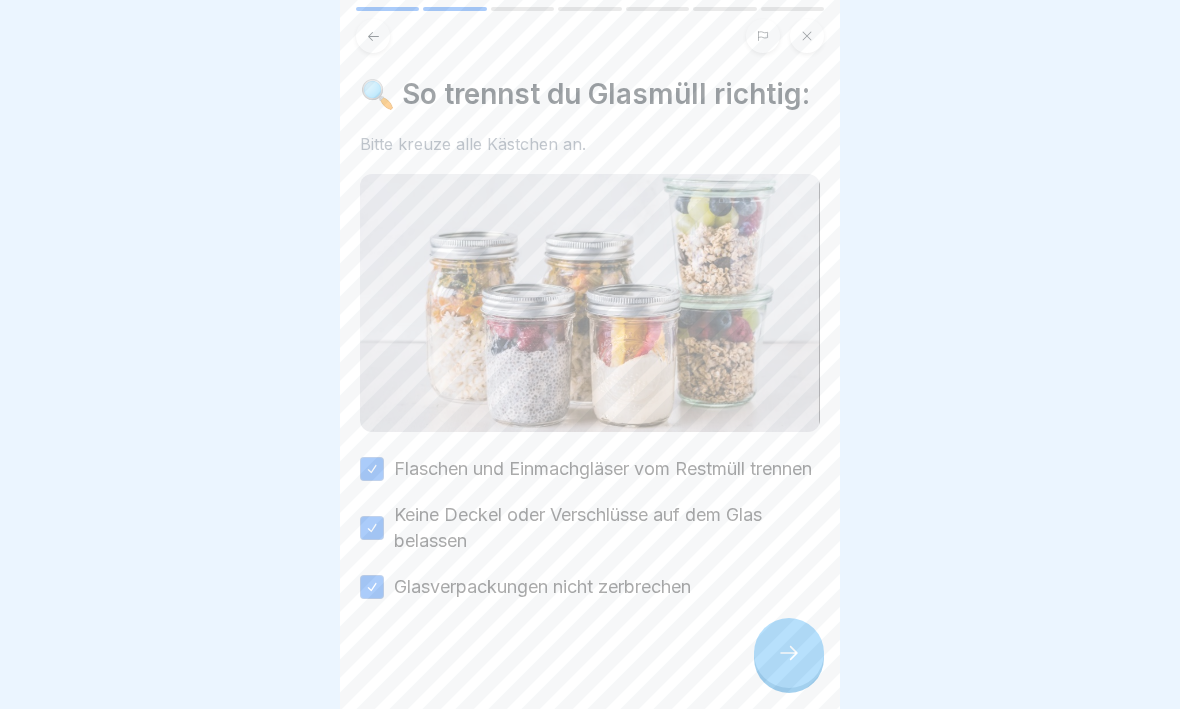 click at bounding box center (789, 654) 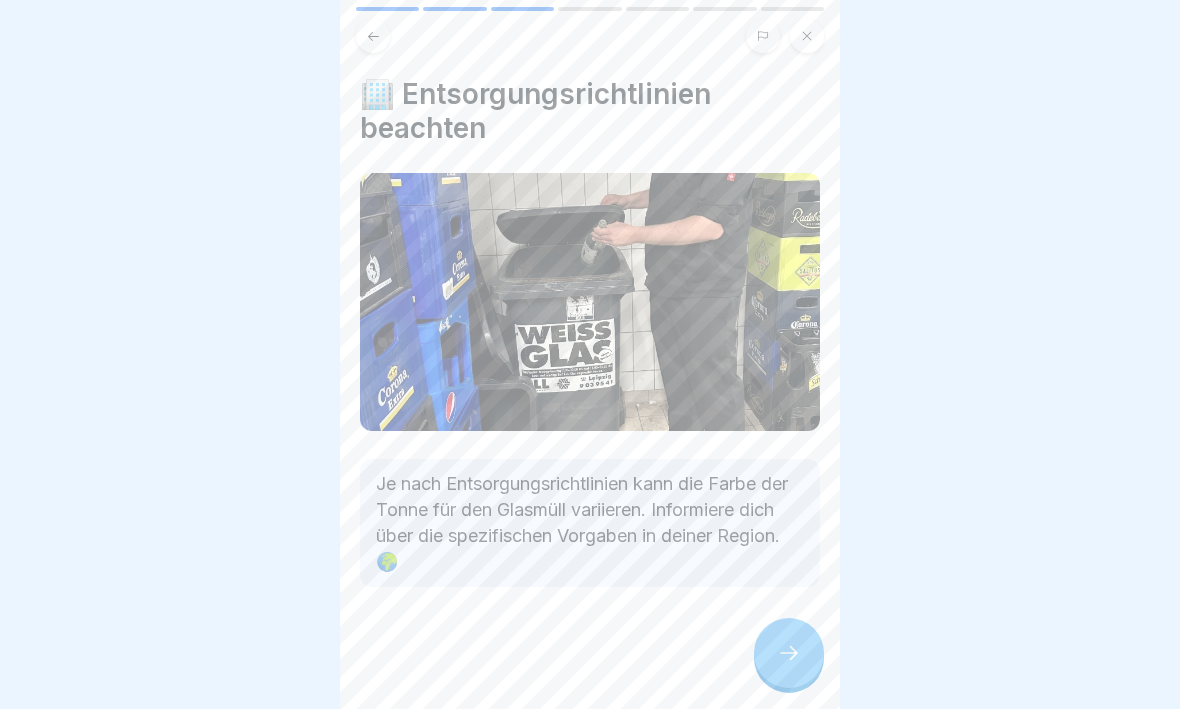 click 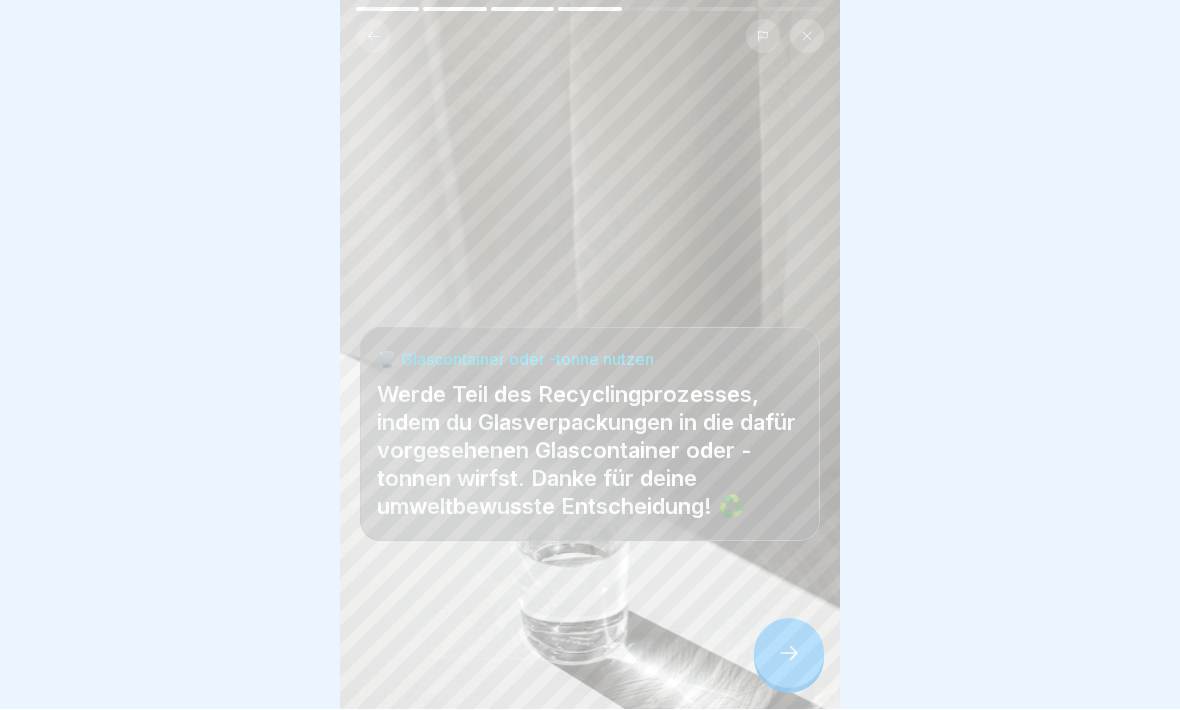 click 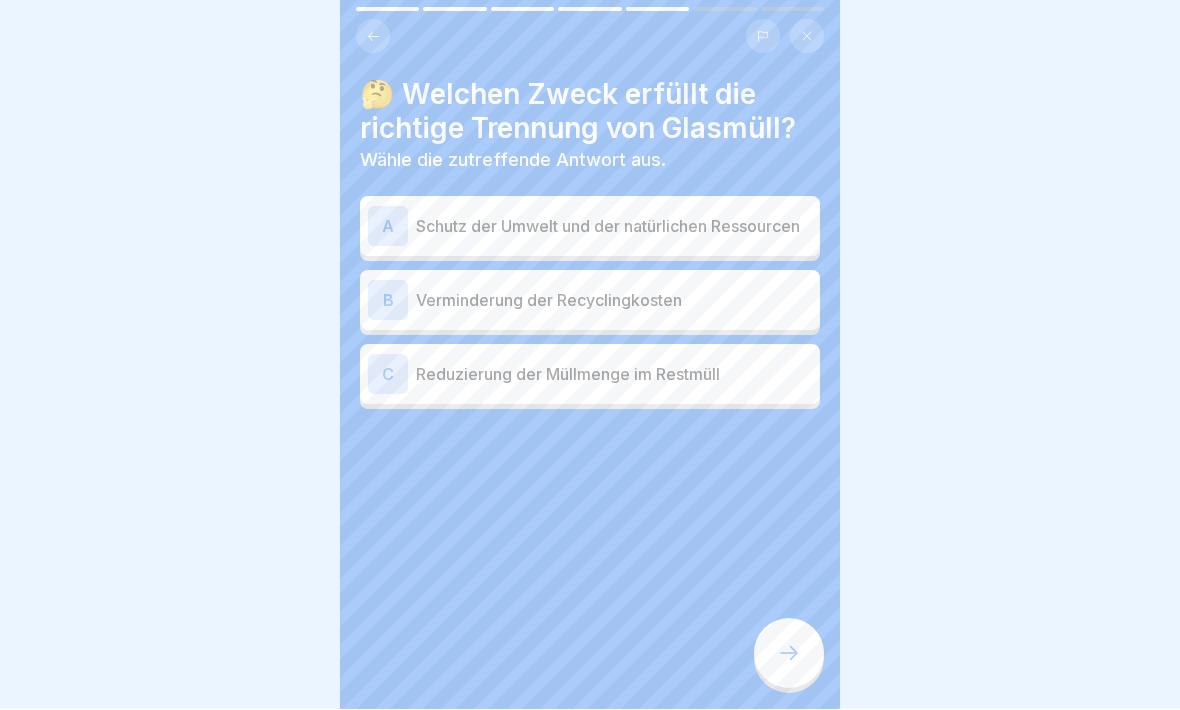 click on "A" at bounding box center (388, 227) 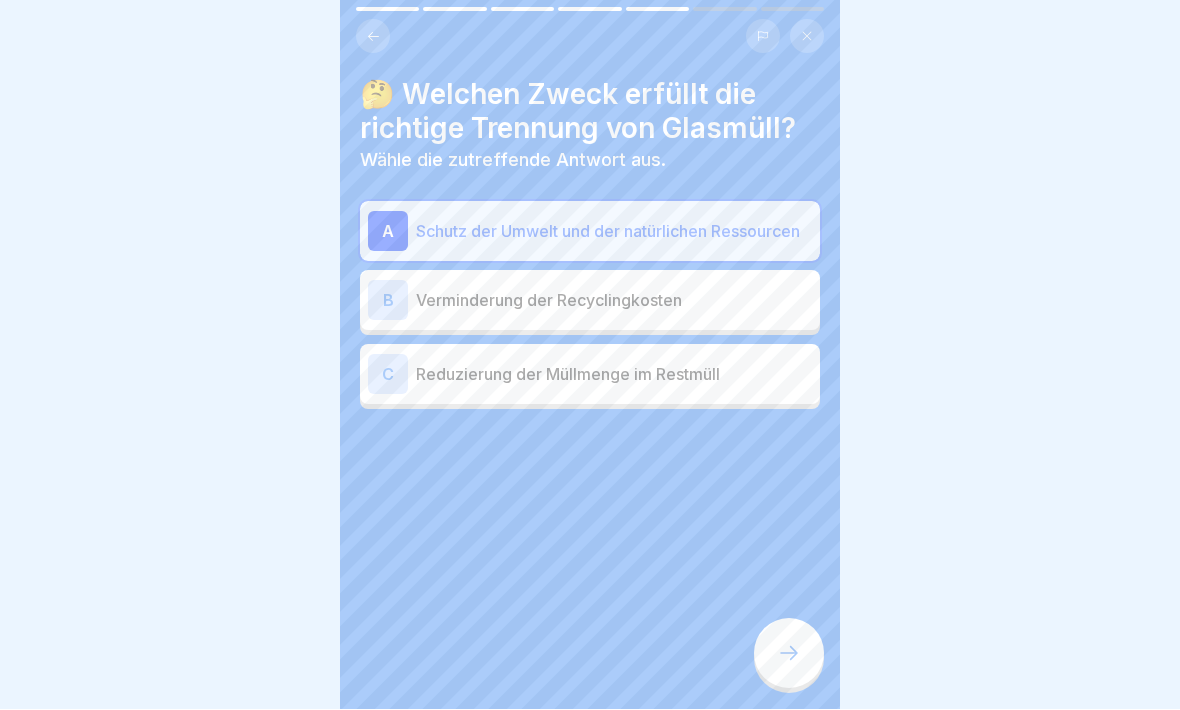 click on "B" at bounding box center [388, 301] 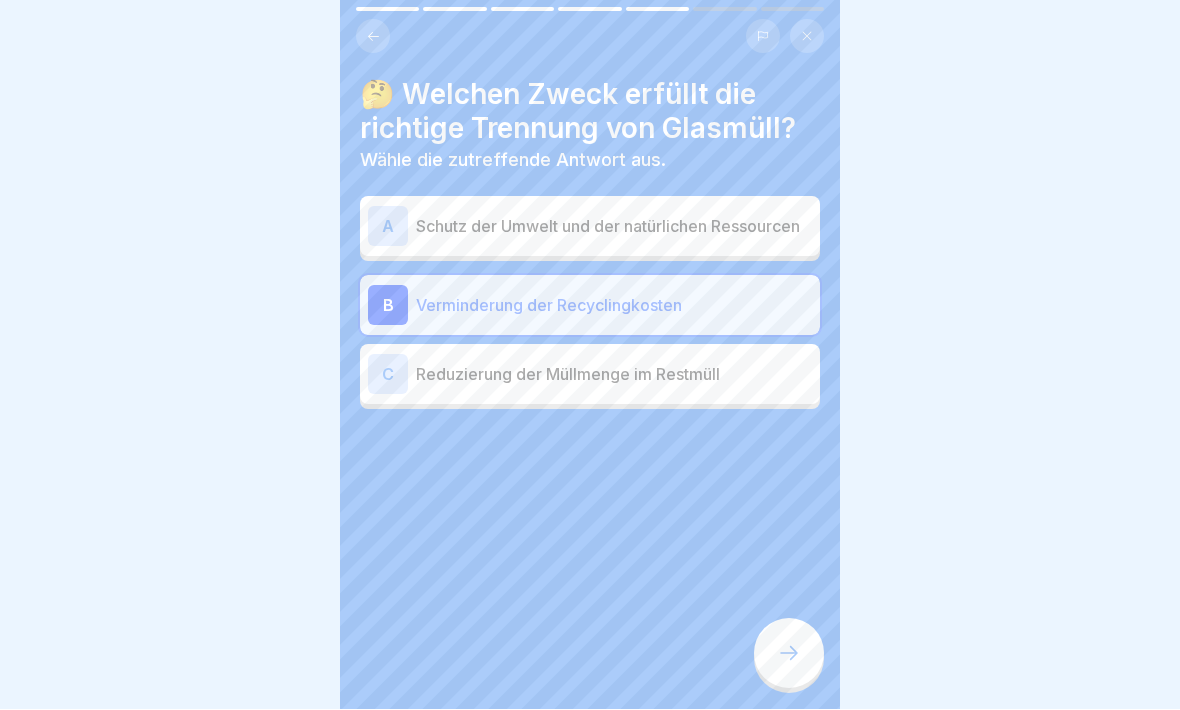 click on "A" at bounding box center (388, 227) 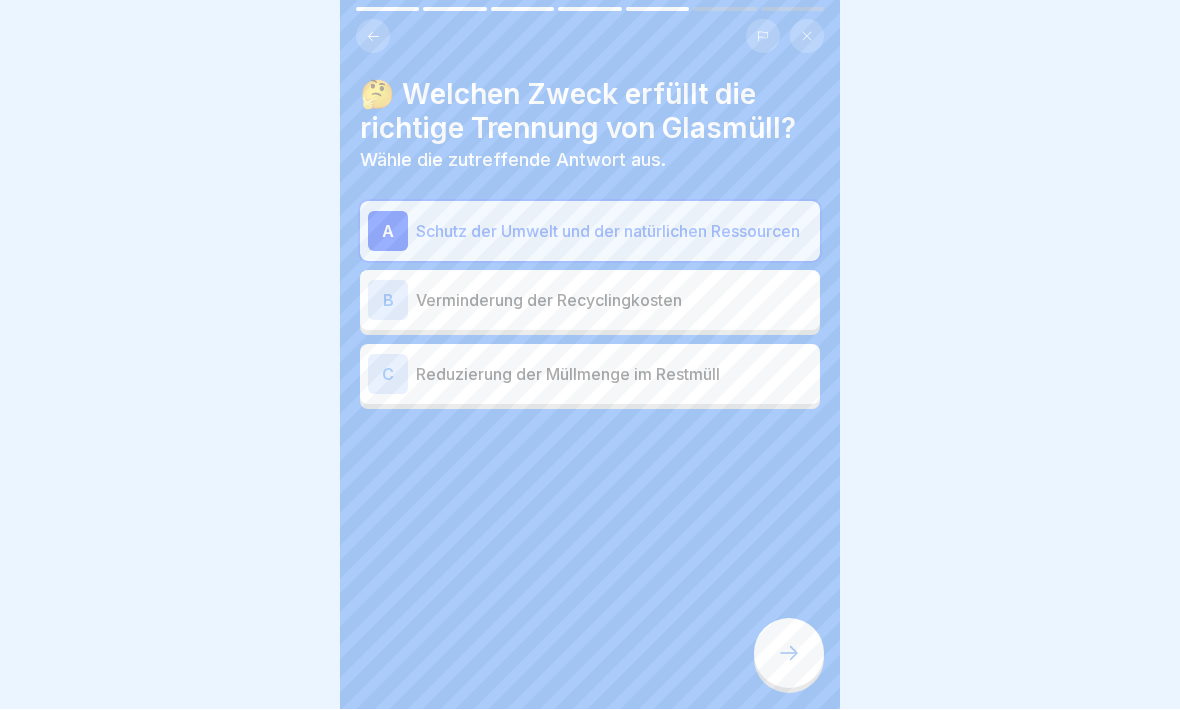 click 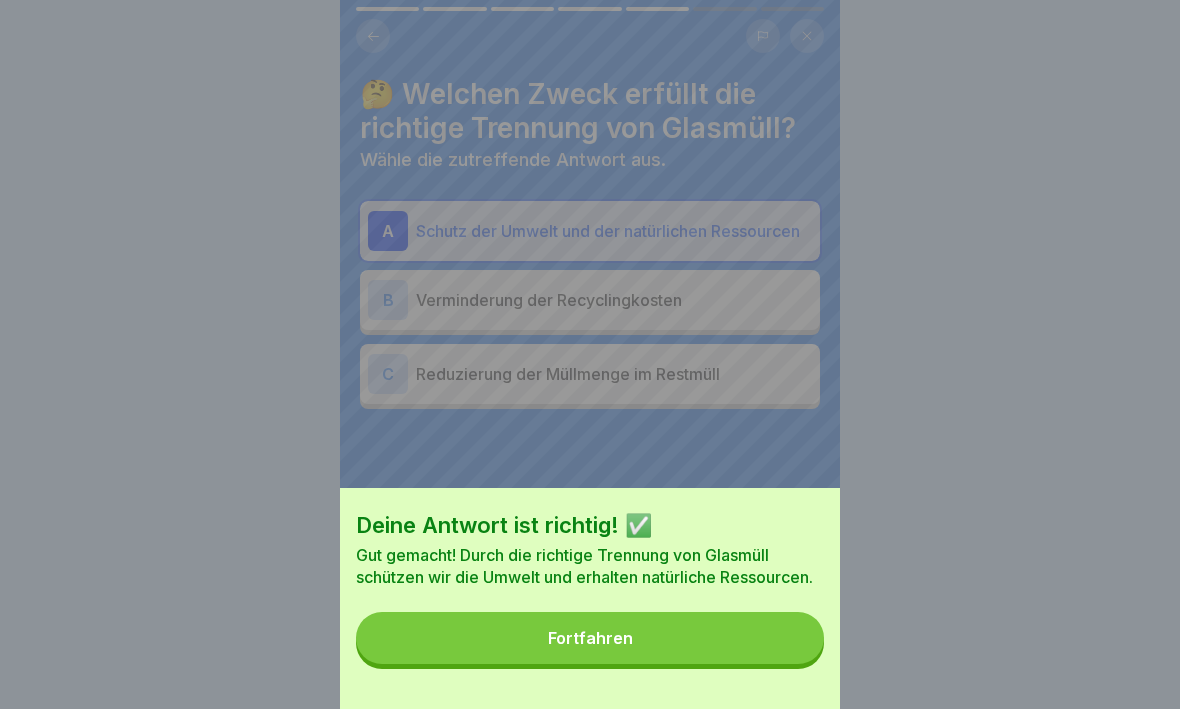 click on "Fortfahren" at bounding box center (590, 639) 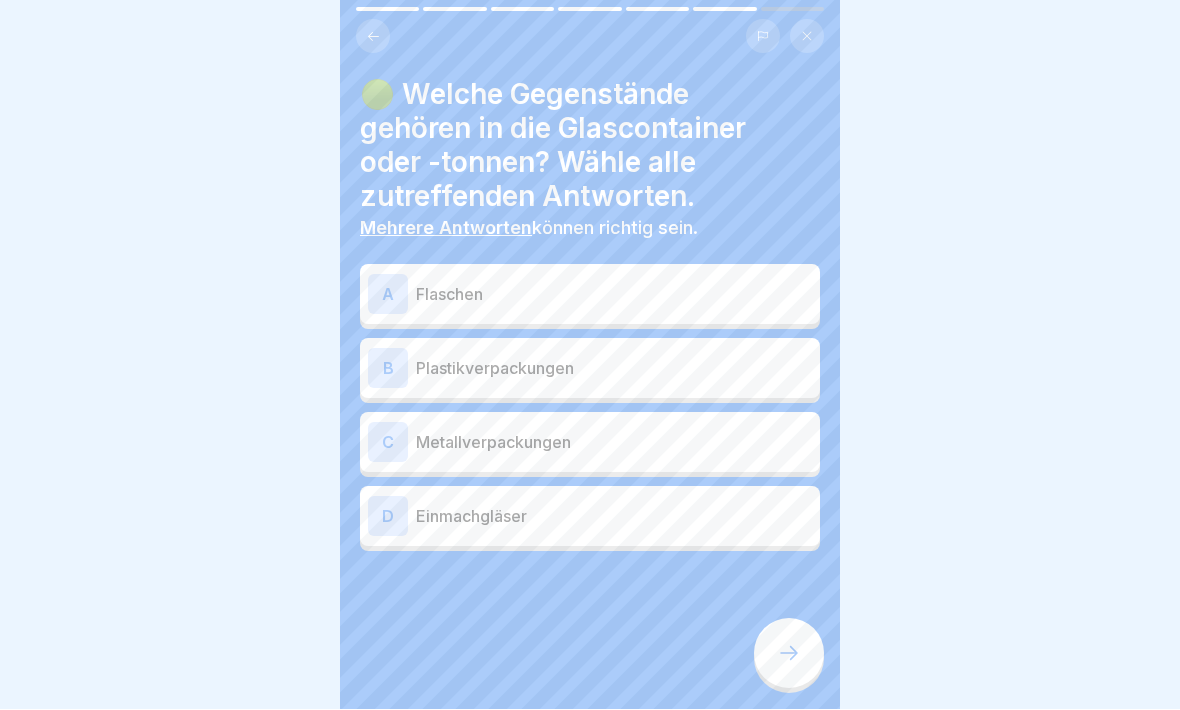 click on "A" at bounding box center (388, 295) 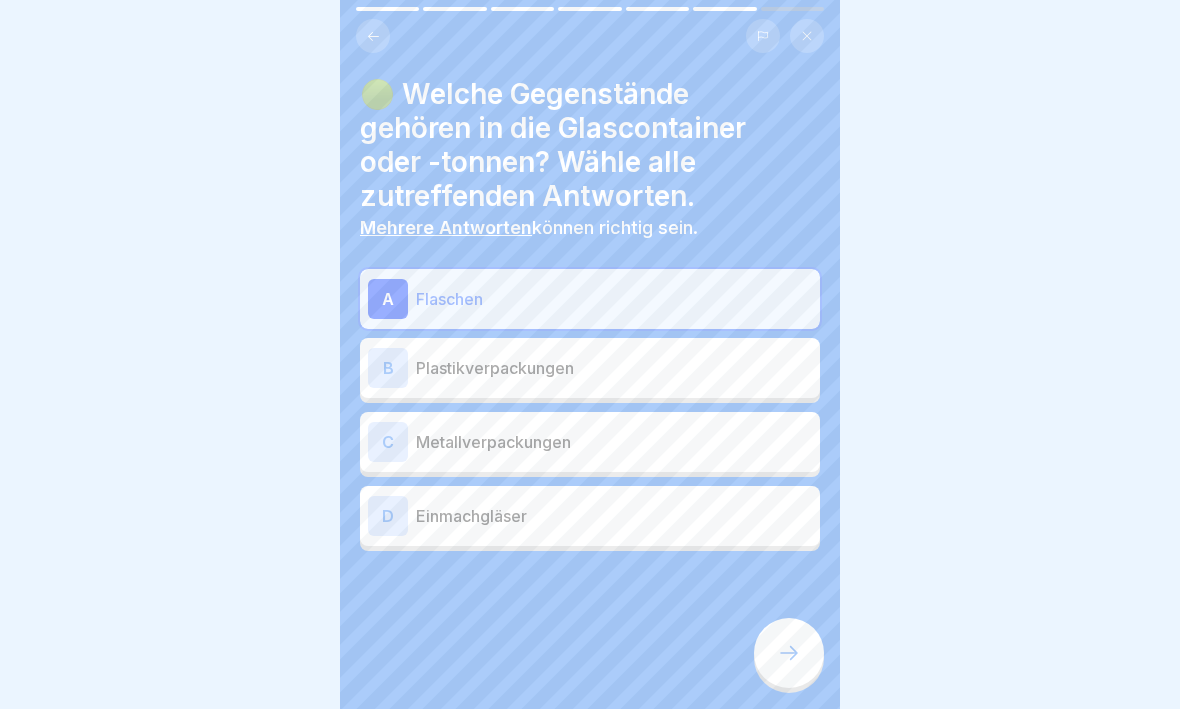 click on "D" at bounding box center [388, 517] 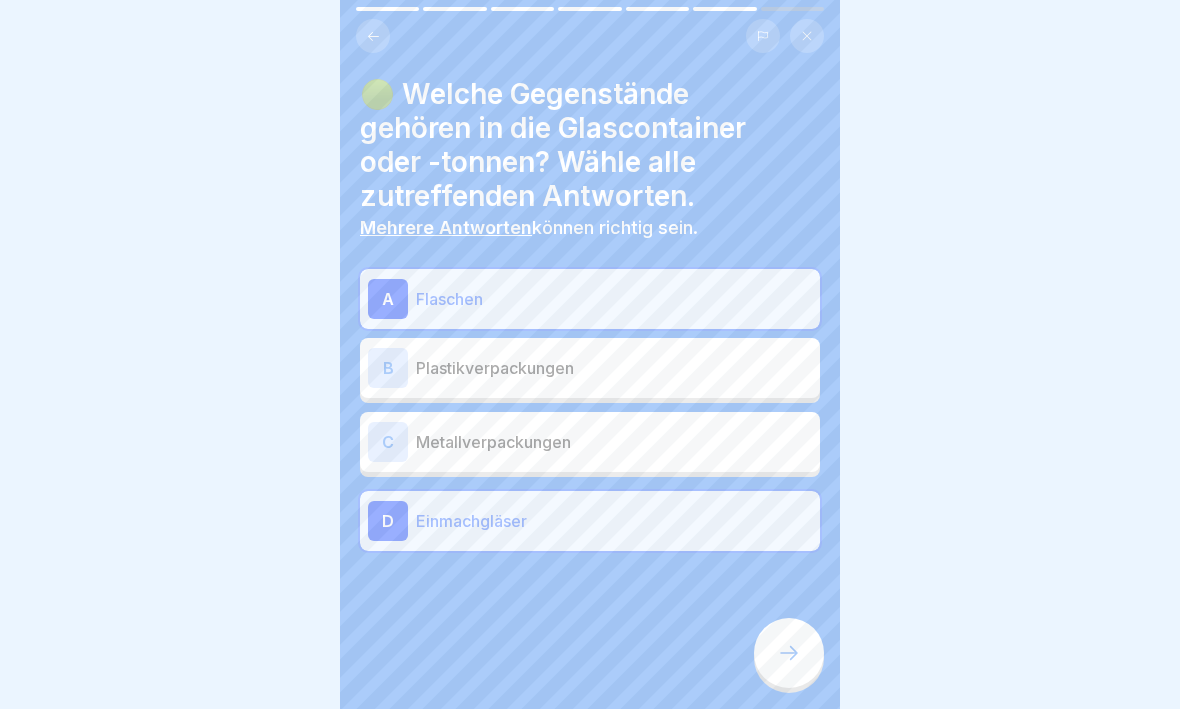 click 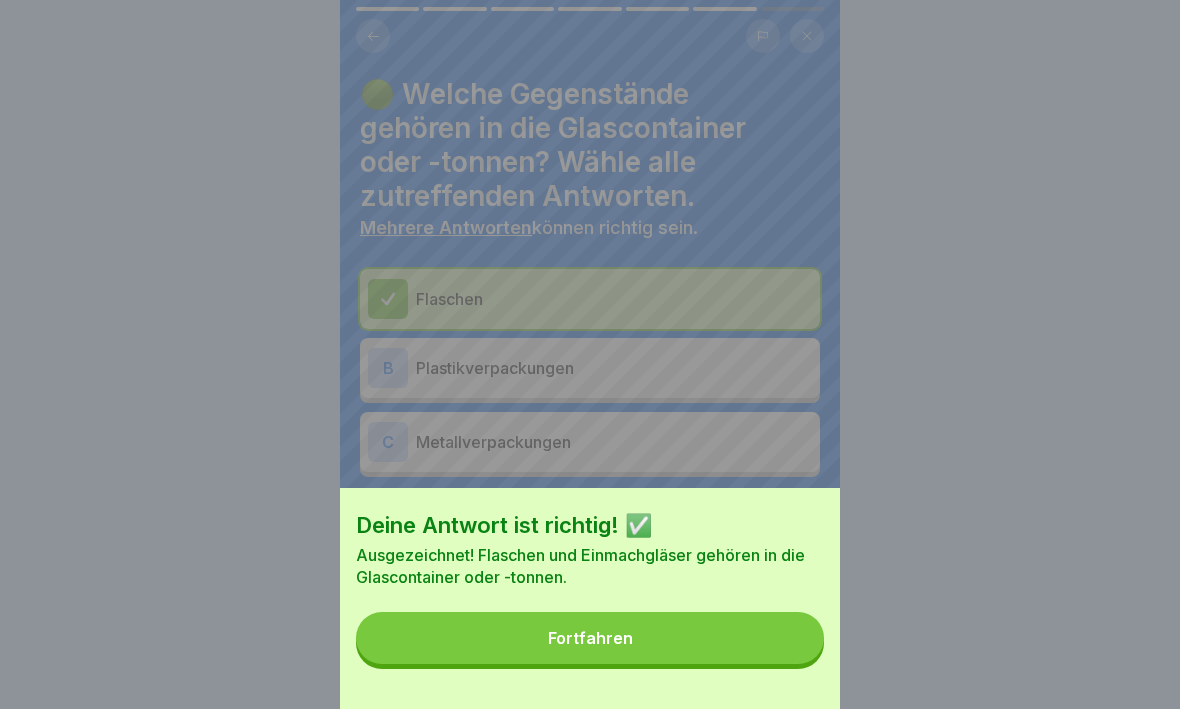 click on "Fortfahren" at bounding box center [590, 639] 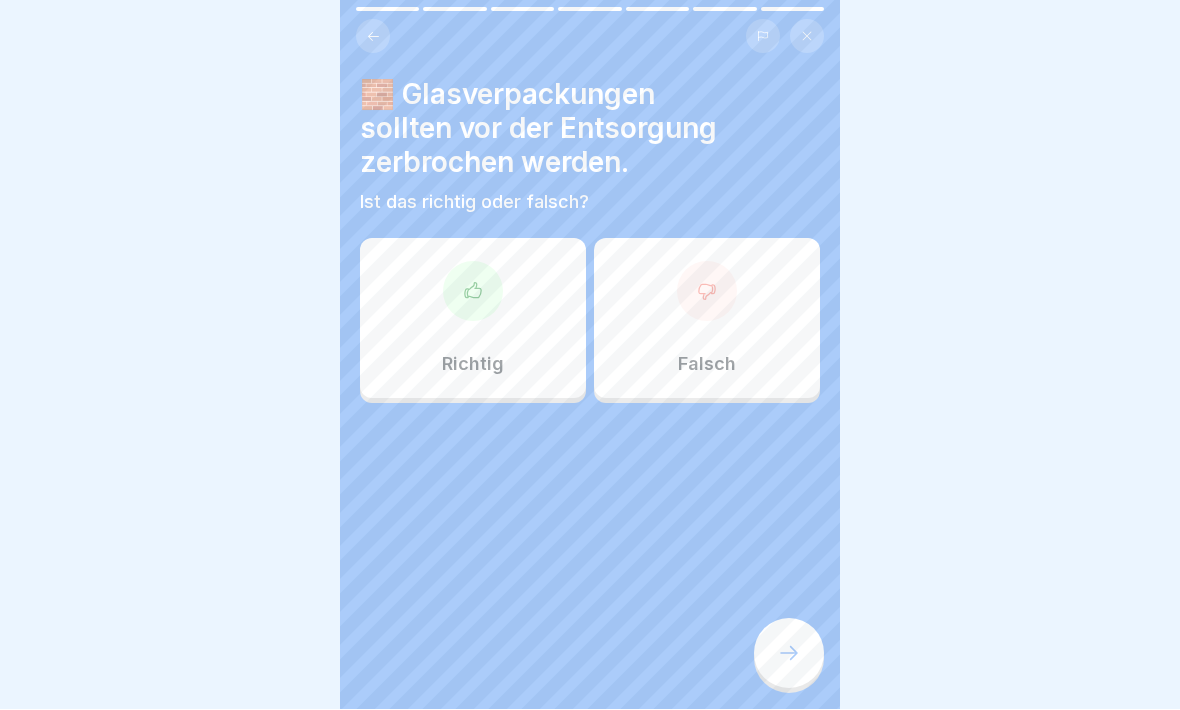 click at bounding box center (707, 292) 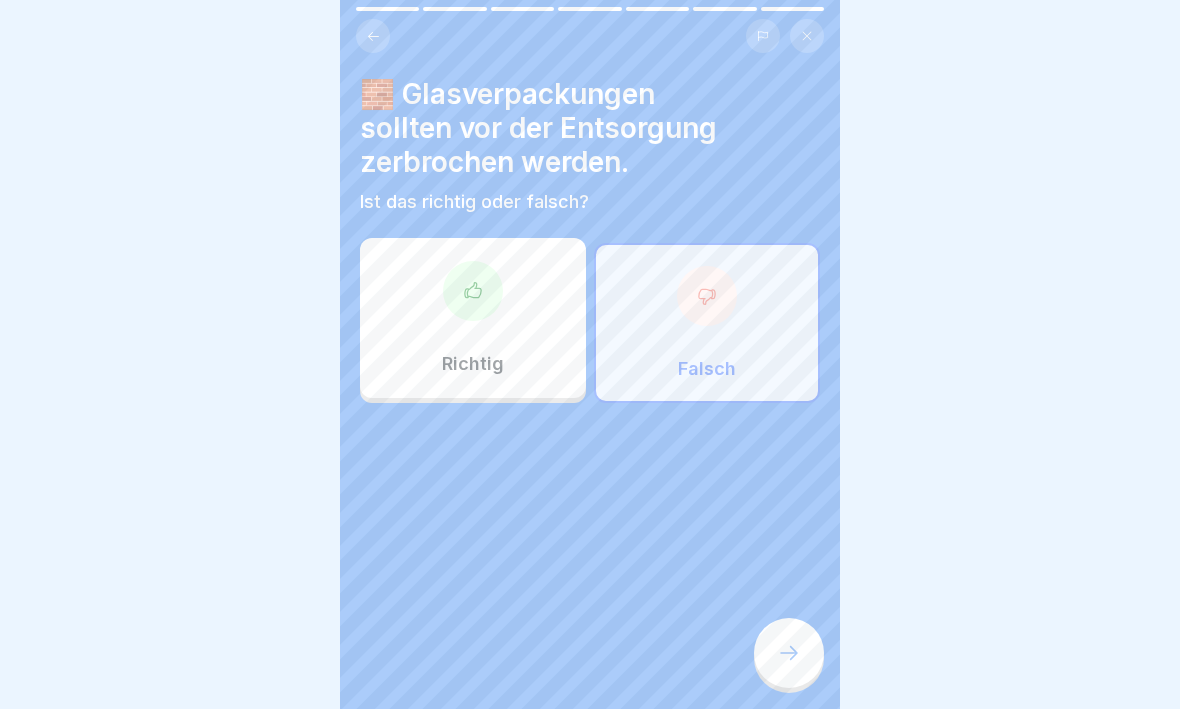 click 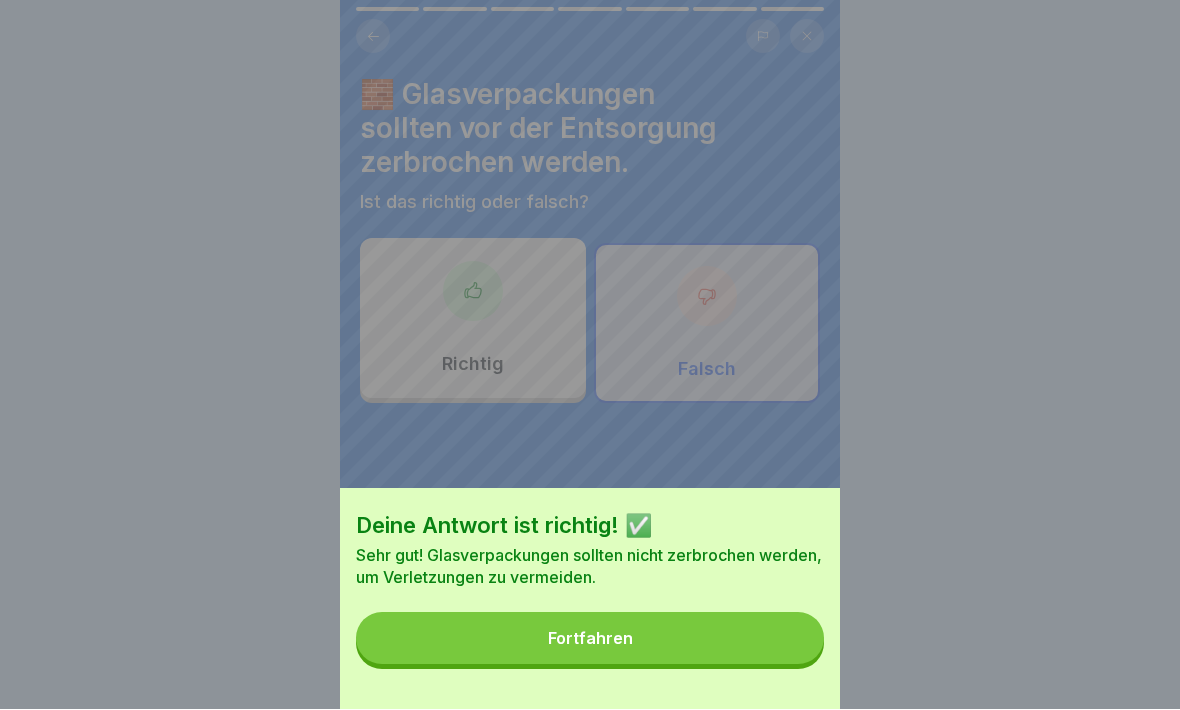 click on "Fortfahren" at bounding box center (590, 639) 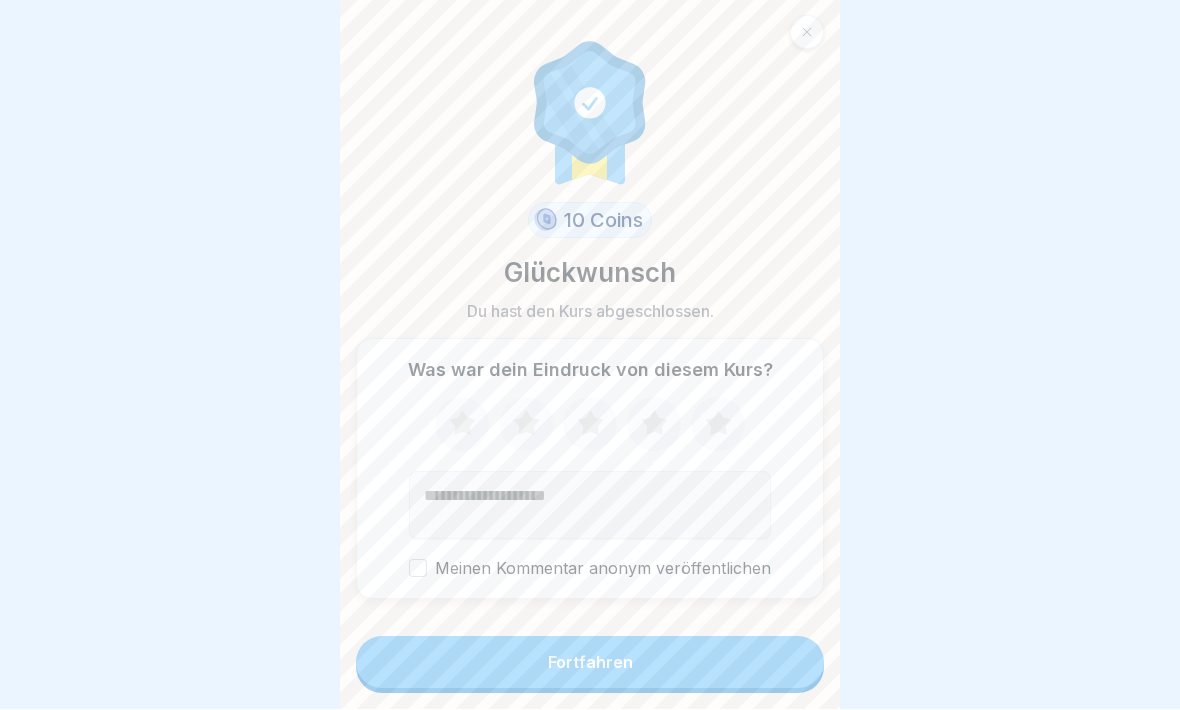 click 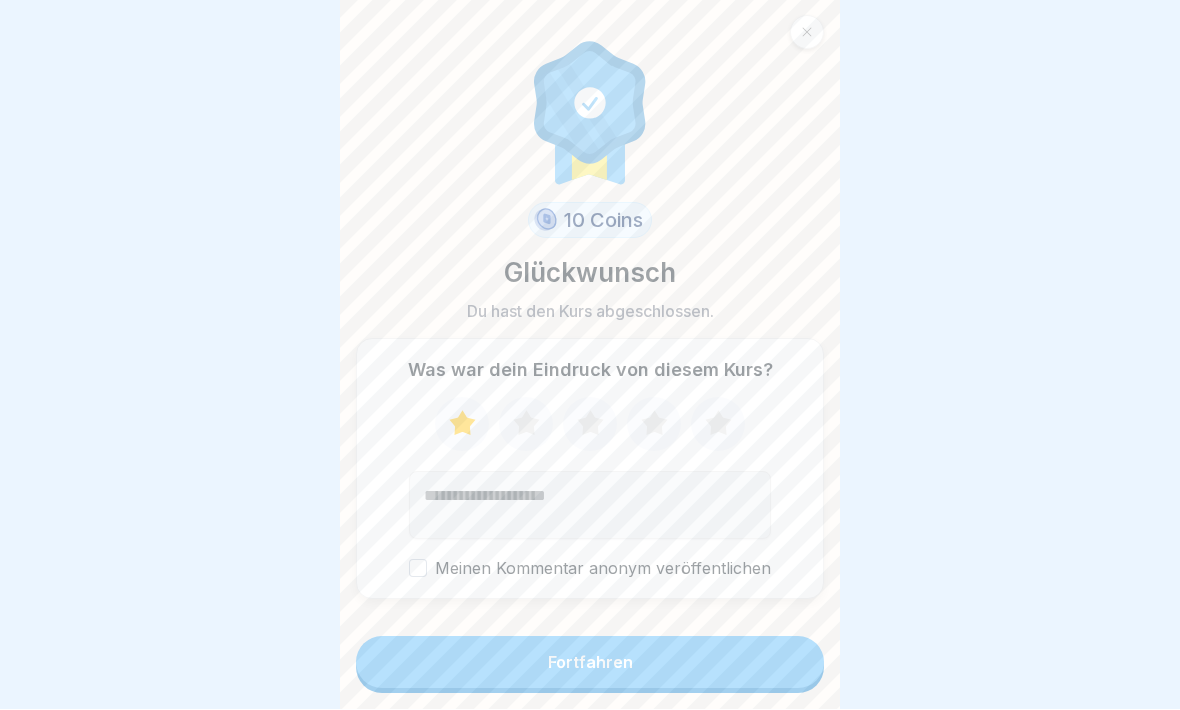 click 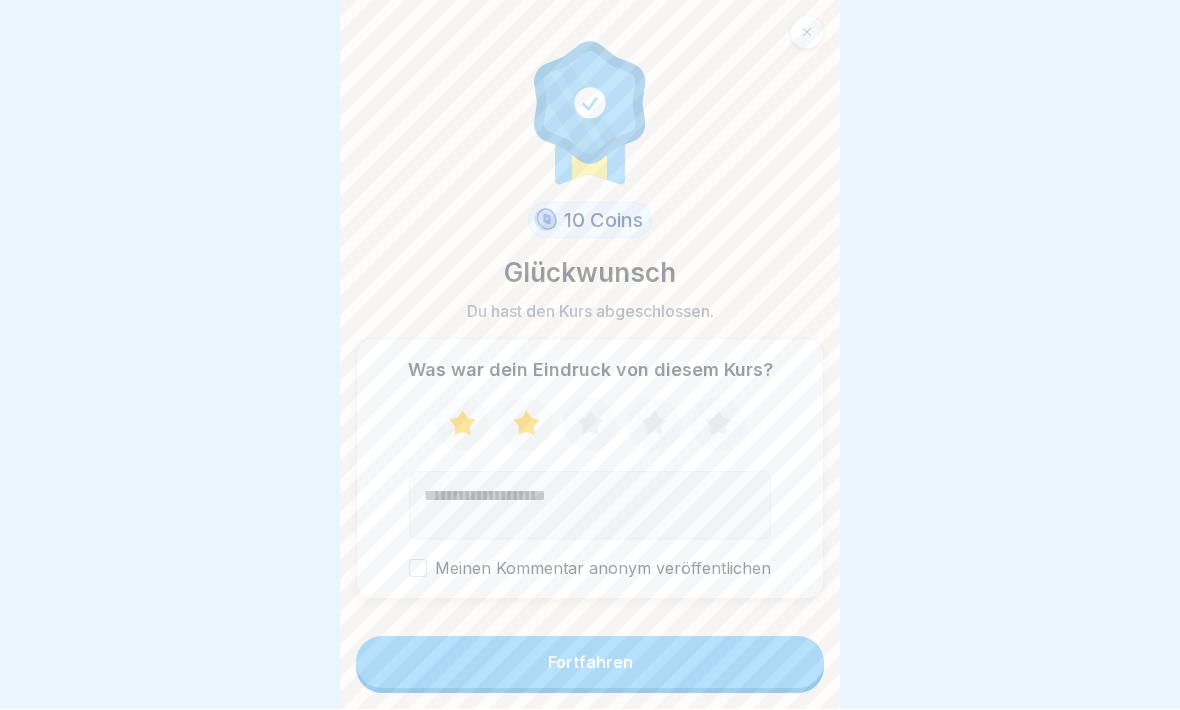 click 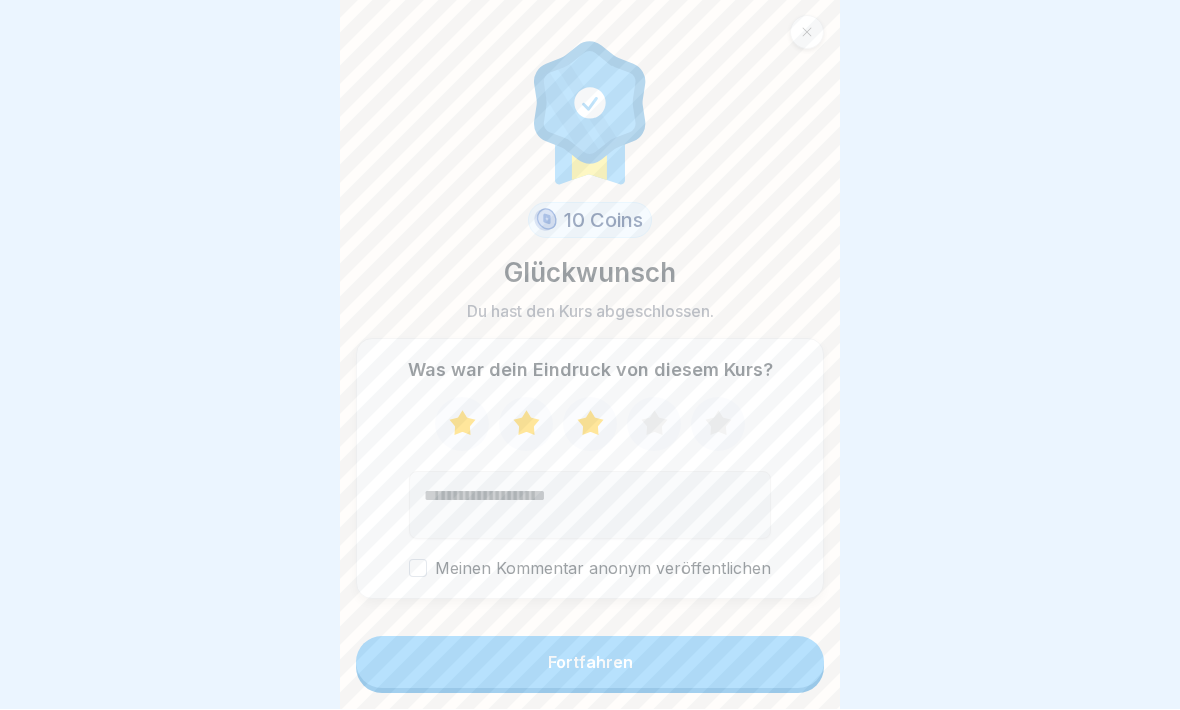 click 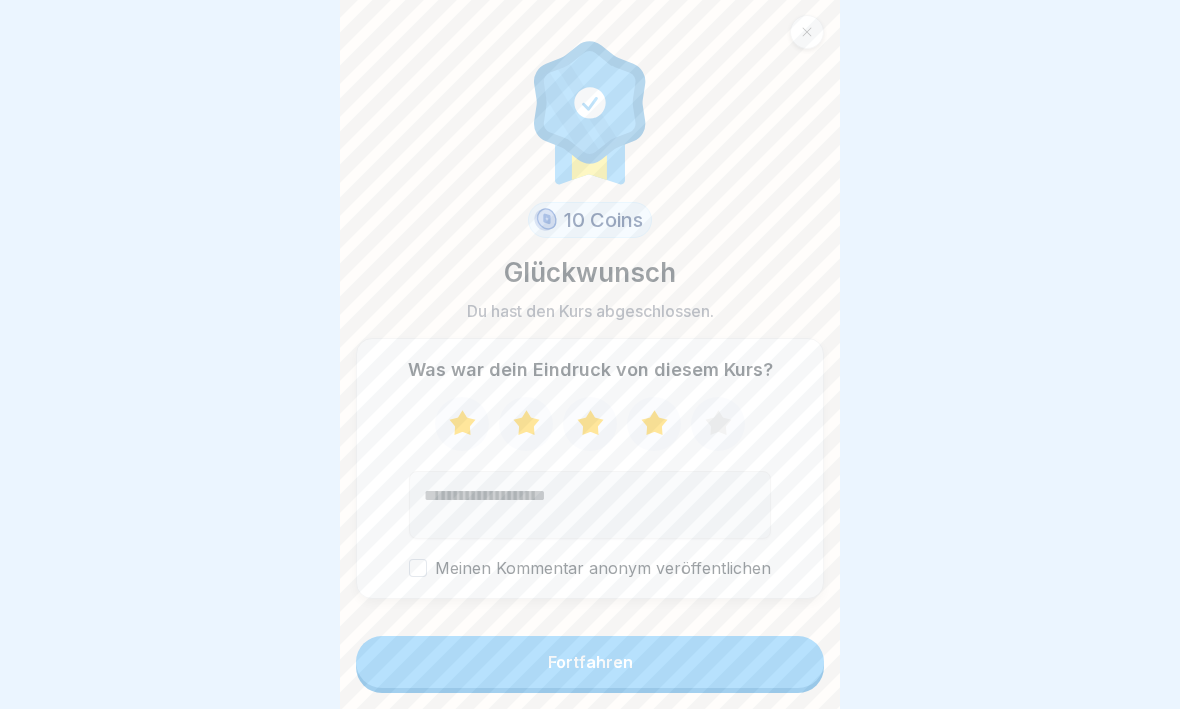 click on "Fortfahren" at bounding box center (590, 663) 